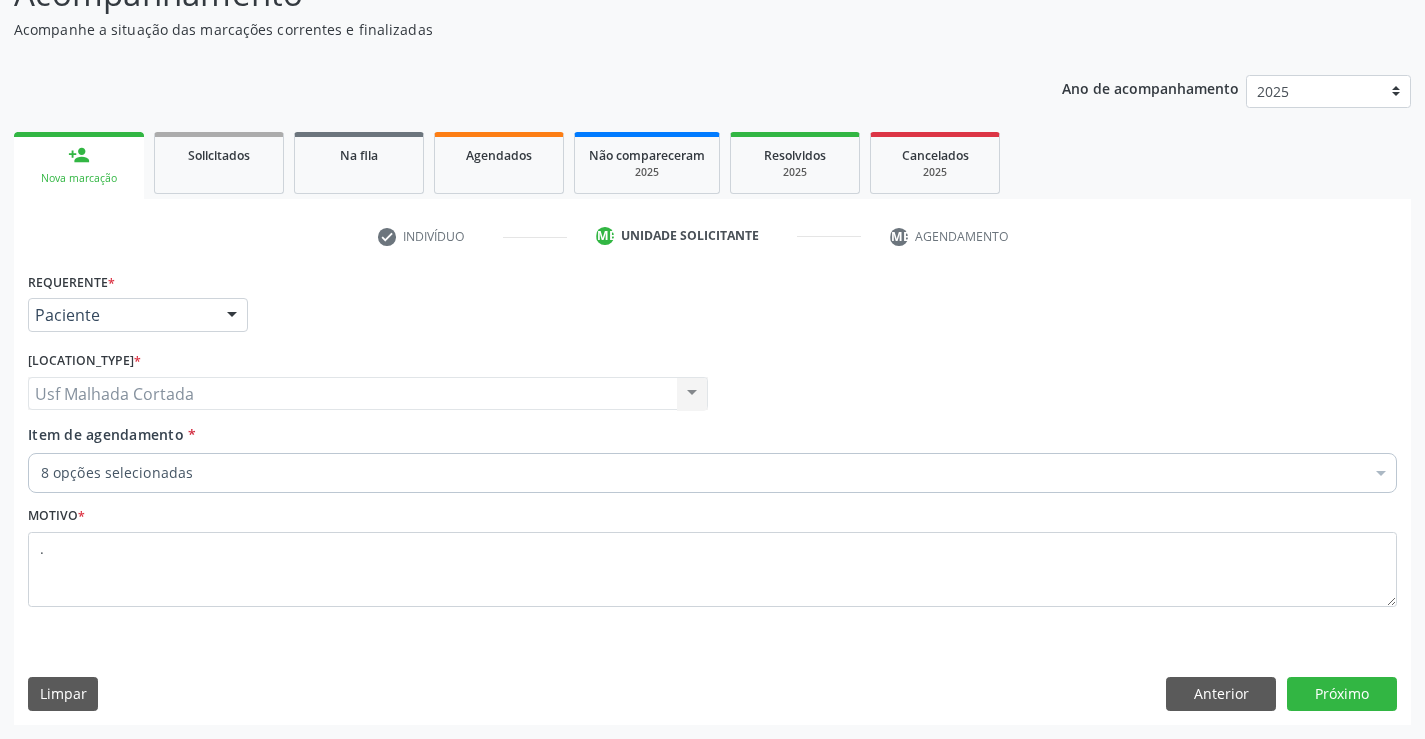 scroll, scrollTop: 167, scrollLeft: 0, axis: vertical 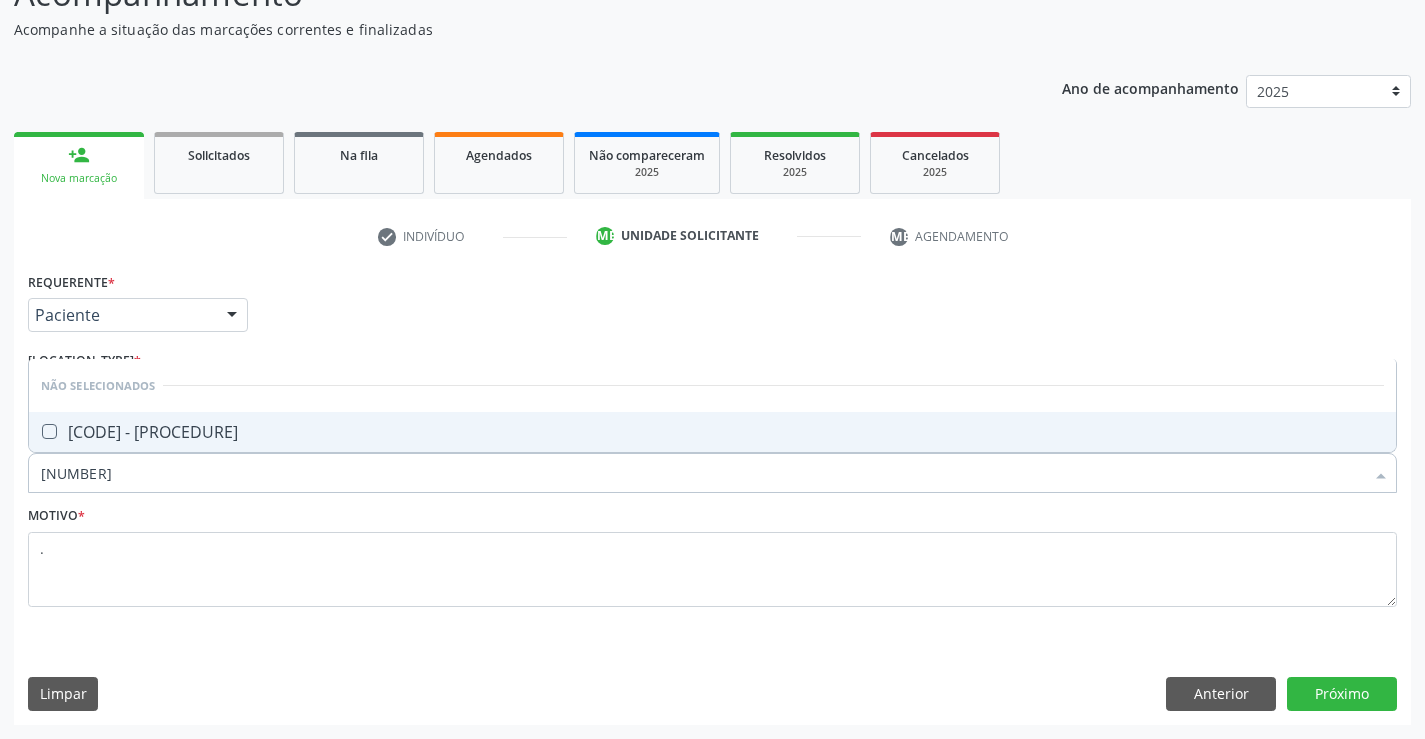 click on "[CODE] - [PROCEDURE]" at bounding box center [712, 432] 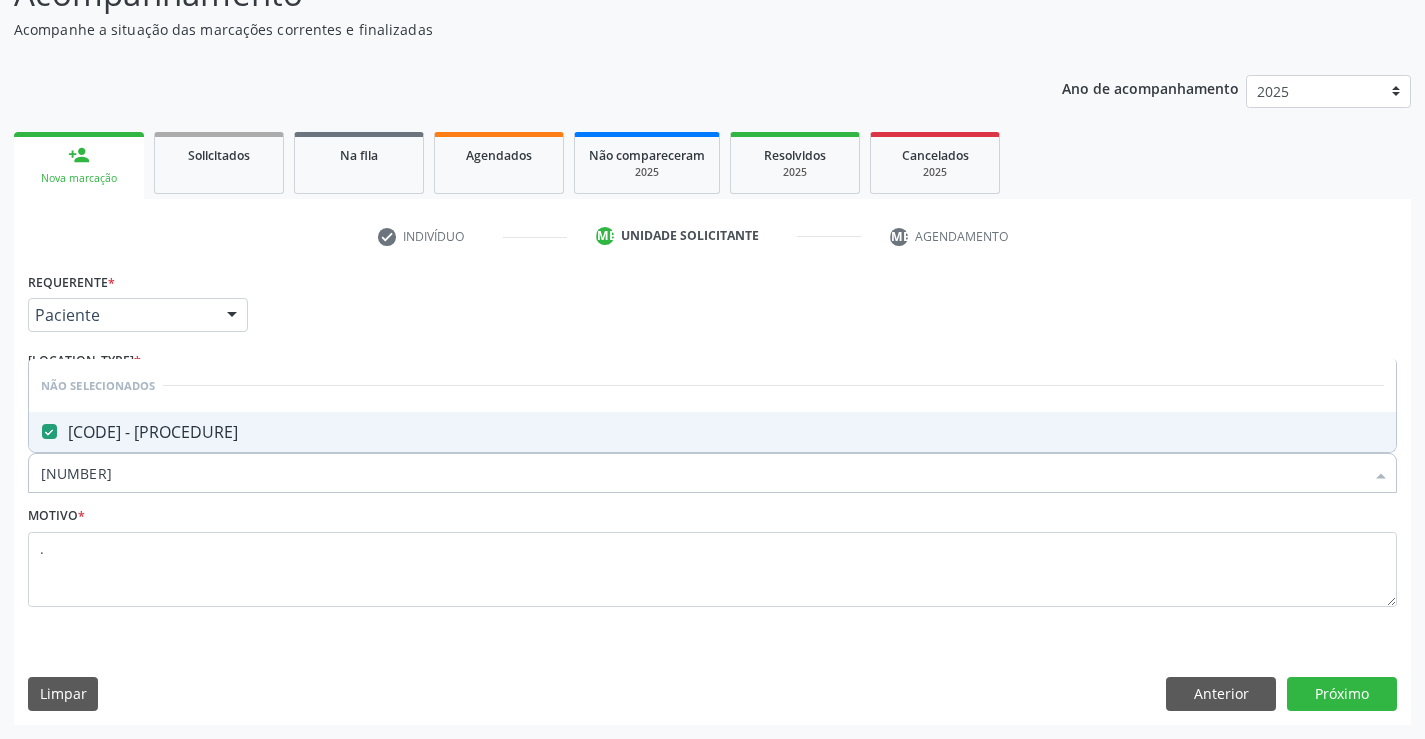 drag, startPoint x: 177, startPoint y: 492, endPoint x: 32, endPoint y: 482, distance: 145.34442 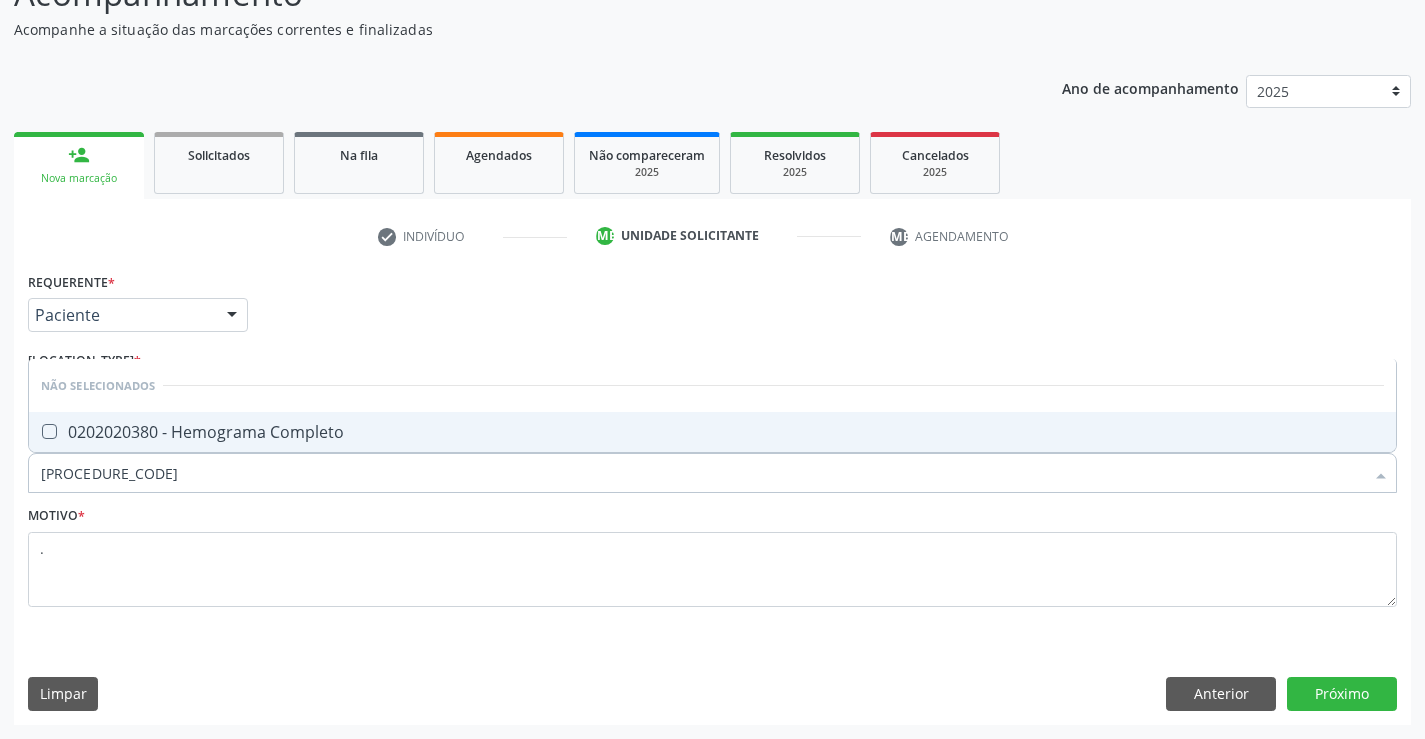 click on "0202020380 - Hemograma Completo" at bounding box center [712, 432] 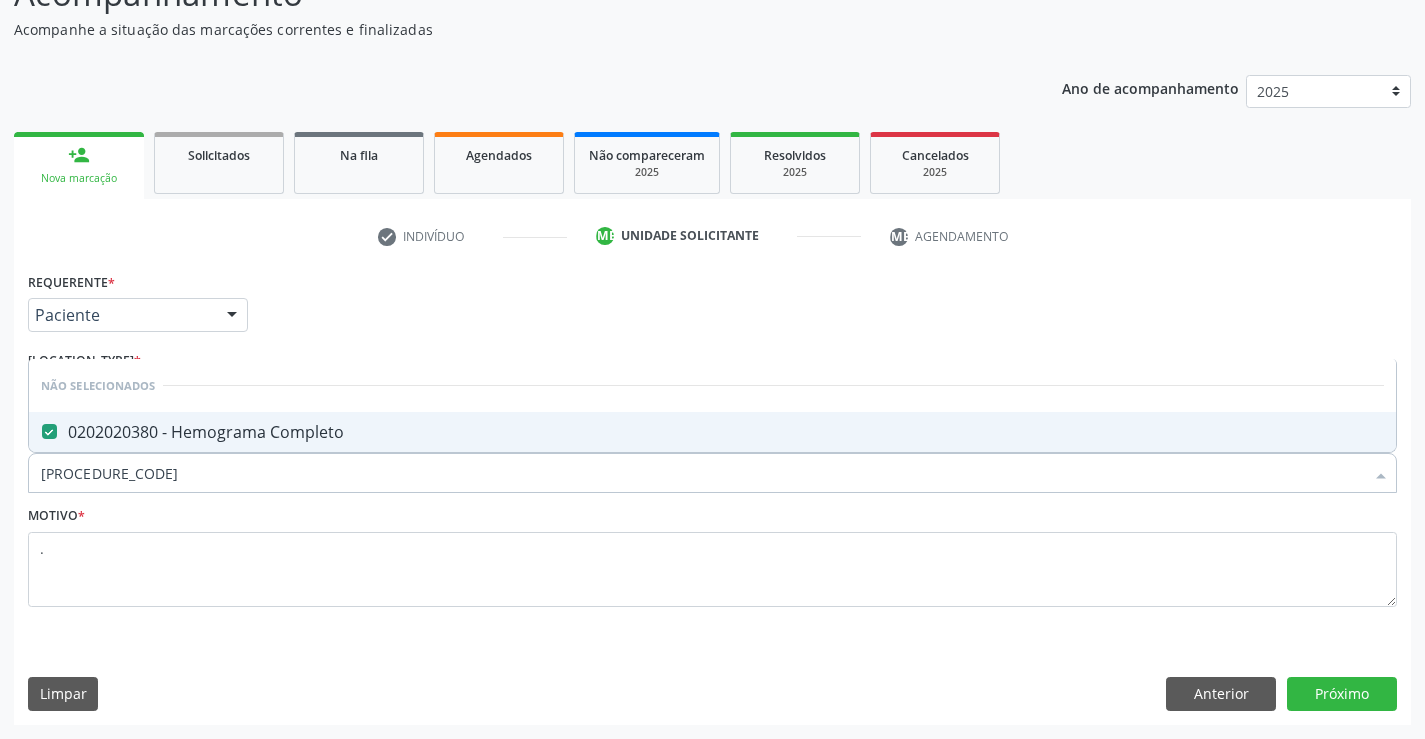 drag, startPoint x: 147, startPoint y: 484, endPoint x: 23, endPoint y: 483, distance: 124.004036 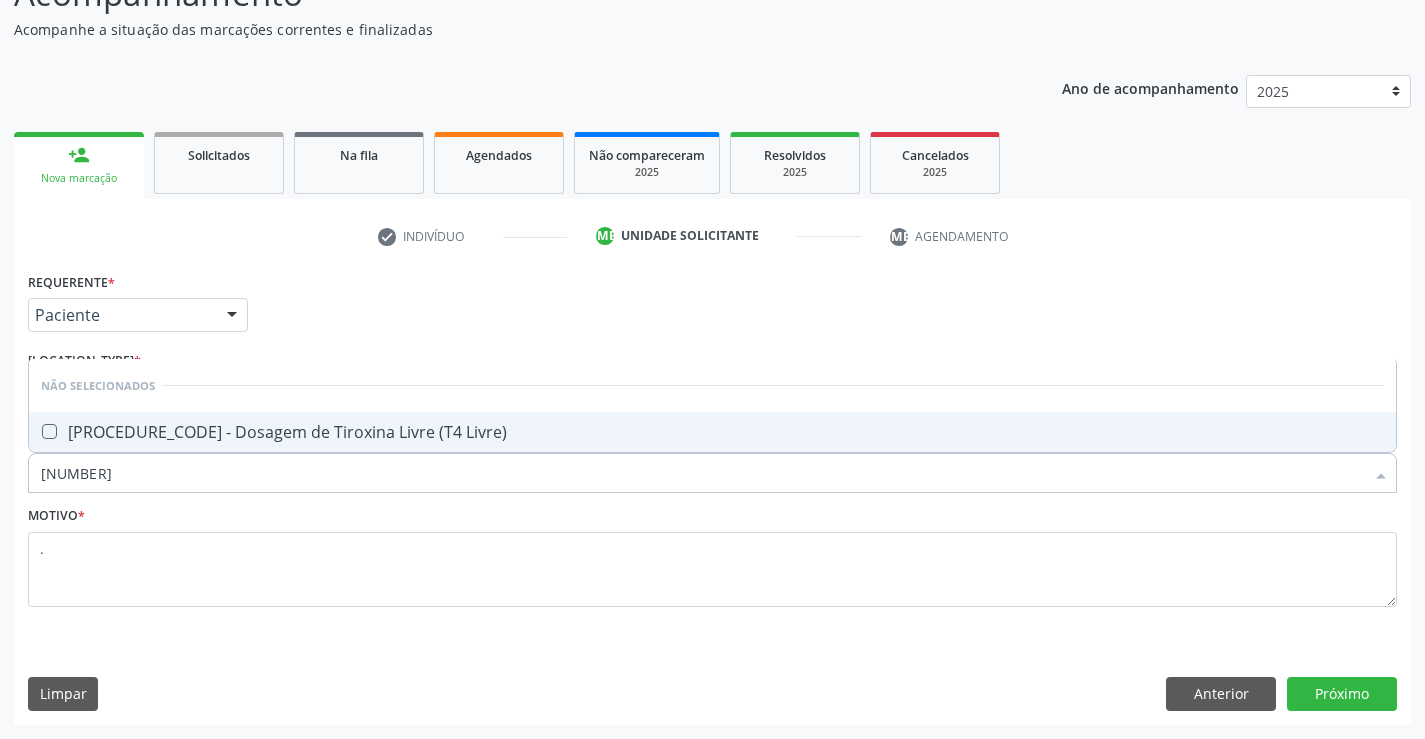 click on "Não selecionados" at bounding box center (712, 385) 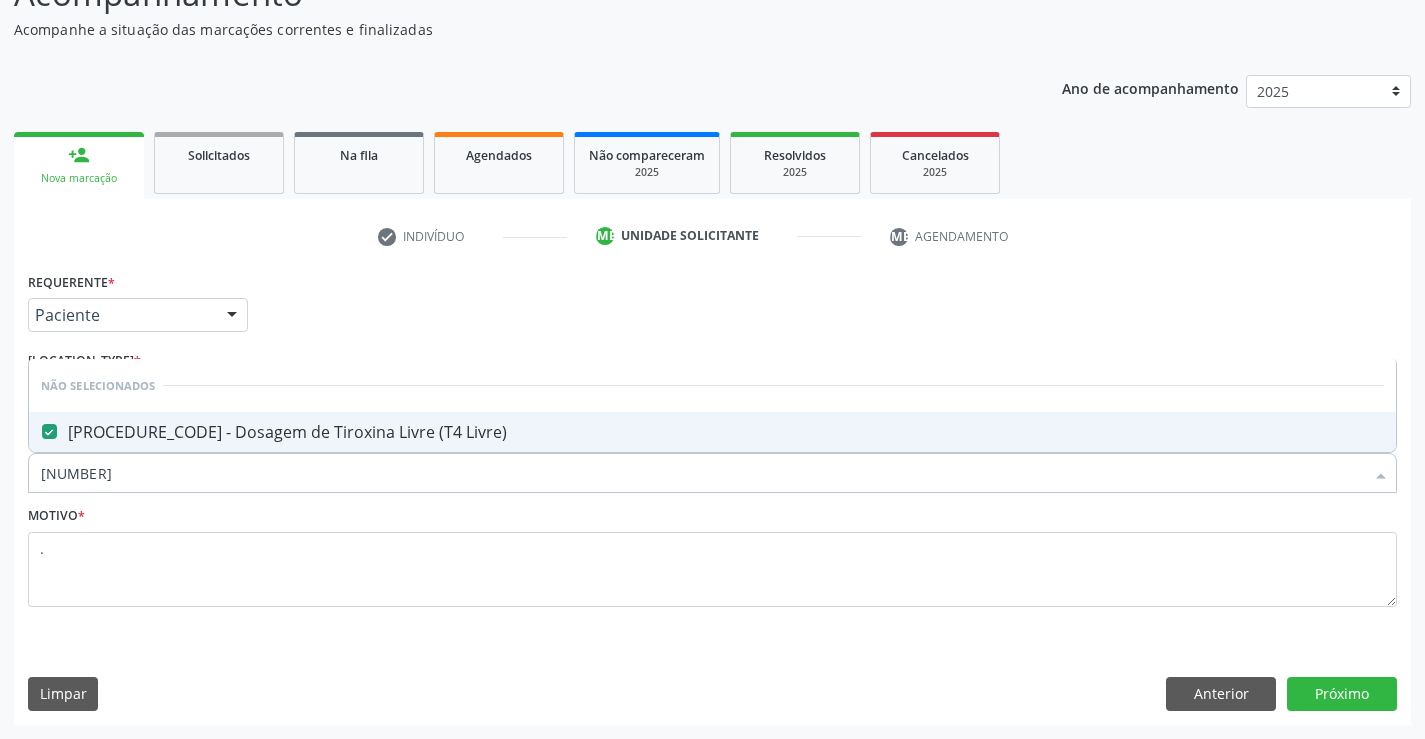 drag, startPoint x: 127, startPoint y: 476, endPoint x: 16, endPoint y: 474, distance: 111.01801 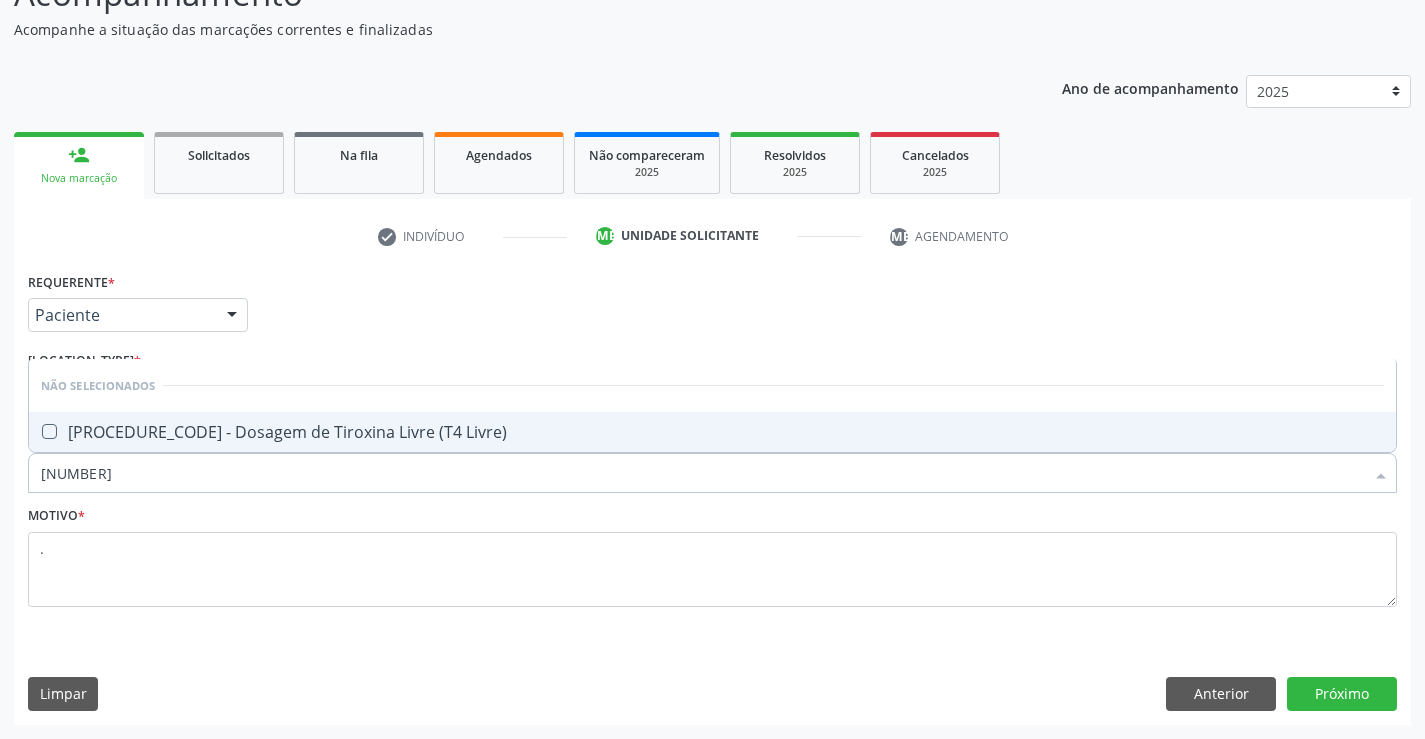 click on "[PROCEDURE_CODE] - Dosagem de Tiroxina Livre (T4 Livre)" at bounding box center (712, 432) 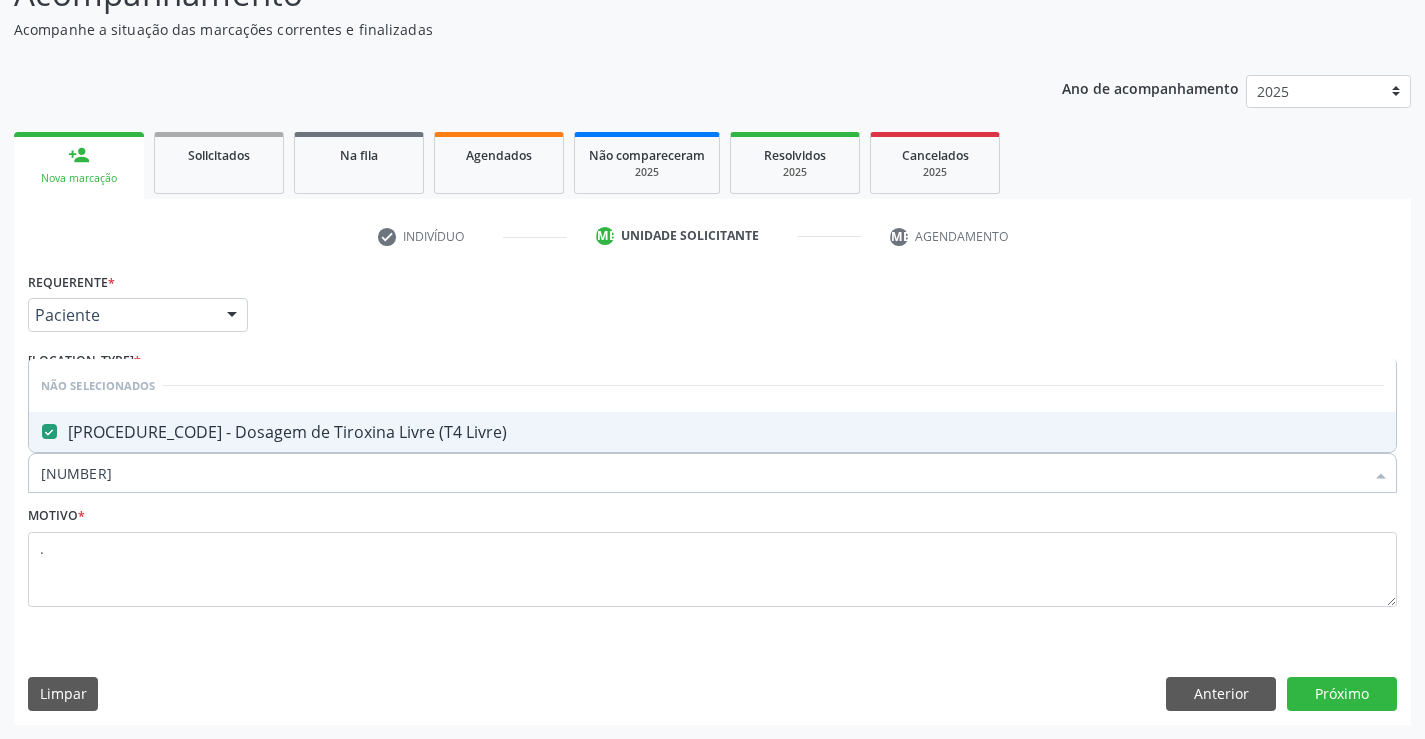 drag, startPoint x: 153, startPoint y: 485, endPoint x: 37, endPoint y: 498, distance: 116.72617 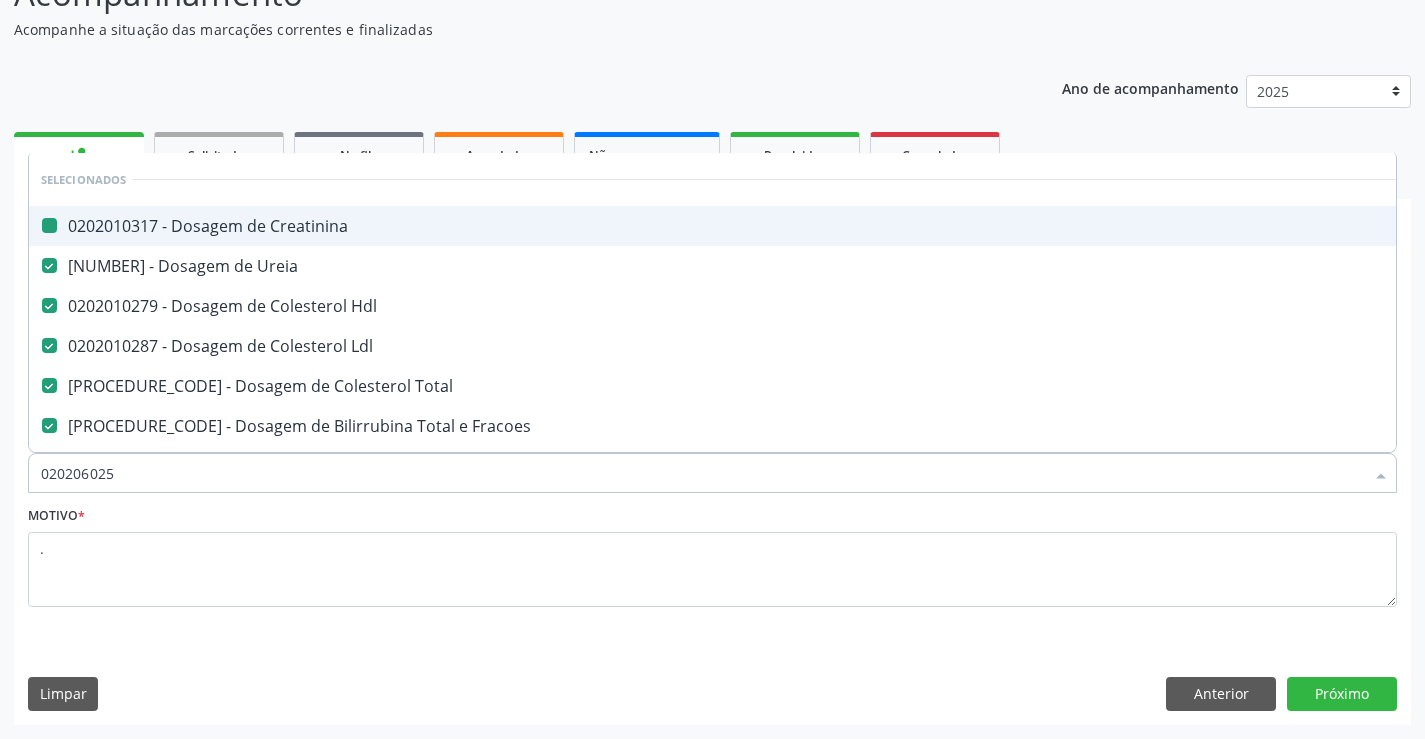 type on "[CODE]" 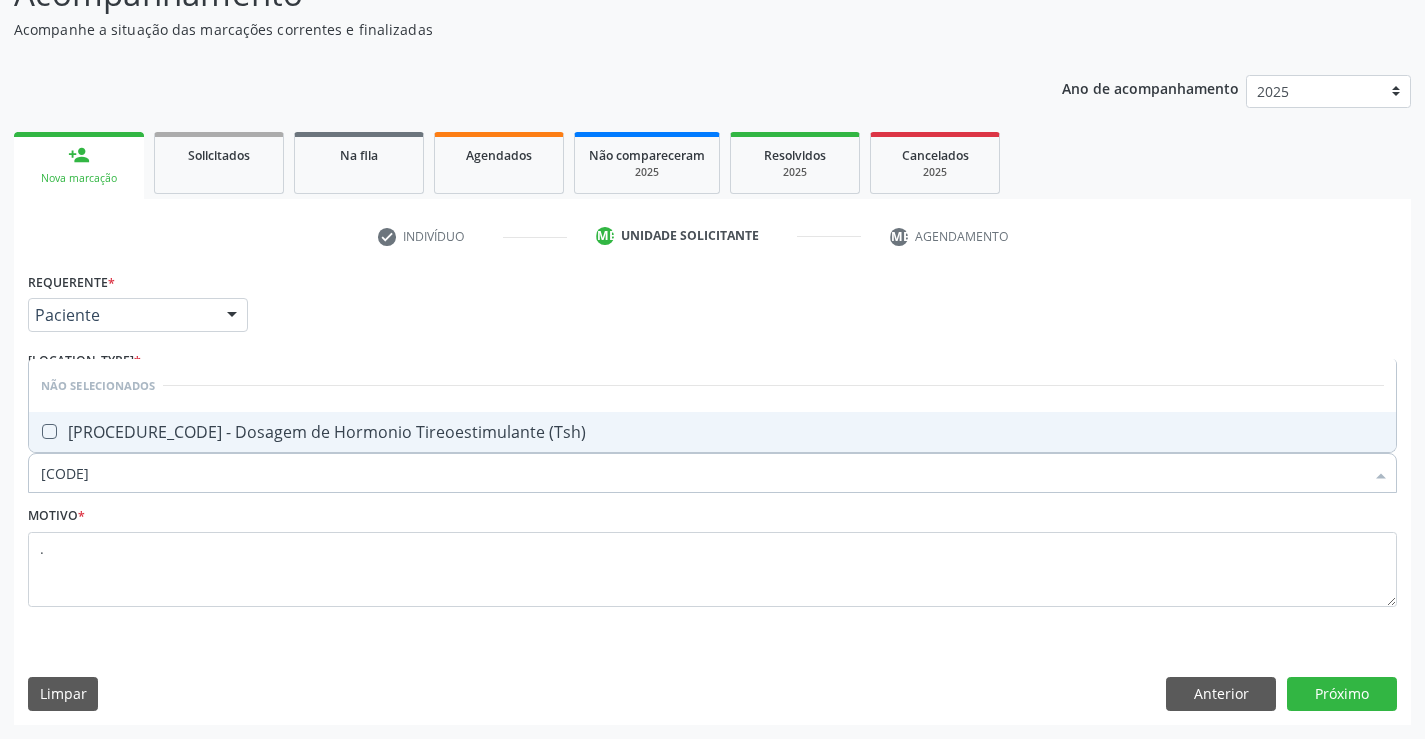 click on "[PROCEDURE_CODE] - Dosagem de Hormonio Tireoestimulante (Tsh)" at bounding box center [712, 432] 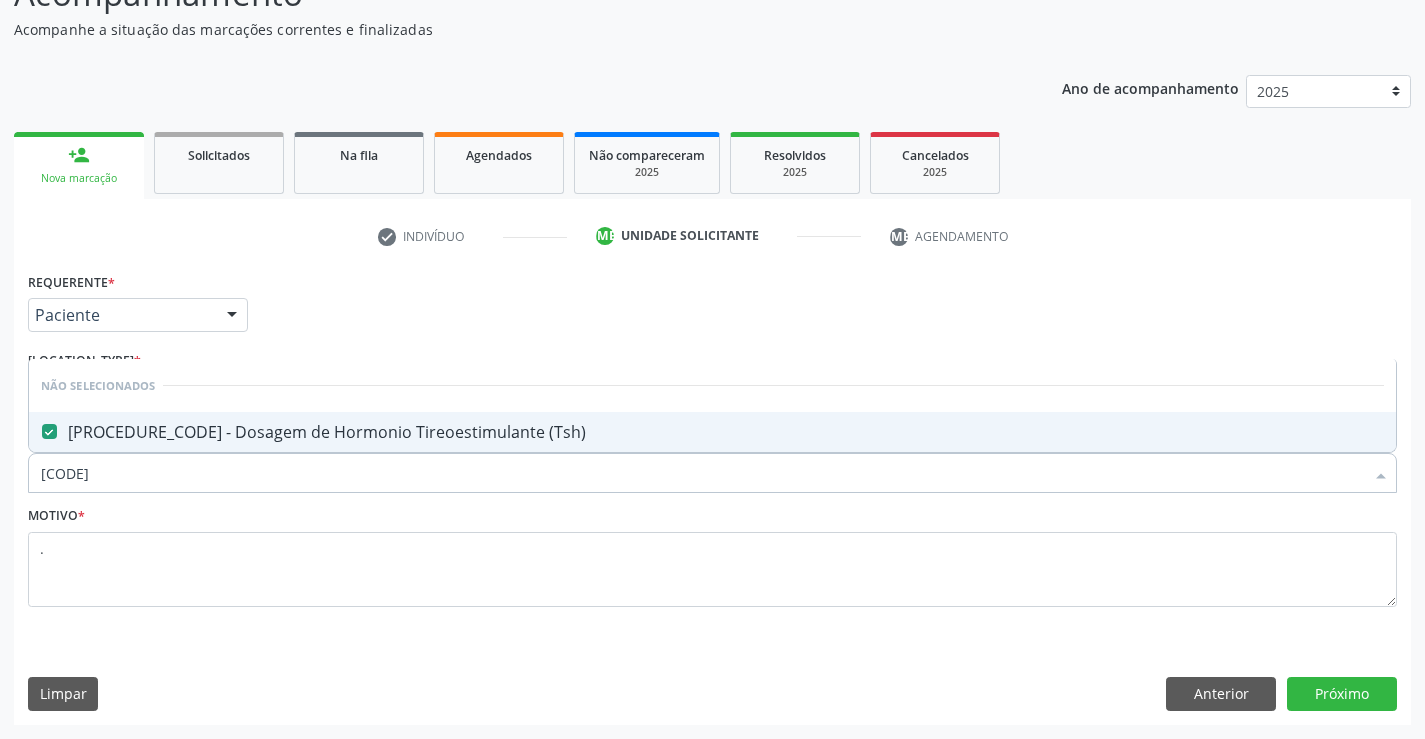 click on "Requerente
*
Paciente         Médico(a)   Enfermeiro(a)   Paciente
Nenhum resultado encontrado para: "   "
Não há nenhuma opção para ser exibida.
UF
[CITY]         Abreu e Lima   Afogados da Ingazeira   Afrânio   Agrestina   Água Preta   Águas Belas   Alagoinha   Aliança   Altinho   Amaraji   Angelim   Araçoiaba   Araripina   Arcoverde   Barra de Guabiraba   Barreiros   Belém de Maria   Belém do São Francisco   Belo Jardim   Betânia   Bezerros   Bodocó   Bom Conselho   Bom Jardim   Bonito   Brejão   Brejinho   Brejo da Madre de Deus   Buenos Aires   Buíque   Cabo de Santo Agostinho   Cabrobó   Cachoeirinha
Nenhum resultado encontrado para: "   "
Não há nenhuma opção para ser exibida.
Município
[CITY]         Abreu e Lima   Afogados da Ingazeira   Afrânio   Agrestina   Água Preta   Águas Belas   Alagoinha   Aliança   Altinho   Amaraji   Angelim   Araçoiaba   Araripina   Arcoverde   Barra de Guabiraba   Barreiros   Belém de Maria   Belém do São Francisco   Belo Jardim   Betânia   Bezerros   Bodocó   Bom Conselho   Bom Jardim   Bonito   Brejão   Brejinho   Brejo da Madre de Deus   Buenos Aires   Buíque   Cabo de Santo Agostinho   Cabrobó   Cachoeirinha" at bounding box center [712, 495] 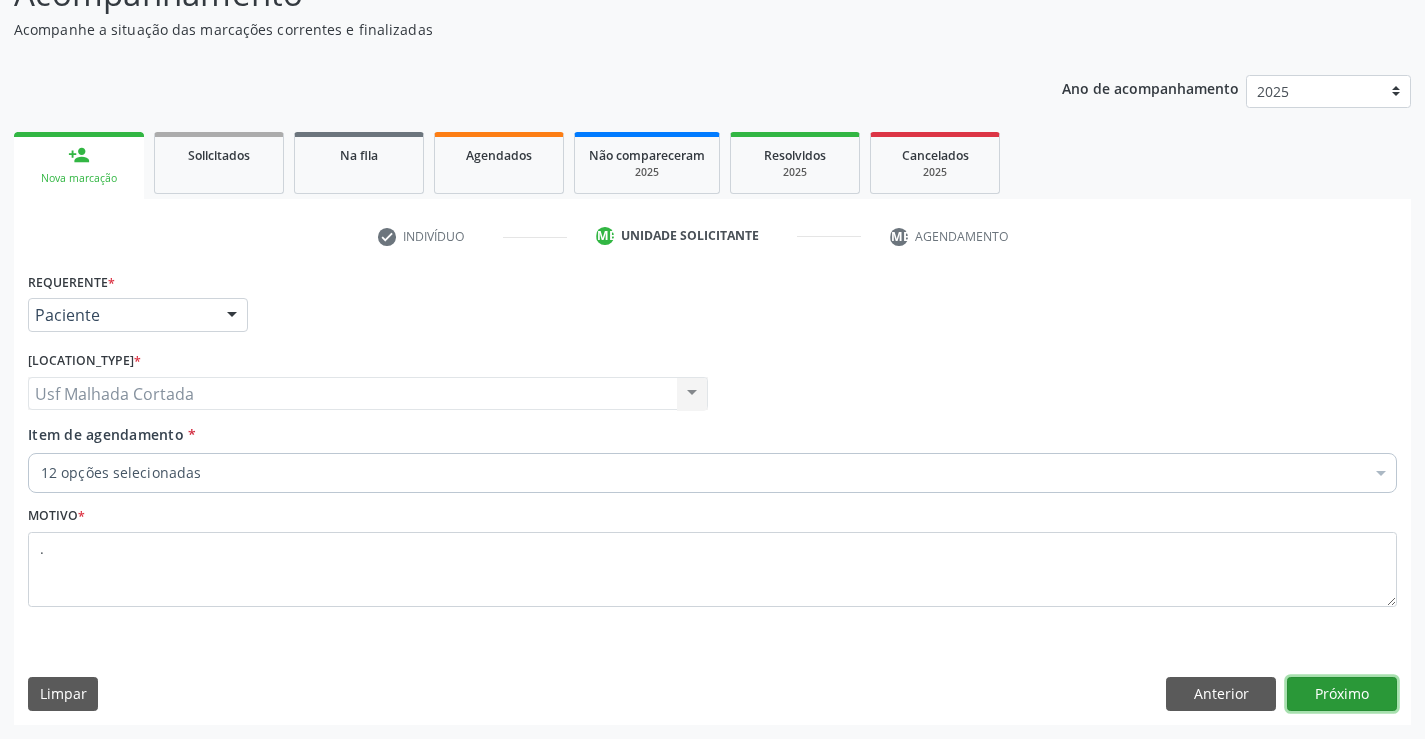 click on "Próximo" at bounding box center [1342, 694] 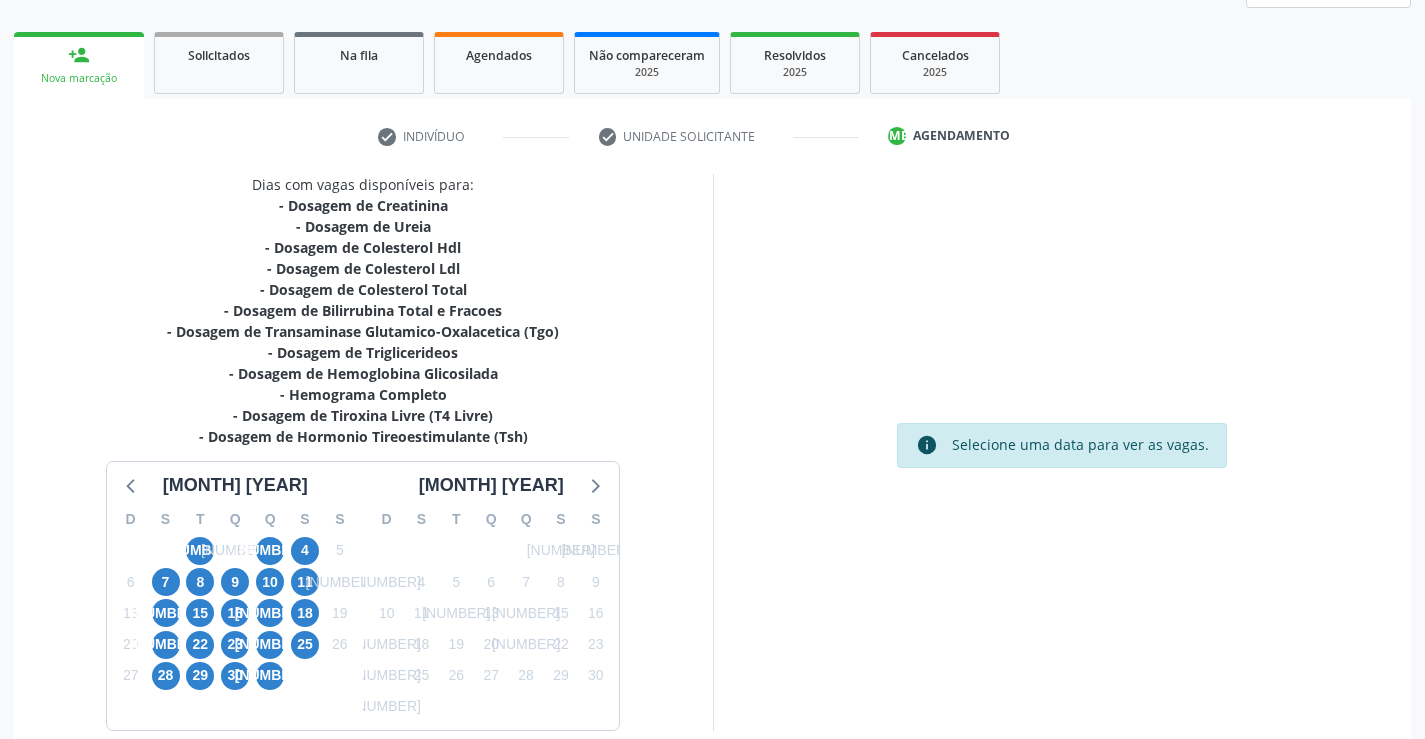 scroll, scrollTop: 362, scrollLeft: 0, axis: vertical 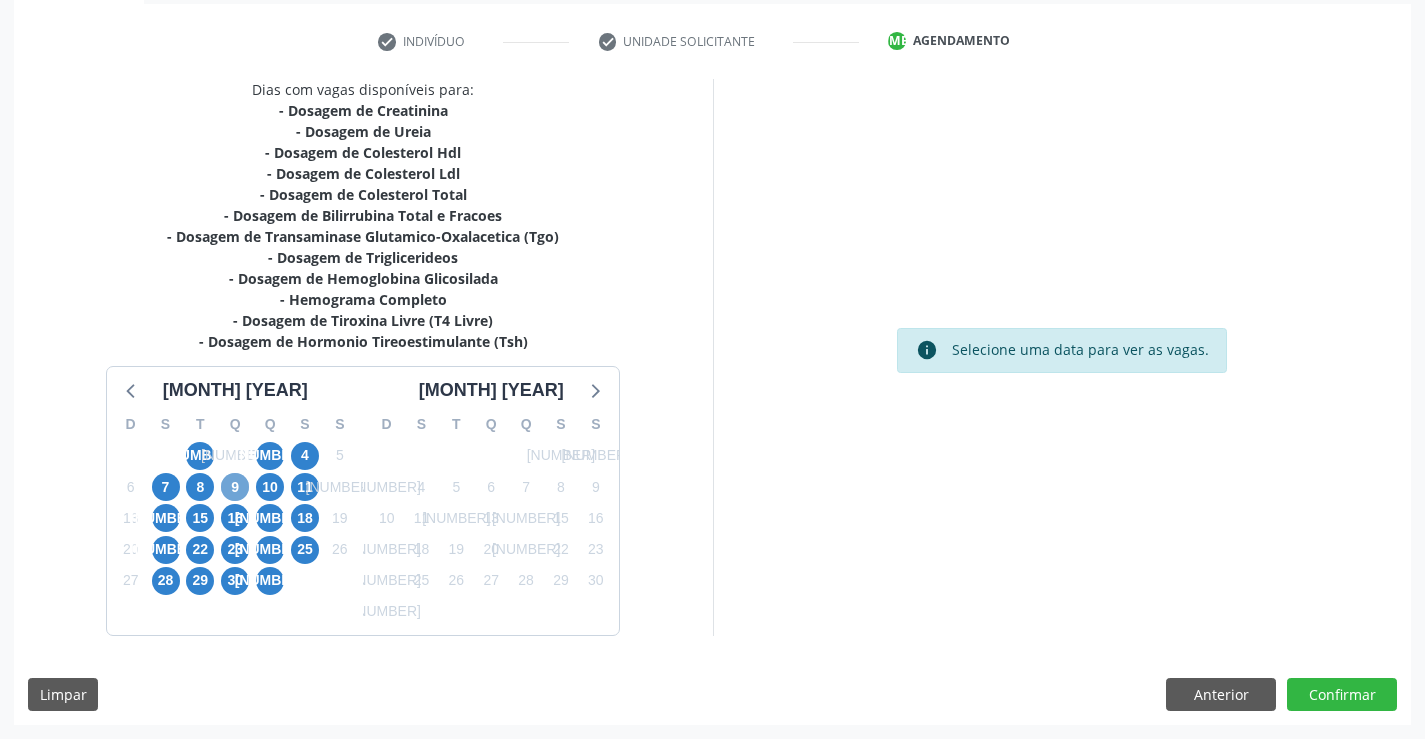 click on "9" at bounding box center (235, 487) 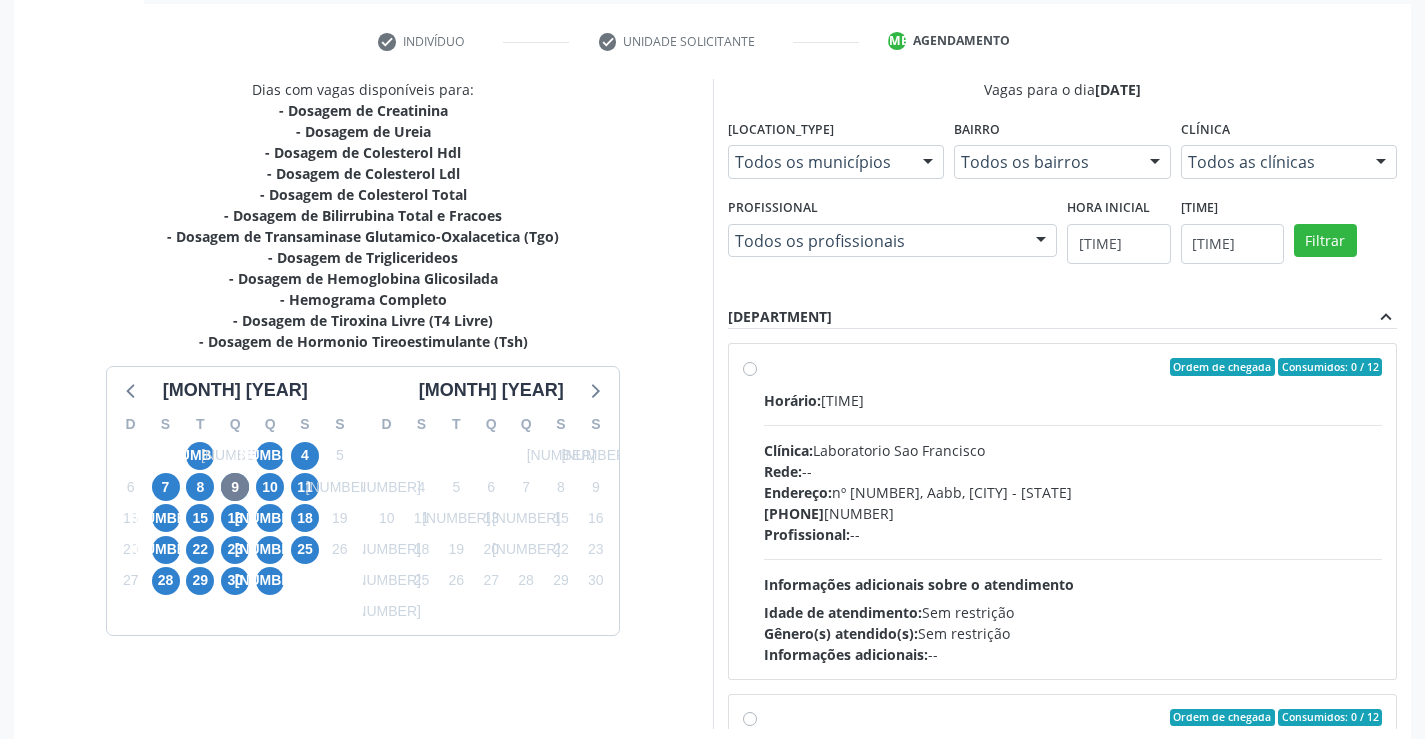 click on "Ordem de chegada
Acompanhe a situação das marcações correntes e finalizadas
Relatórios
Ano de acompanhamento
2025 2024
person_add
Nova marcação
Solicitados   Na fila   Agendados   Não compareceram
2025
Resolvidos
2025
Cancelados
2025
check
Indivíduo
2
Unidade solicitante
3
Agendamento
CNS
*
705 0042 5838 2359       done
Nome
*
[FIRST] [LAST]
[FIRST] [LAST]
CNS:
705 0042 5838 2359
CPF:    --   Nascimento:
28/01/1993
Nenhum resultado encontrado para: "   "
Digite o nome ou CNS para buscar um indivíduo
Sexo
*
Feminino         Masculino   Feminino
Nenhum resultado encontrado para: "   "
Sim" at bounding box center (1063, 511) 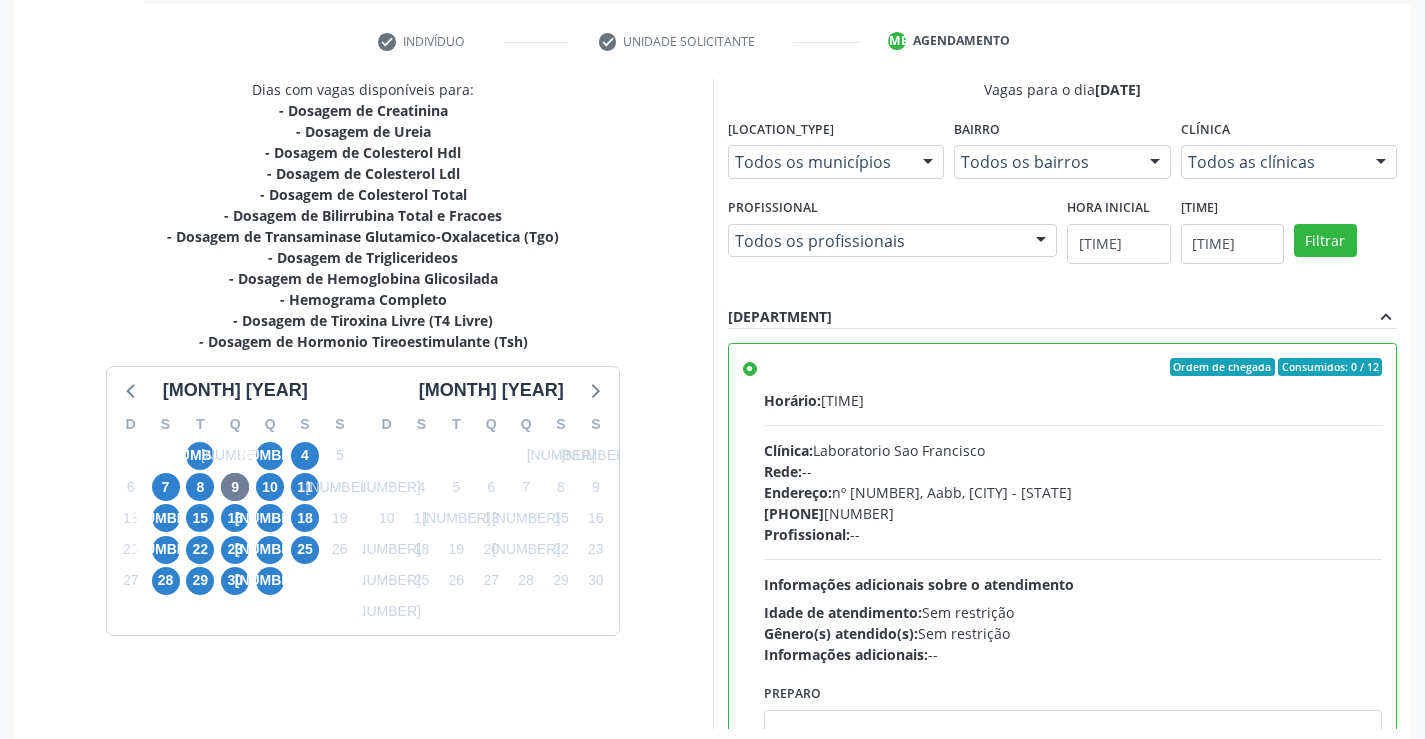 scroll, scrollTop: 456, scrollLeft: 0, axis: vertical 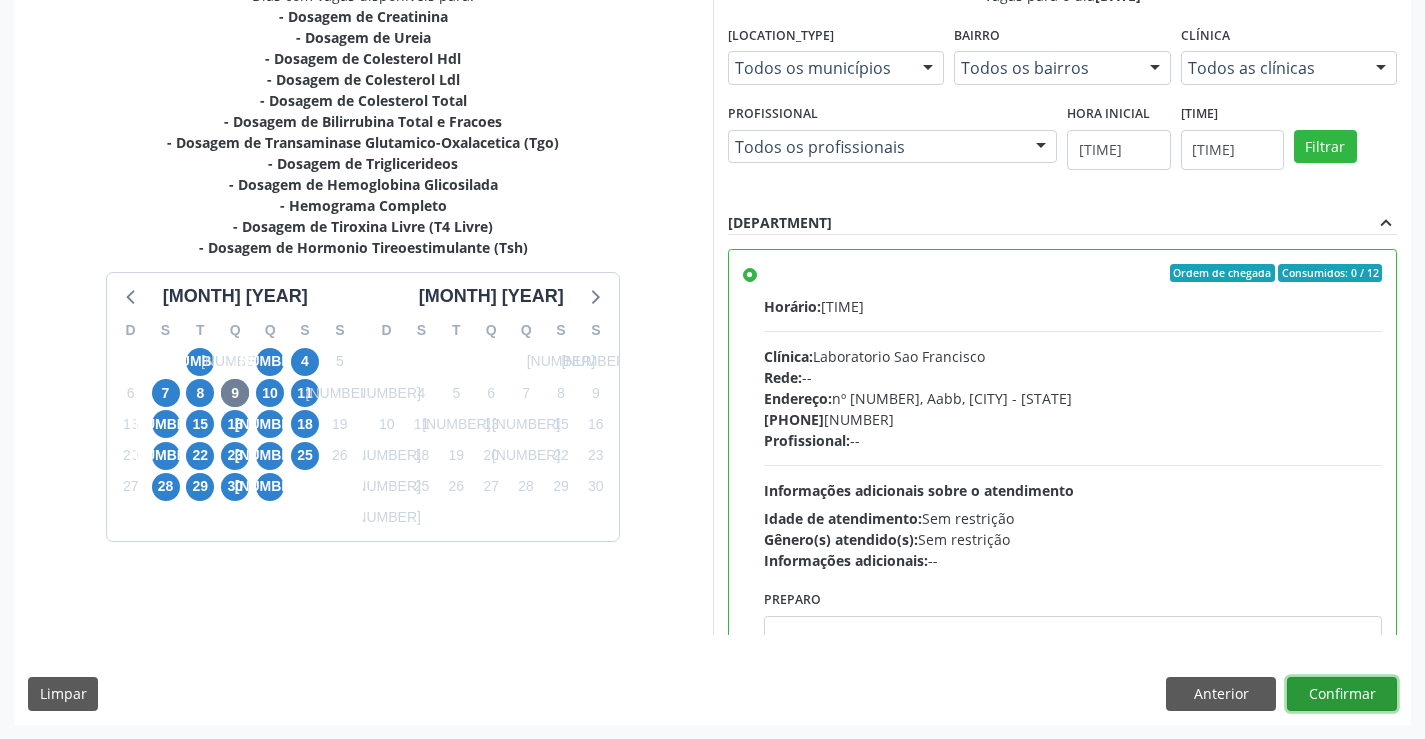 click on "Confirmar" at bounding box center [1342, 694] 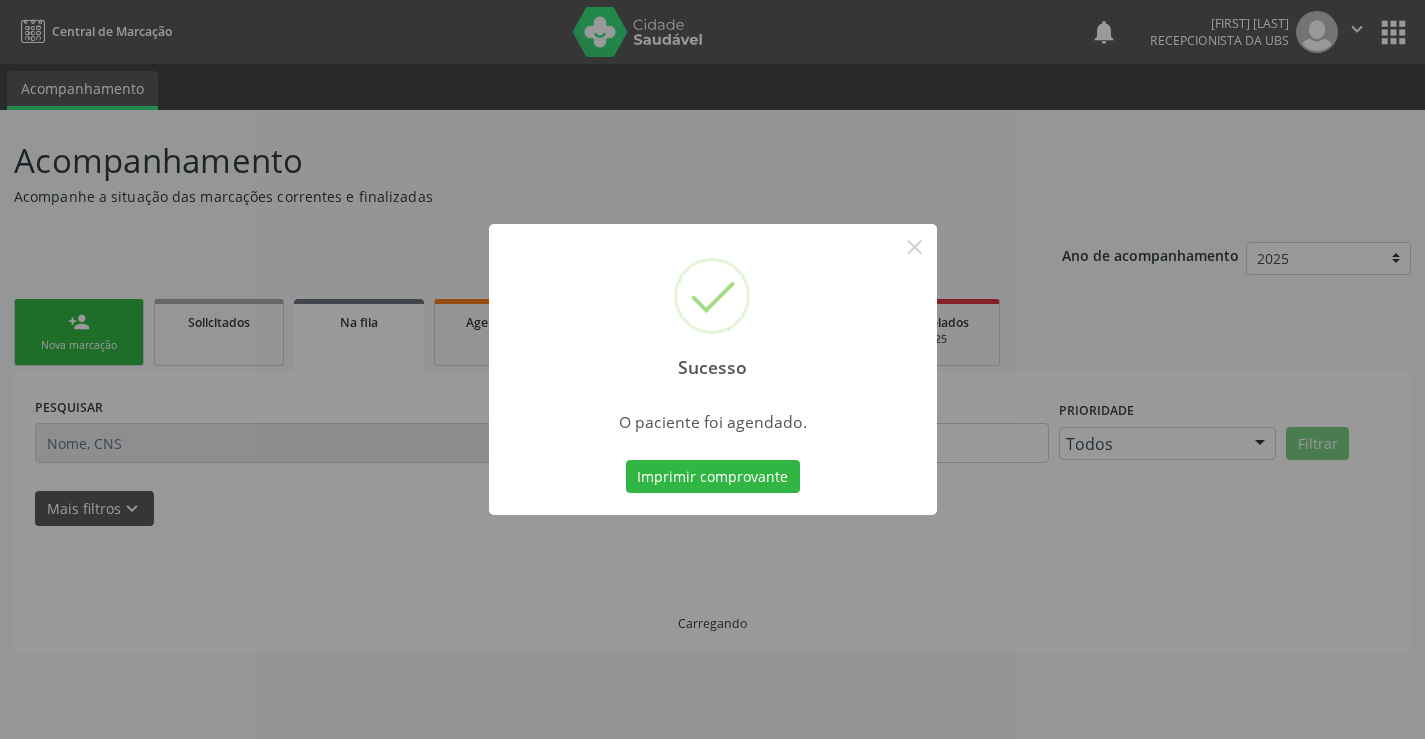 scroll, scrollTop: 0, scrollLeft: 0, axis: both 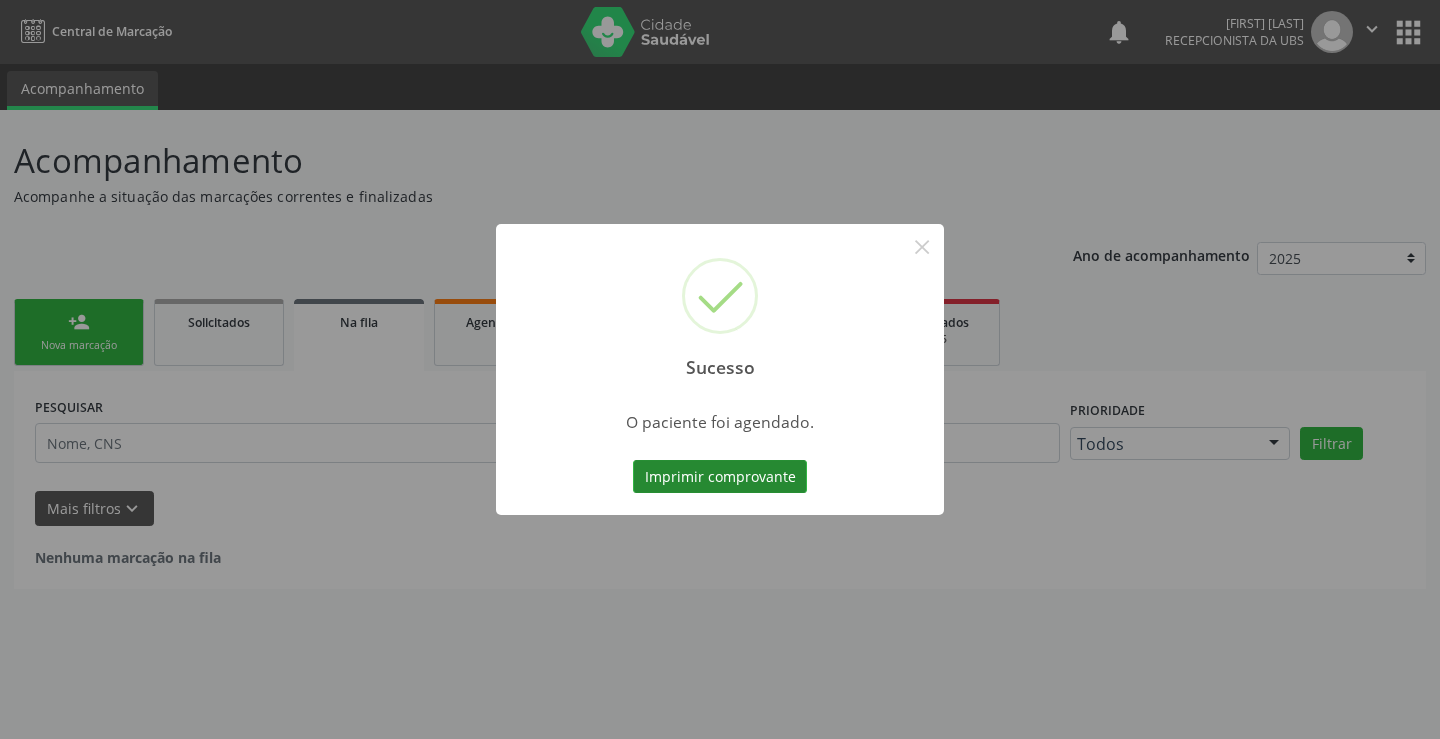 click on "Imprimir comprovante" at bounding box center (720, 477) 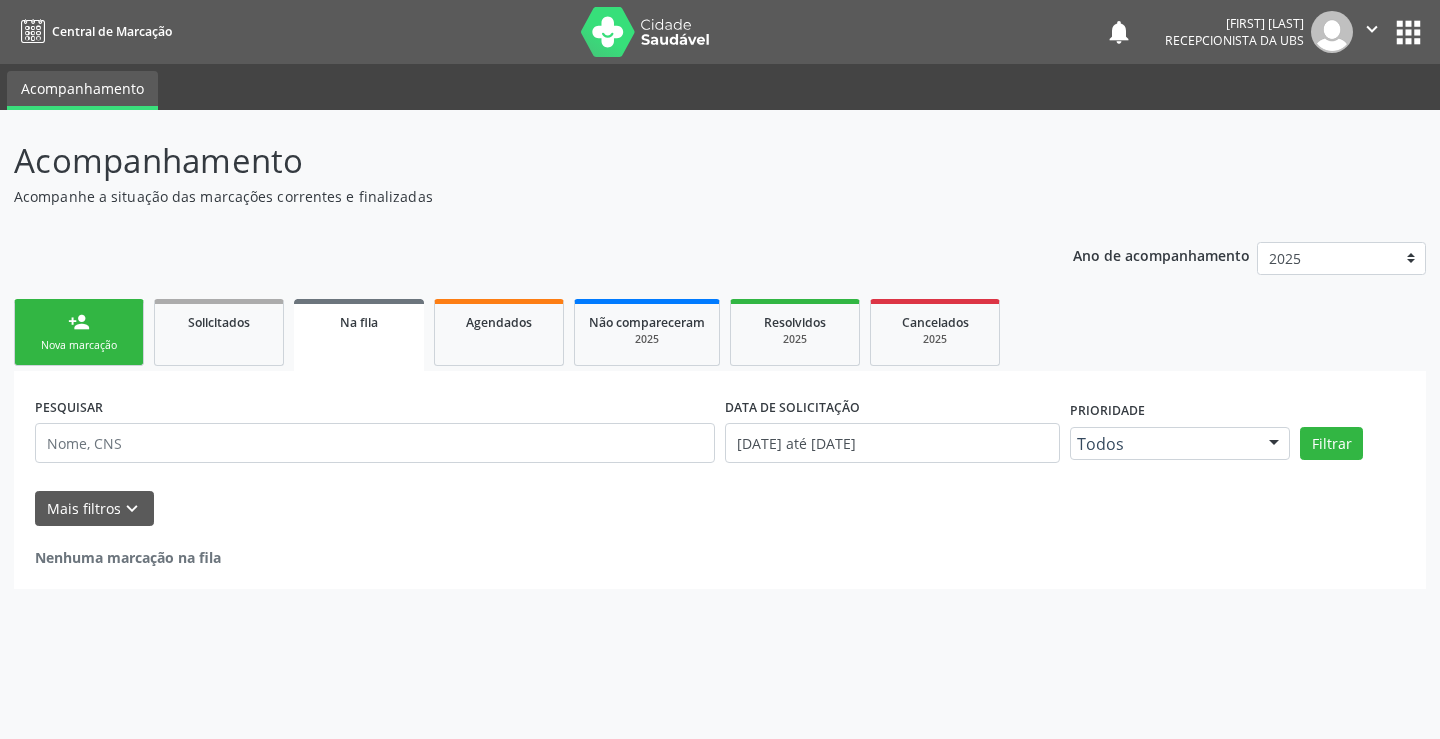 click on "person_add
Nova marcação" at bounding box center [79, 332] 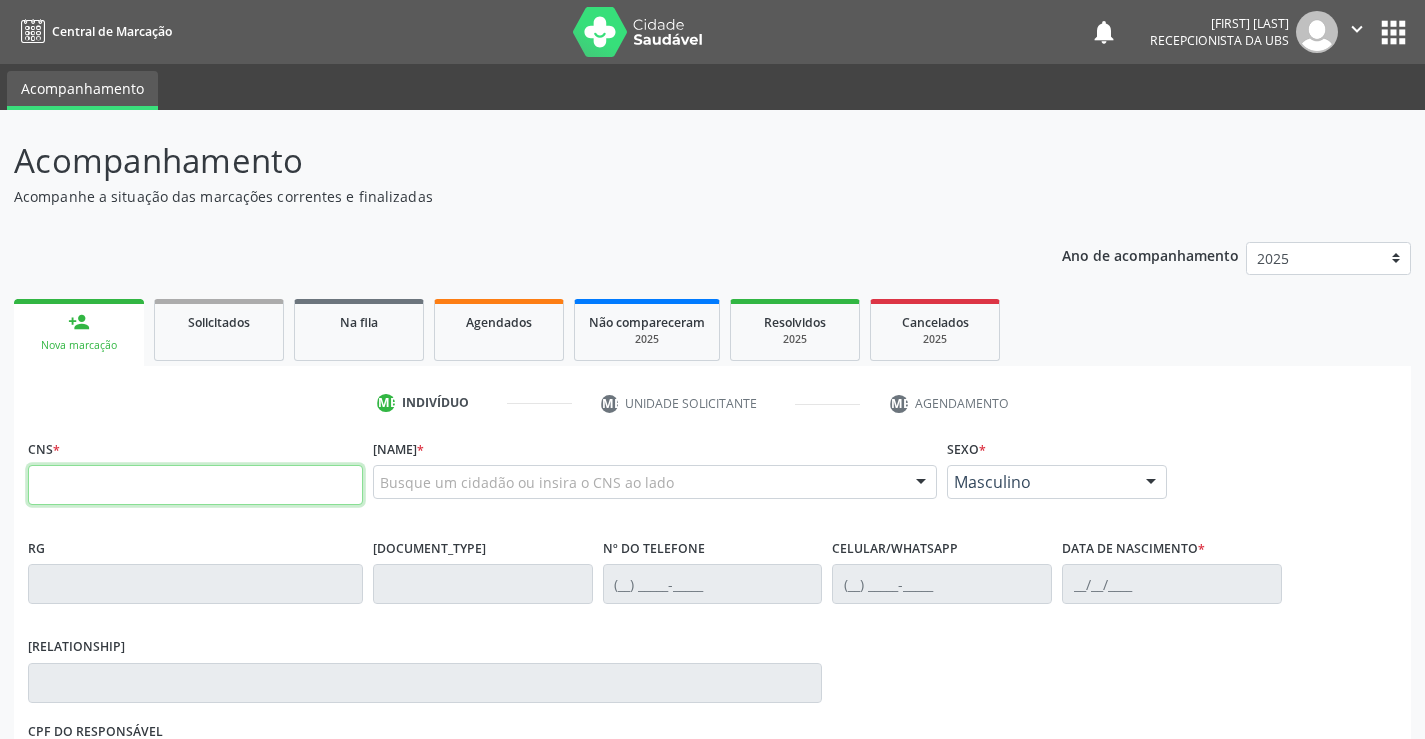 click at bounding box center (195, 485) 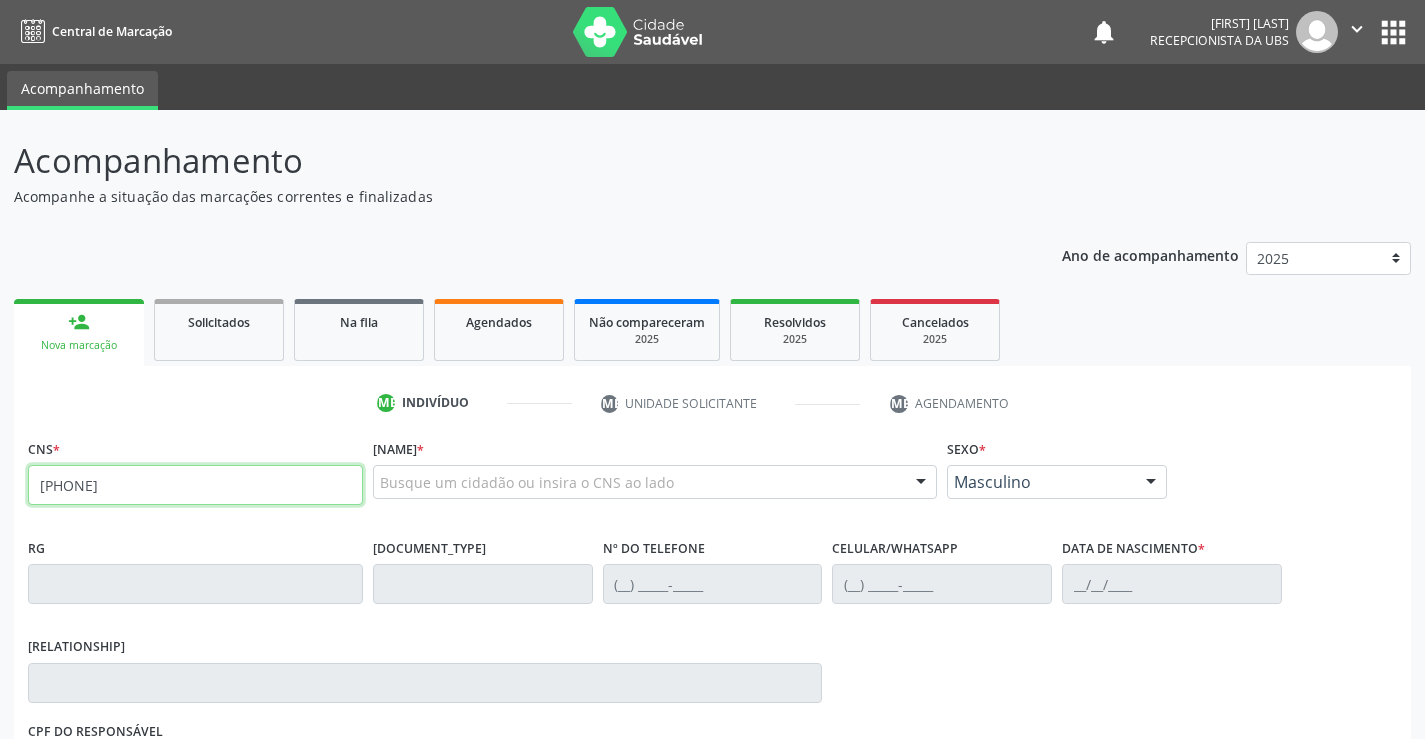 type on "[PHONE]" 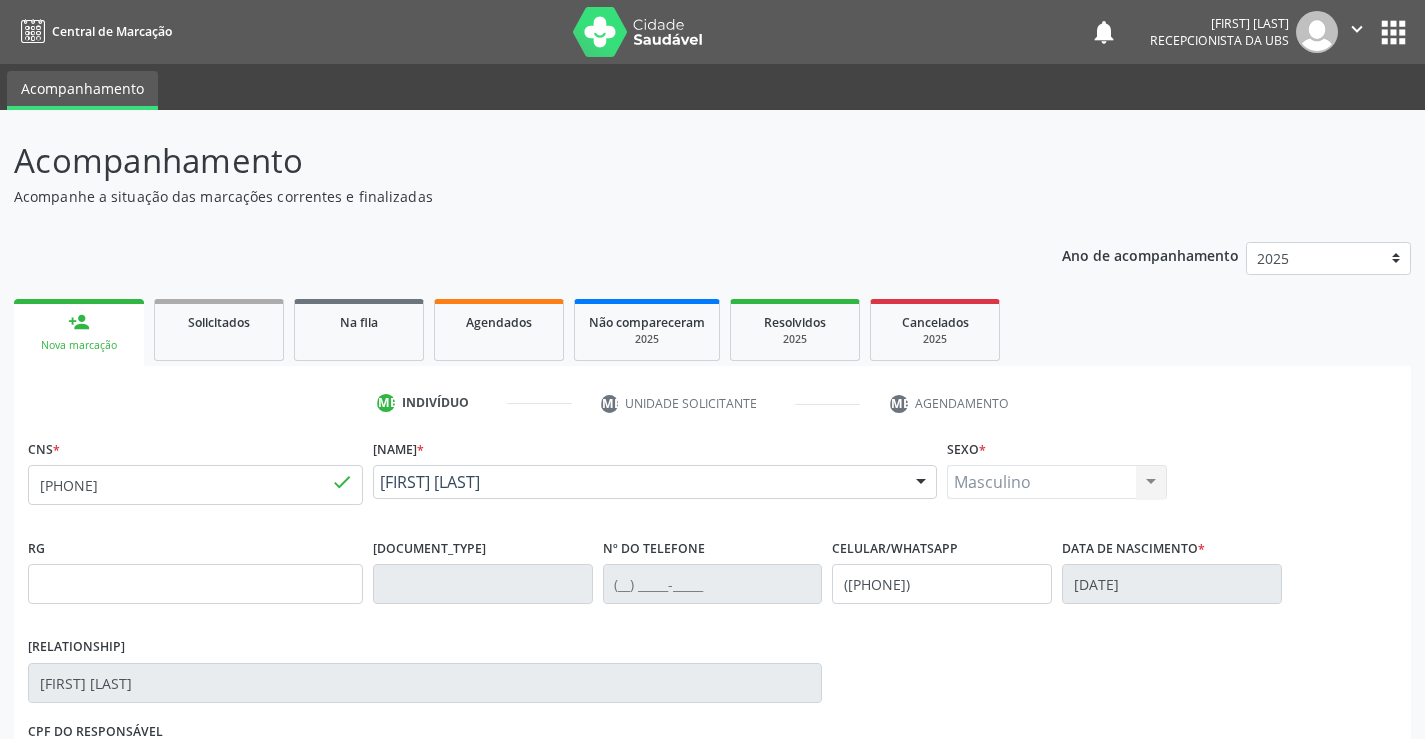 drag, startPoint x: 443, startPoint y: 489, endPoint x: 379, endPoint y: 486, distance: 64.070274 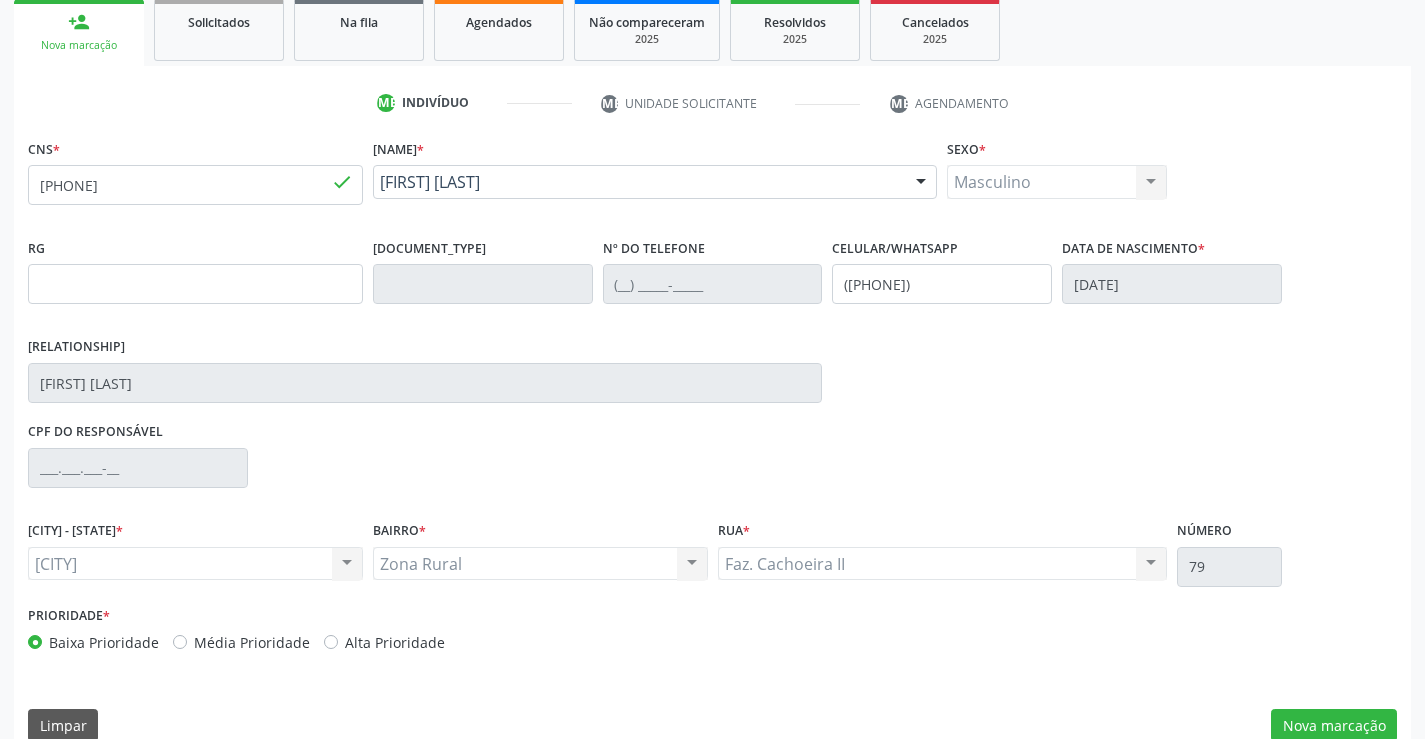 scroll, scrollTop: 331, scrollLeft: 0, axis: vertical 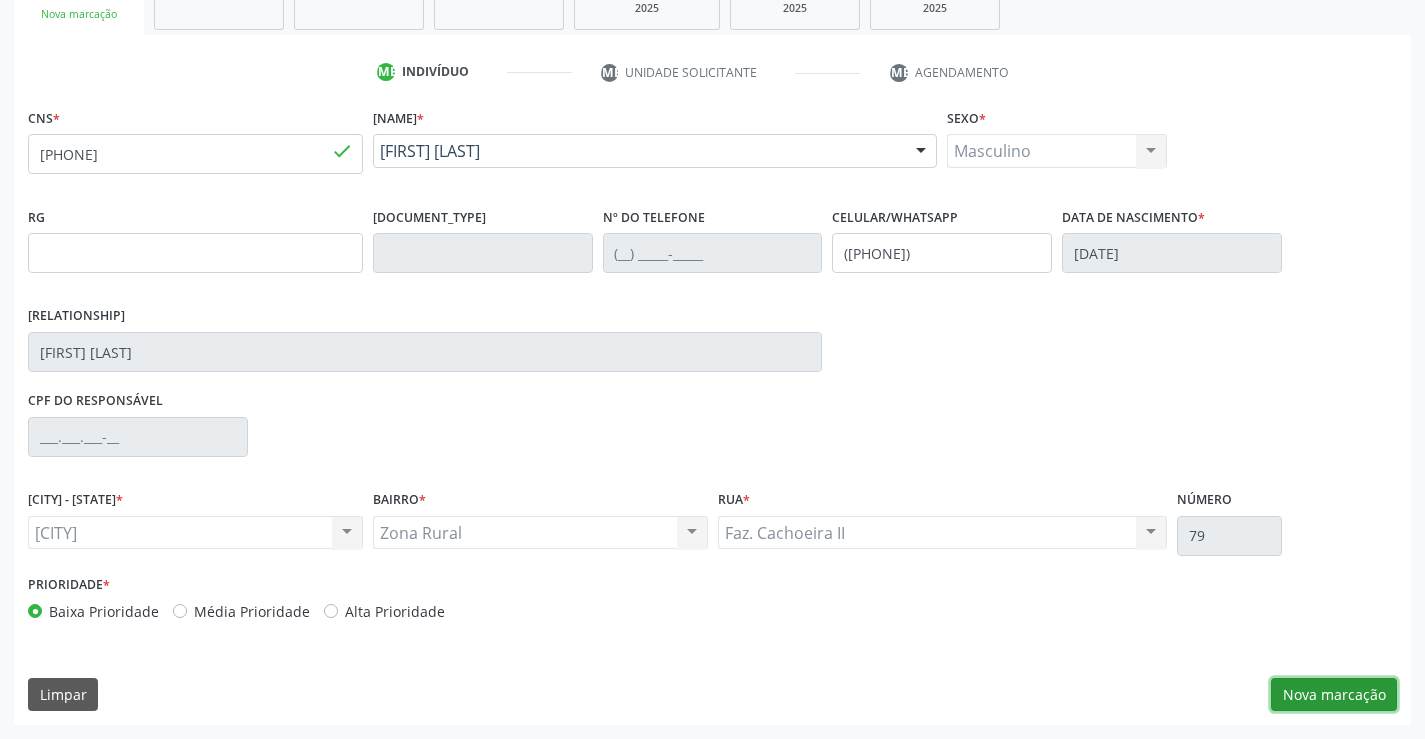 click on "Nova marcação" at bounding box center [1334, 695] 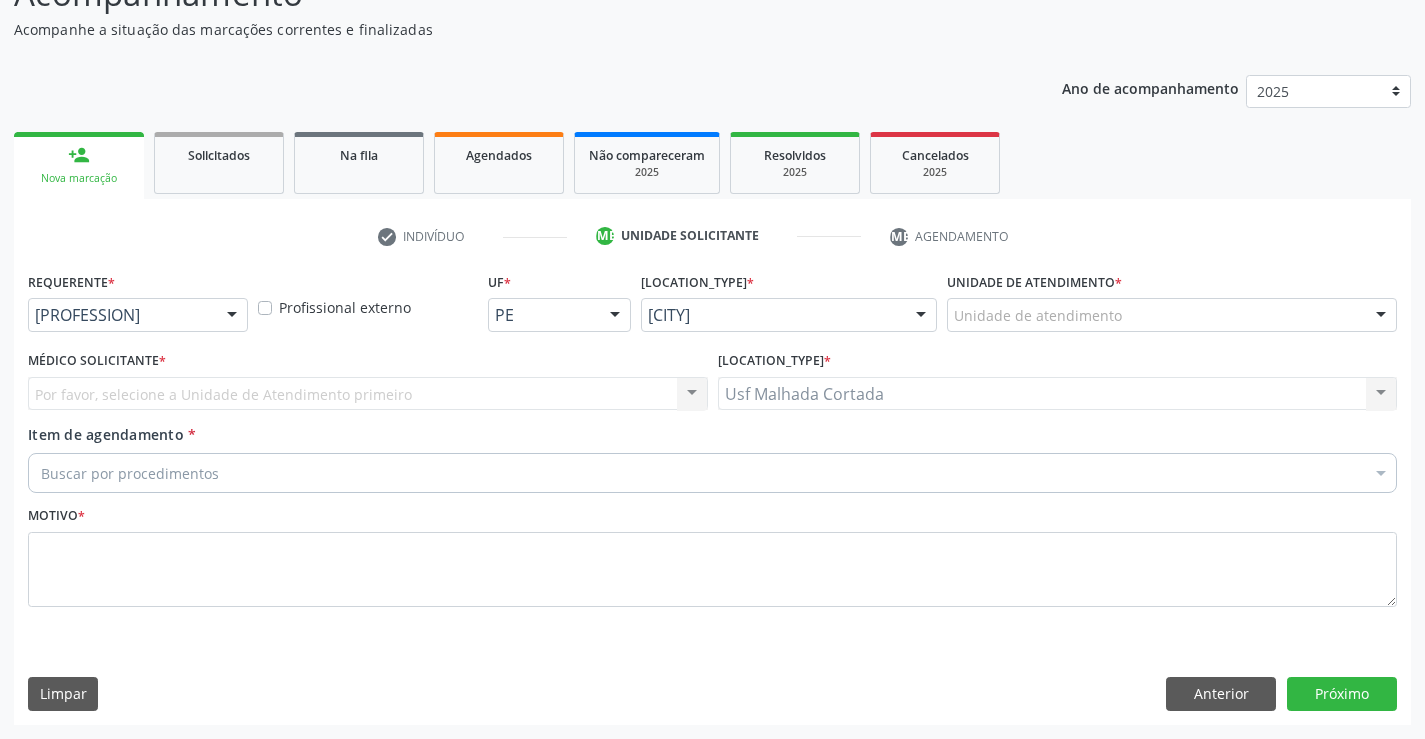 scroll, scrollTop: 167, scrollLeft: 0, axis: vertical 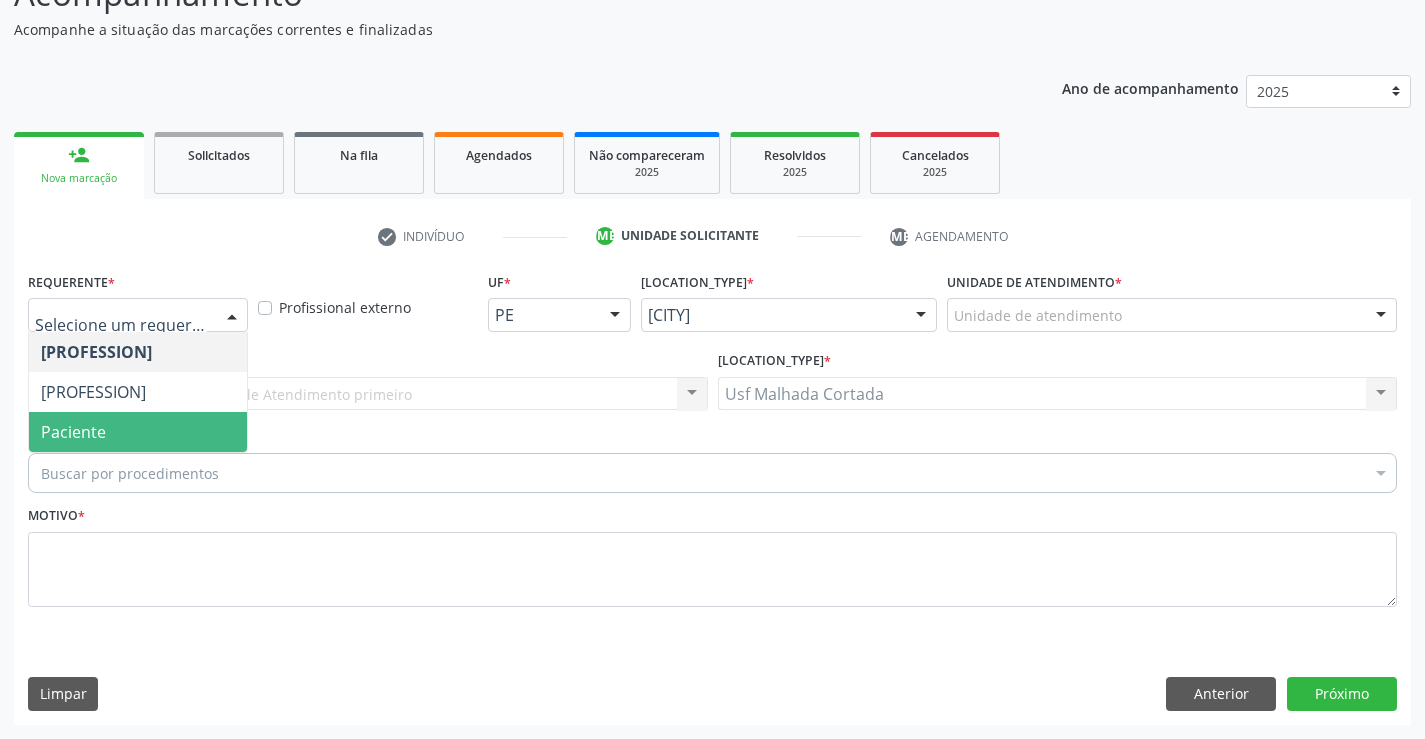 click on "Paciente" at bounding box center (138, 432) 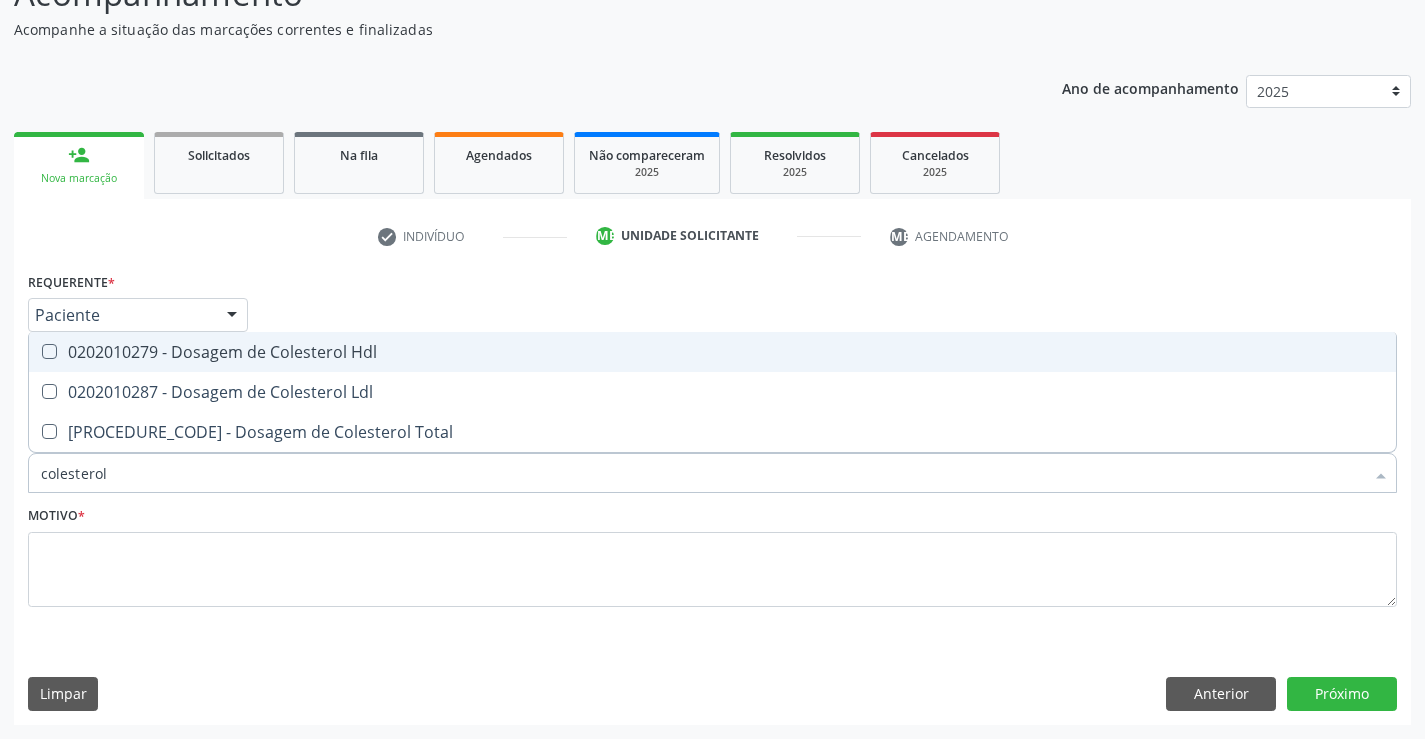 click on "0202010279 - Dosagem de Colesterol Hdl" at bounding box center [712, 352] 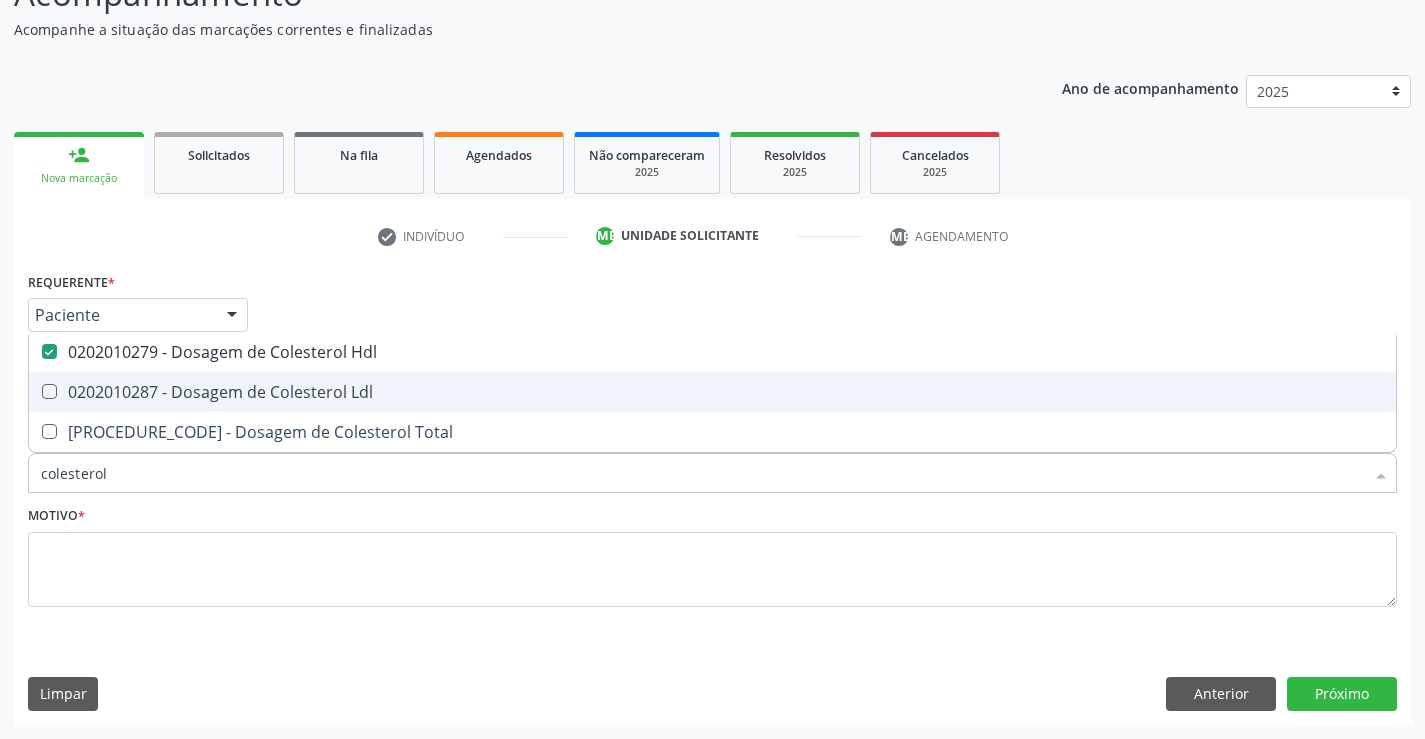 click on "0202010287 - Dosagem de Colesterol Ldl" at bounding box center [712, 392] 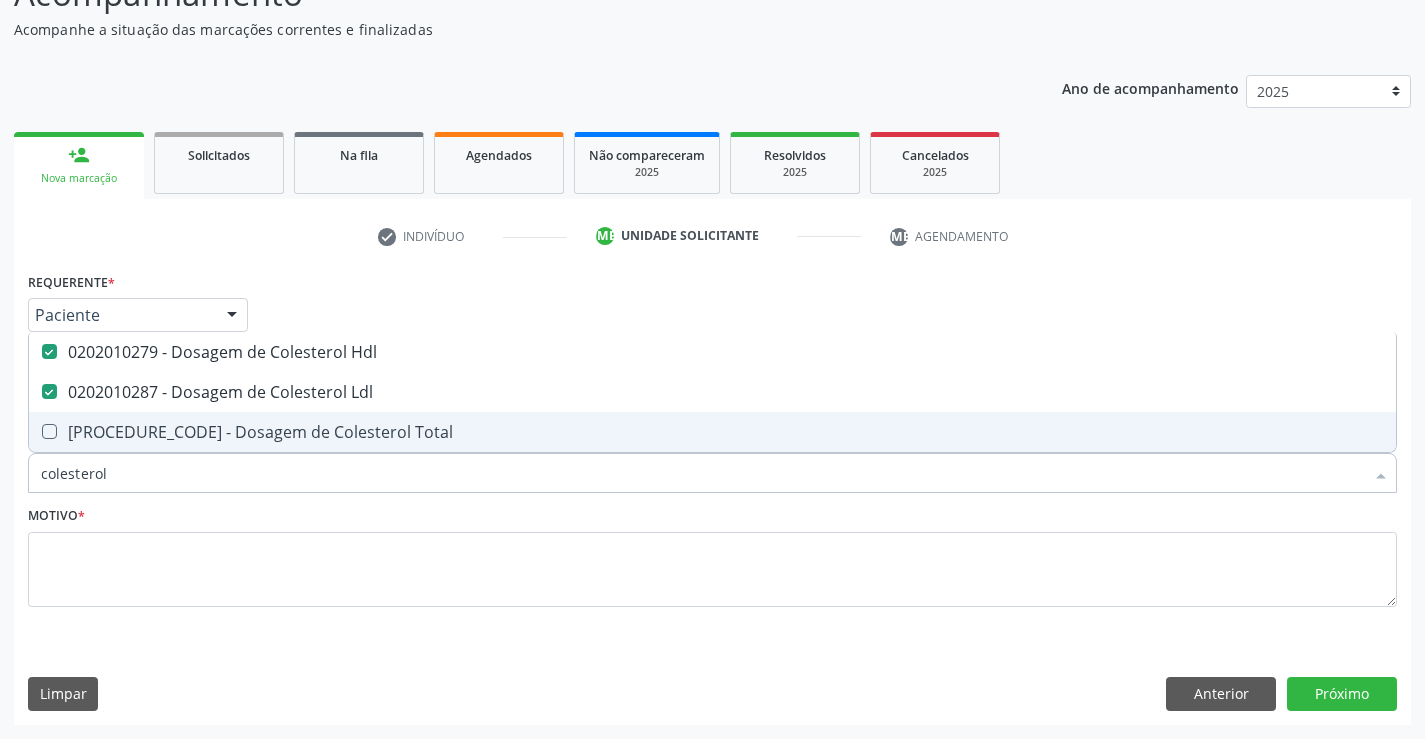 click on "[PROCEDURE_CODE] - Dosagem de Colesterol Total" at bounding box center [712, 432] 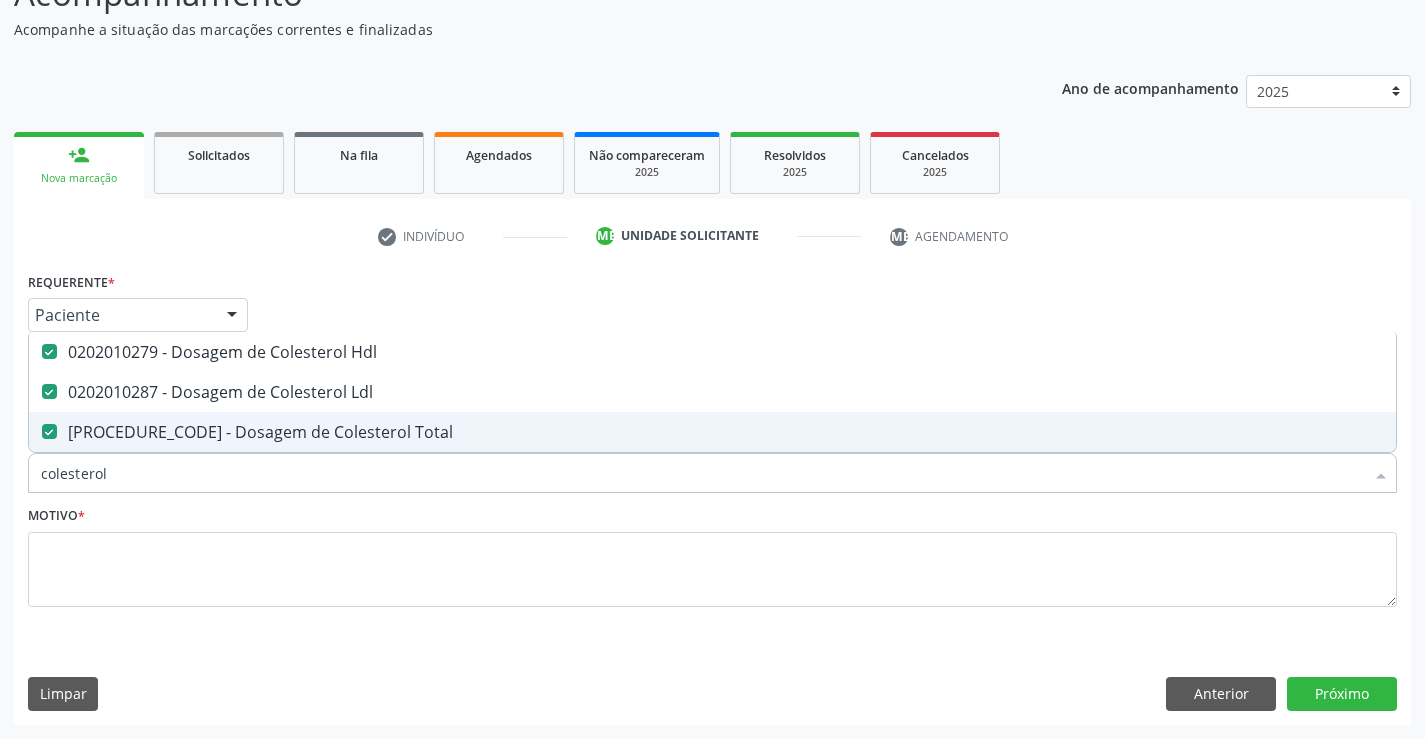 click on "colesterol" at bounding box center [702, 473] 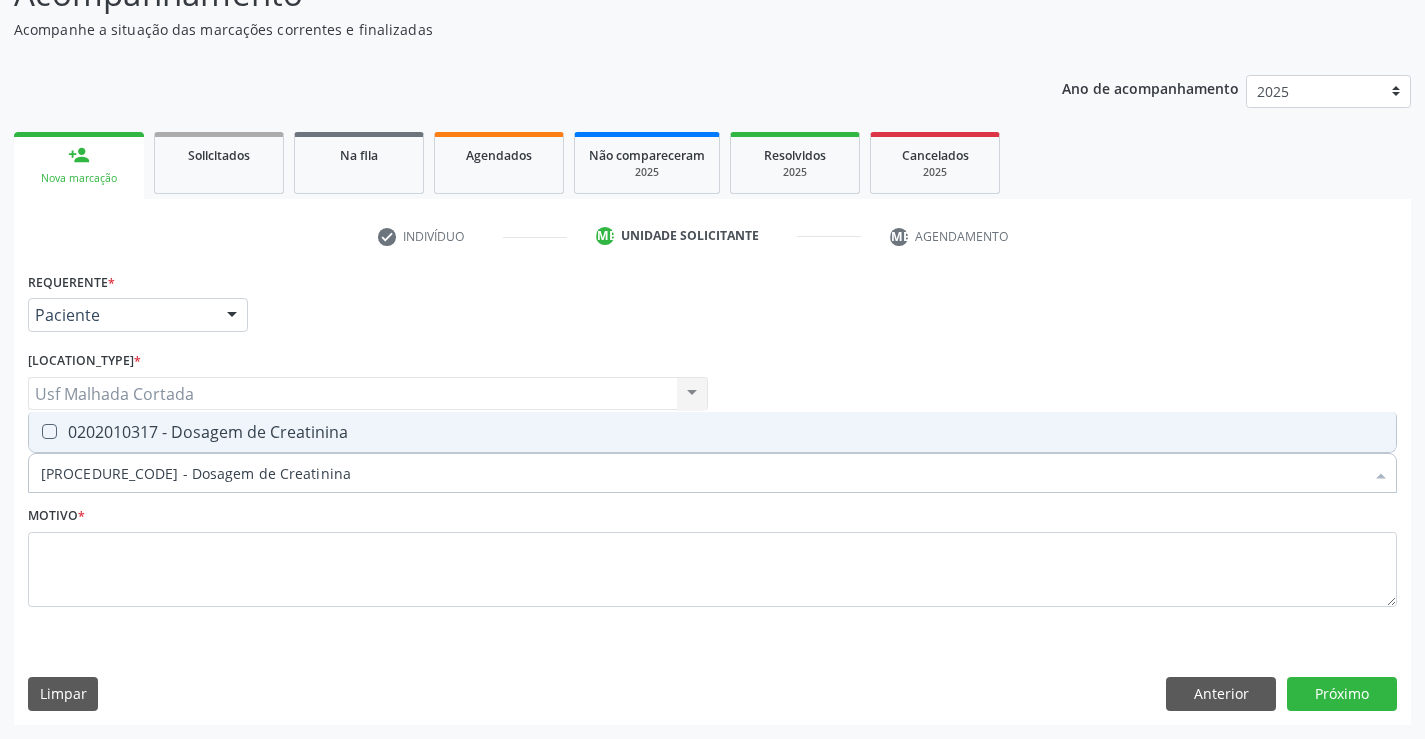 click on "[PROCEDURE_CODE] - Dosagem de Creatinina" at bounding box center (702, 473) 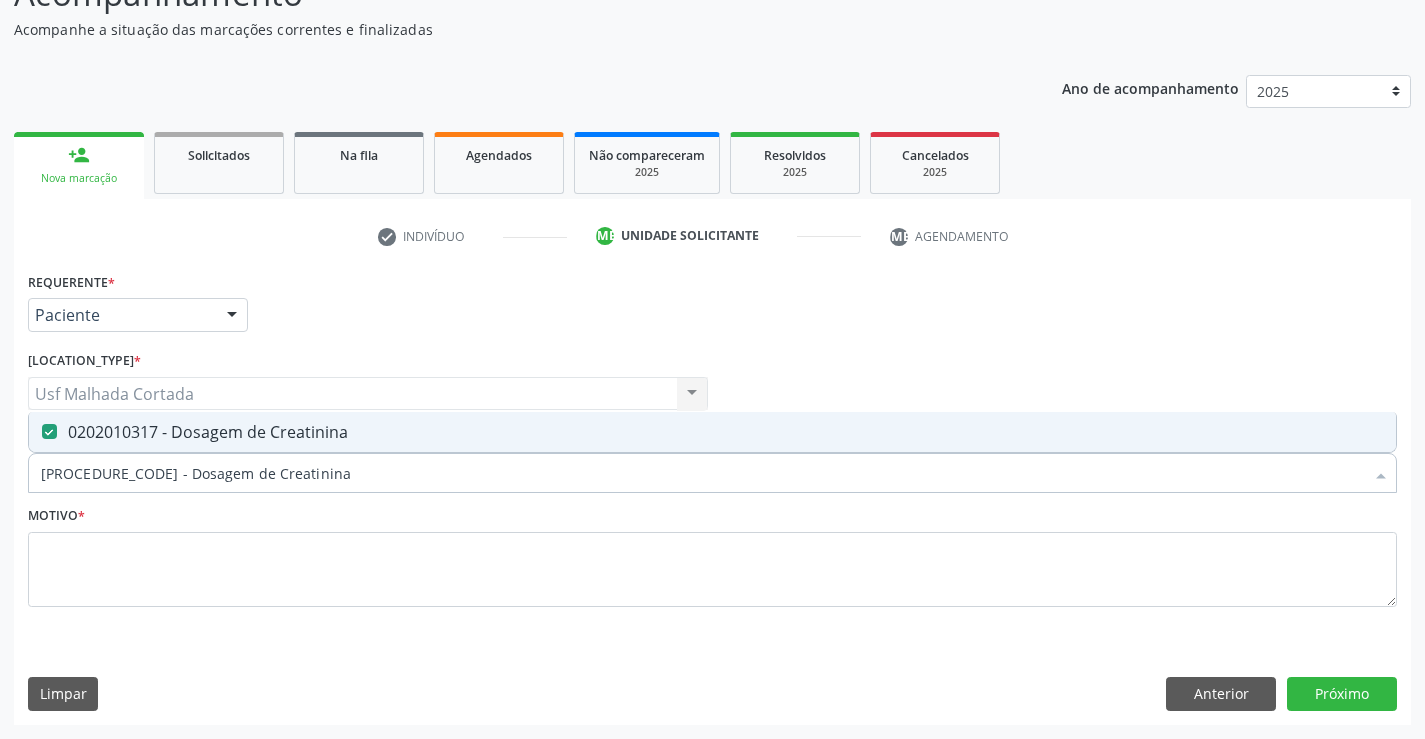 drag, startPoint x: 164, startPoint y: 479, endPoint x: 19, endPoint y: 479, distance: 145 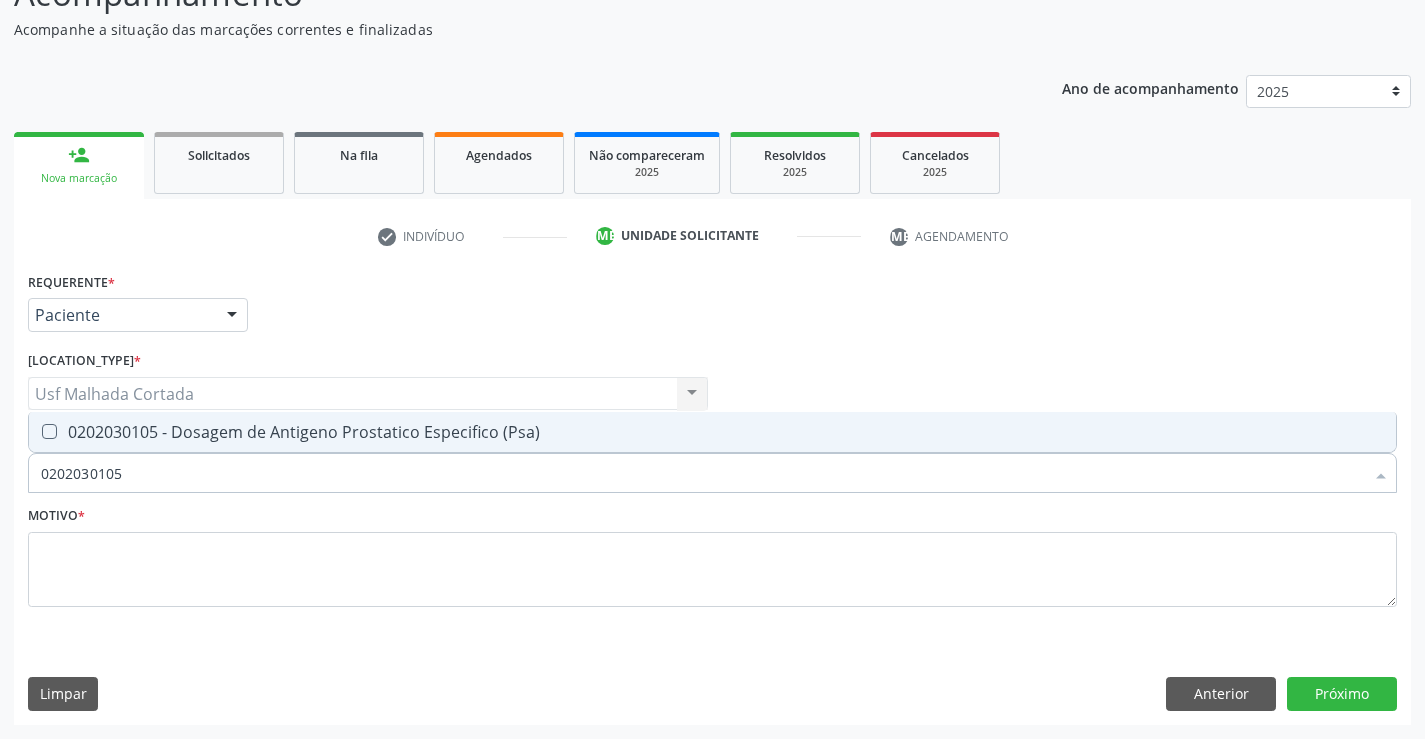 click on "0202030105 - Dosagem de Antigeno Prostatico Especifico (Psa)" at bounding box center (712, 432) 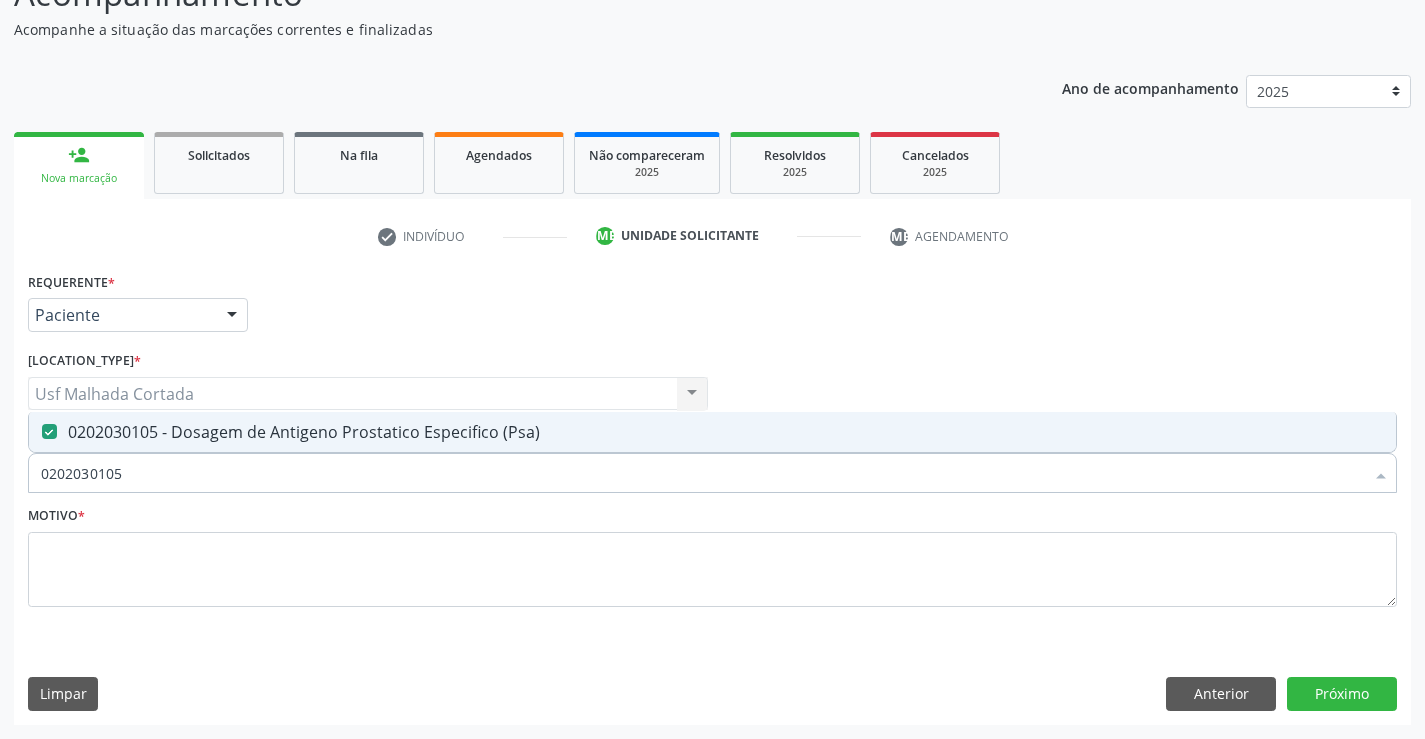 drag, startPoint x: 154, startPoint y: 476, endPoint x: 31, endPoint y: 479, distance: 123.03658 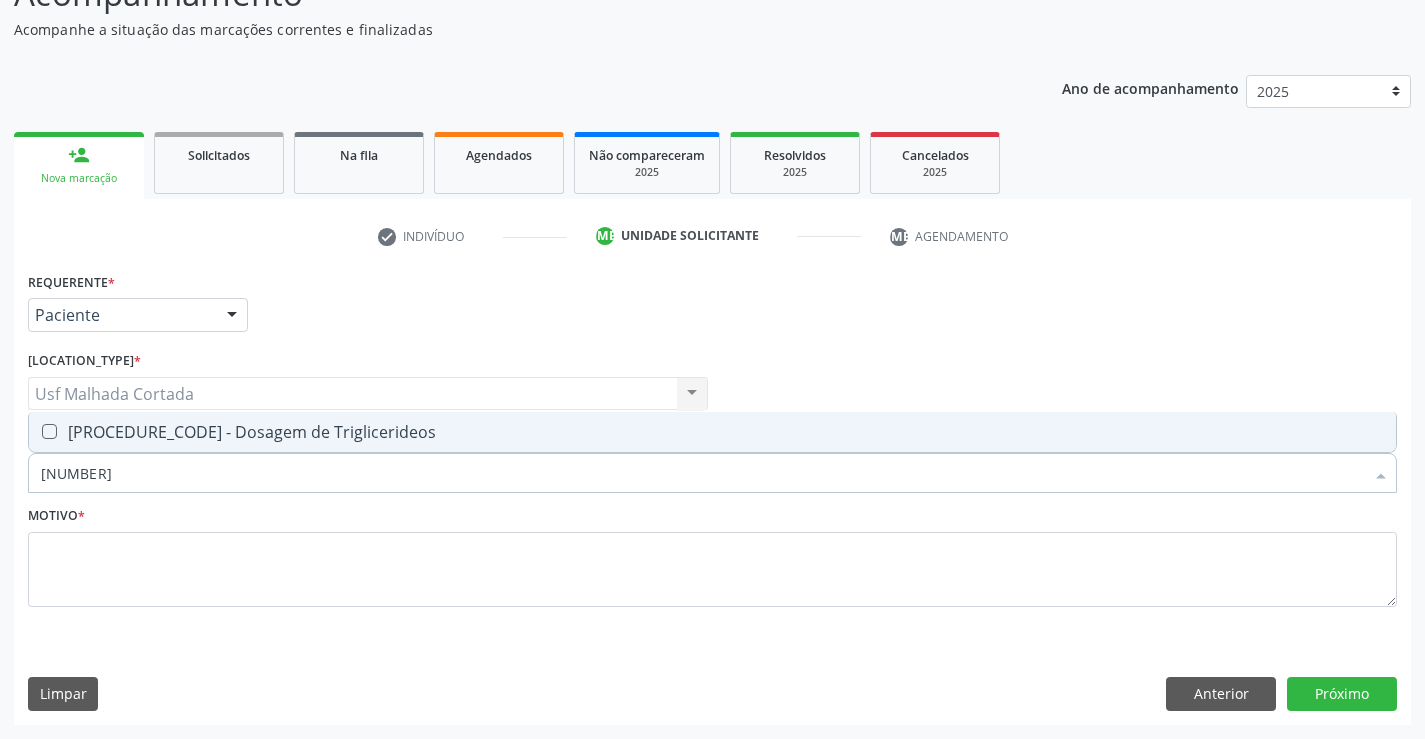 click on "[PROCEDURE_CODE] - Dosagem de Triglicerideos" at bounding box center [712, 432] 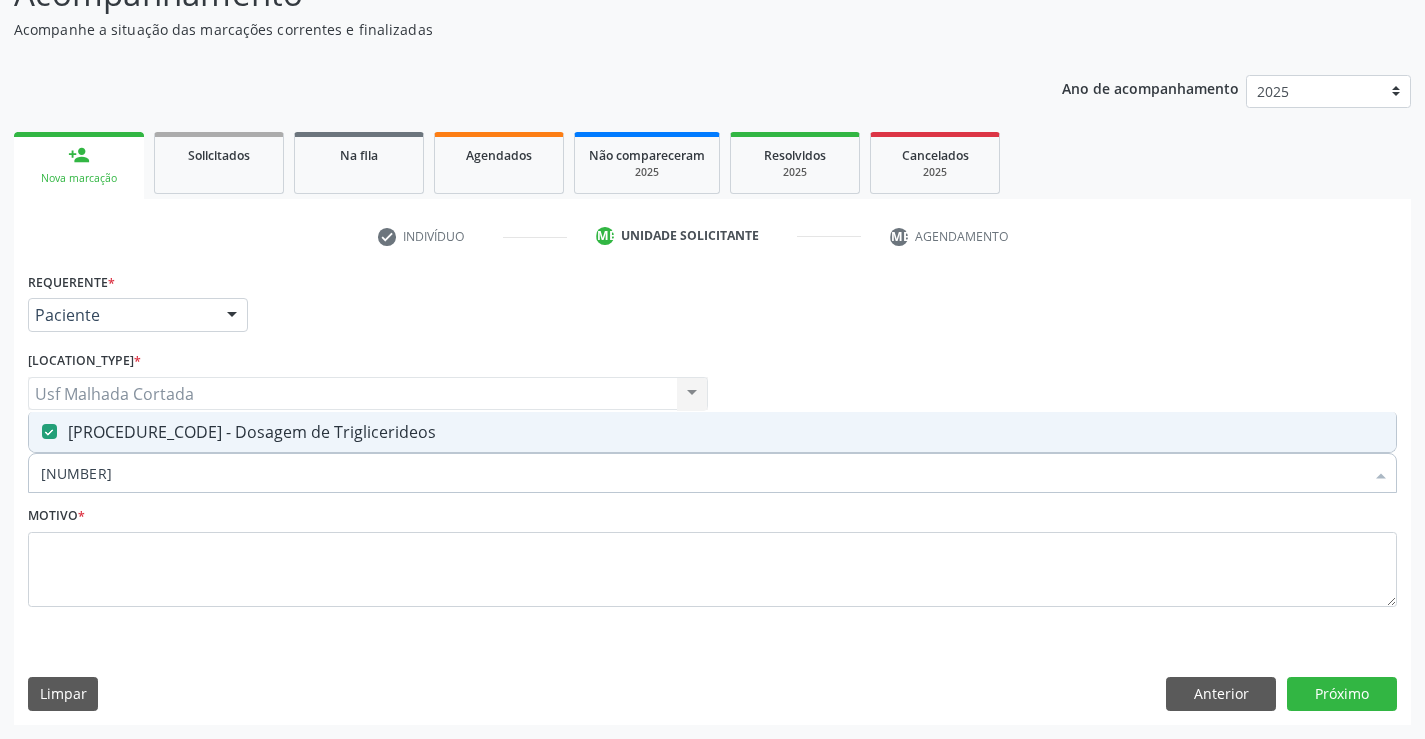 drag, startPoint x: 169, startPoint y: 477, endPoint x: 38, endPoint y: 480, distance: 131.03435 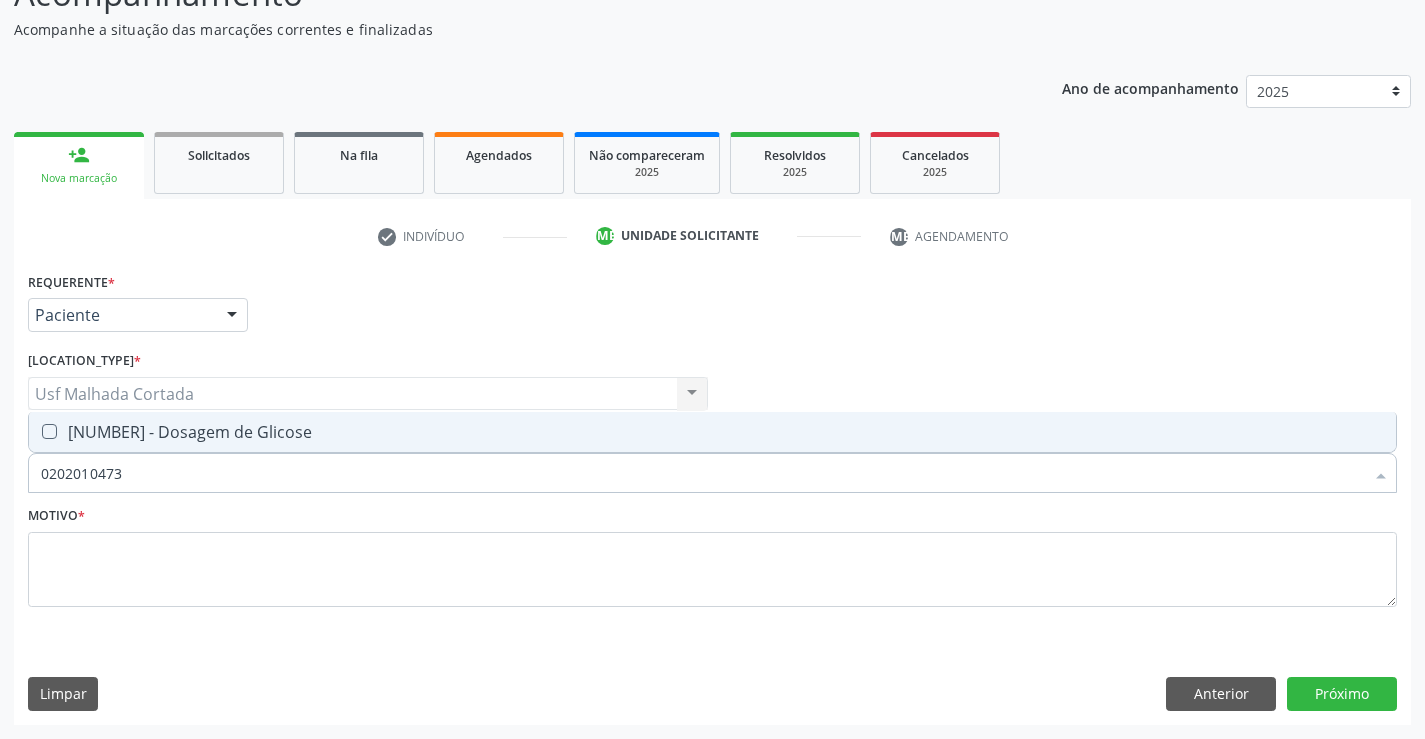 click on "[NUMBER] - Dosagem de Glicose" at bounding box center (712, 432) 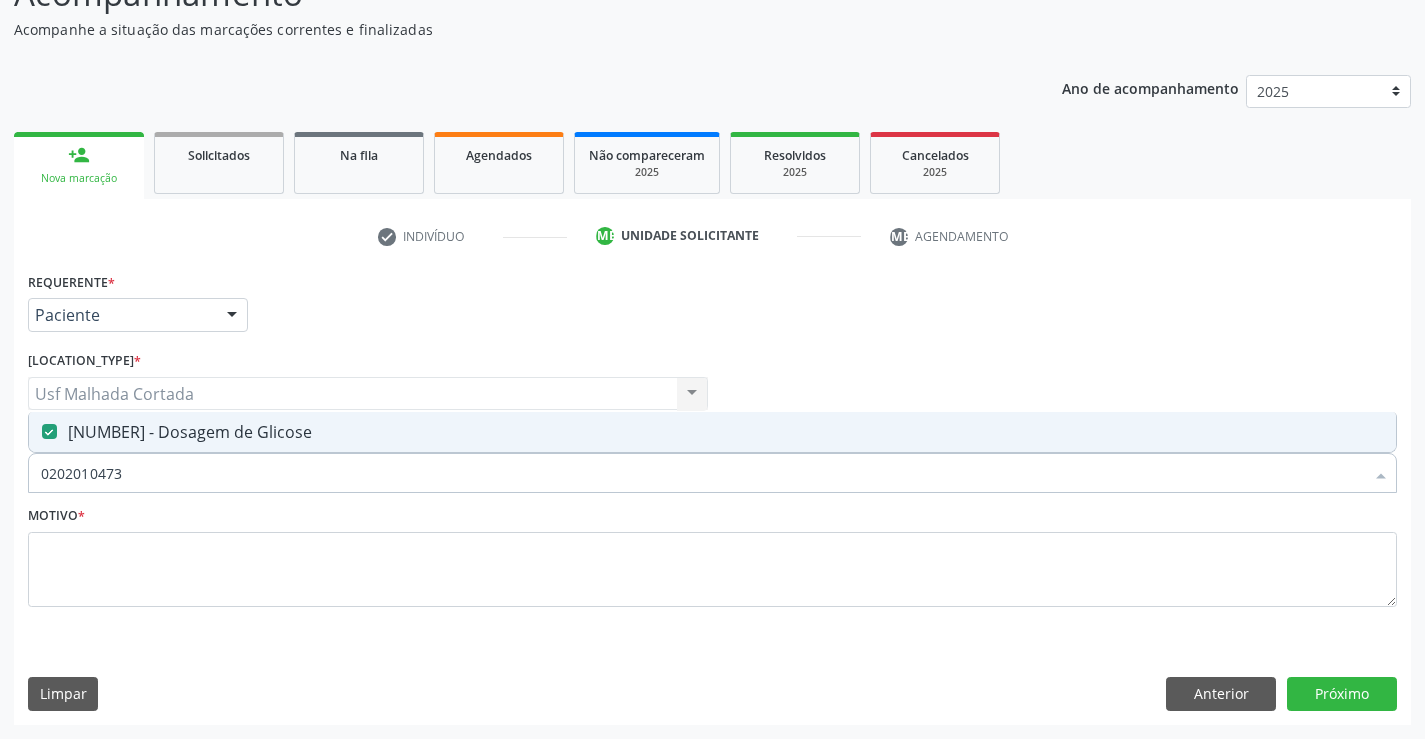 drag, startPoint x: 163, startPoint y: 474, endPoint x: 31, endPoint y: 486, distance: 132.54433 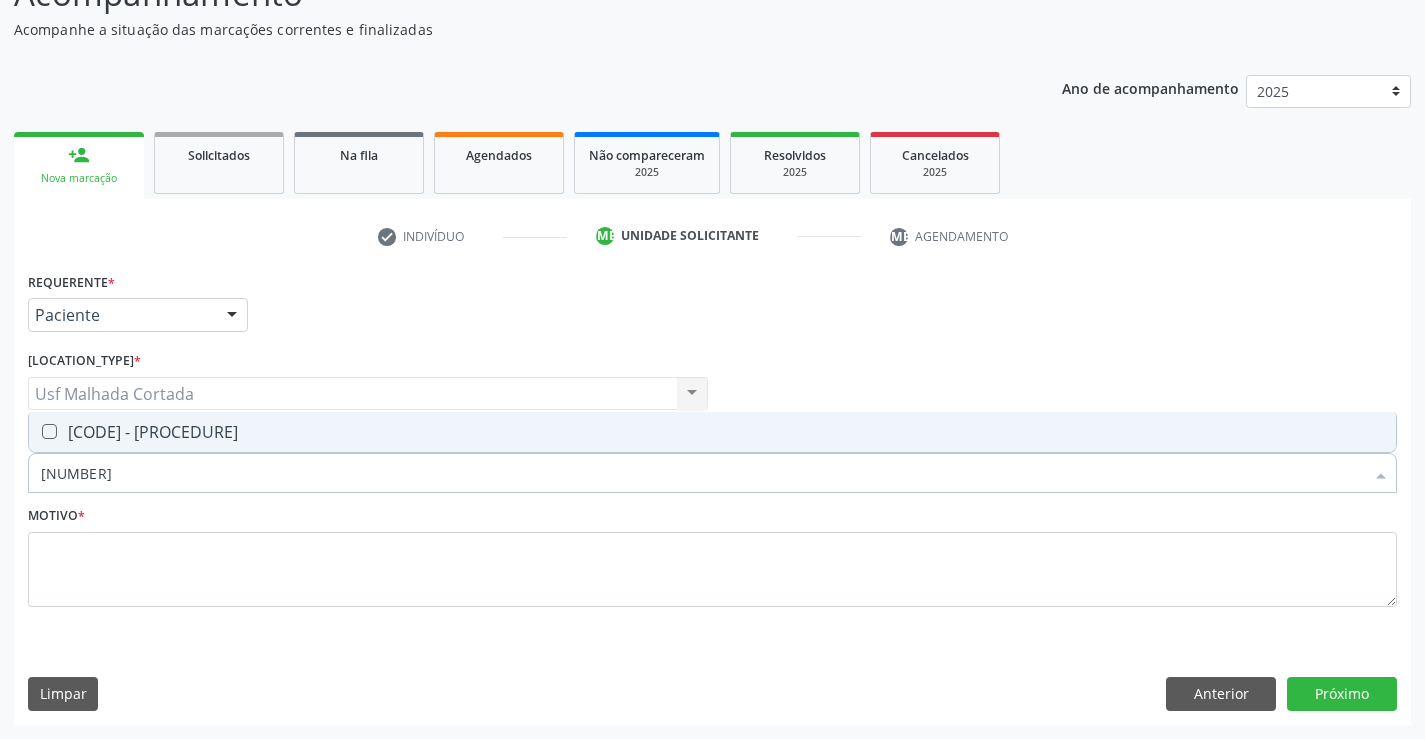 click on "[CODE] - [PROCEDURE]" at bounding box center (712, 432) 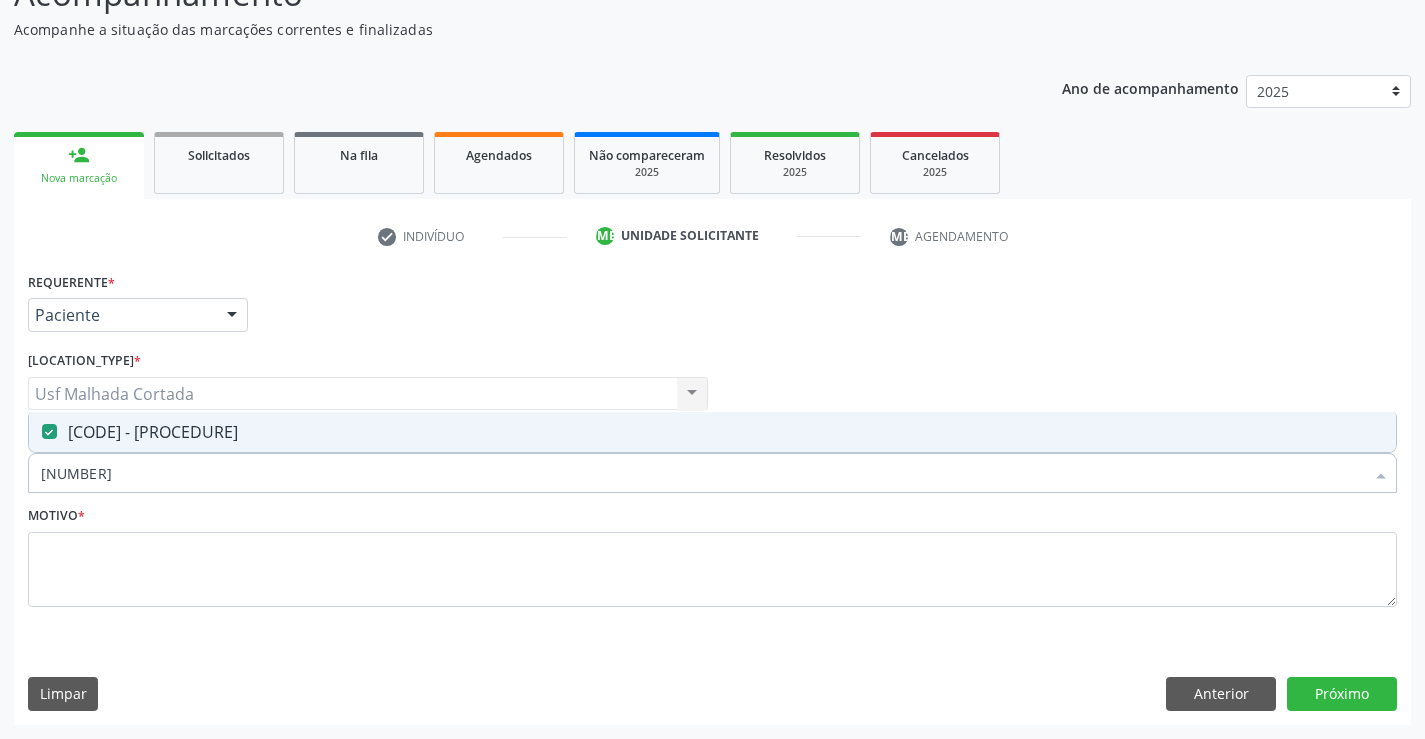 drag, startPoint x: 149, startPoint y: 474, endPoint x: 27, endPoint y: 483, distance: 122.33152 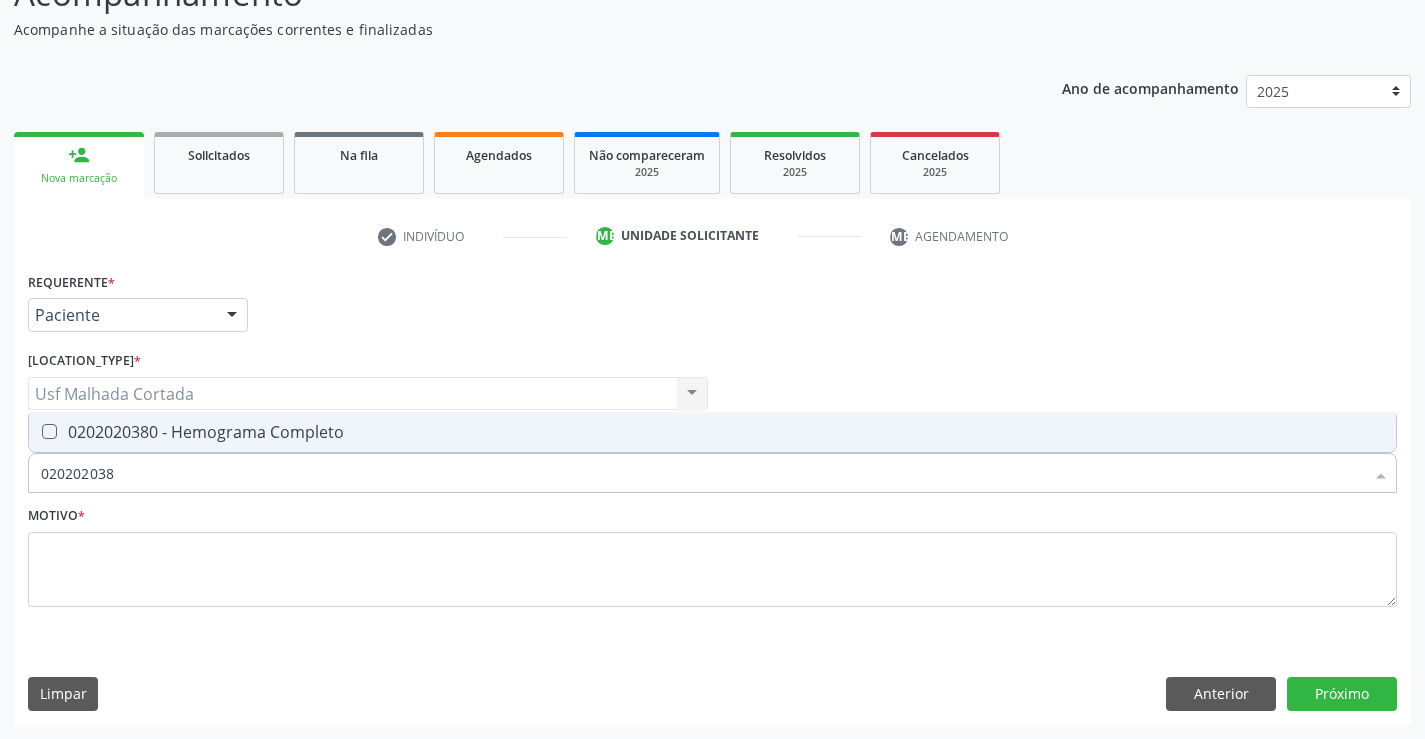 type on "[PROCEDURE_CODE]" 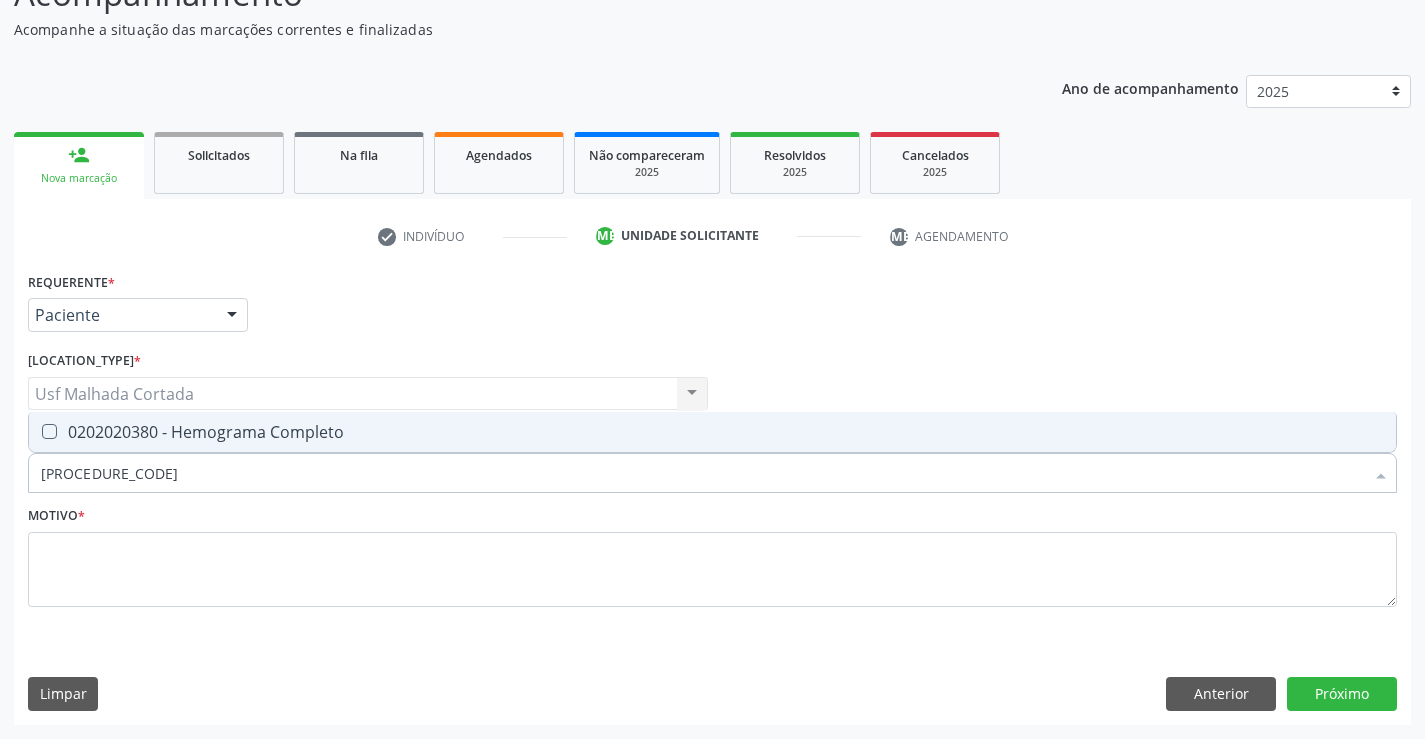 click on "0202020380 - Hemograma Completo" at bounding box center (712, 432) 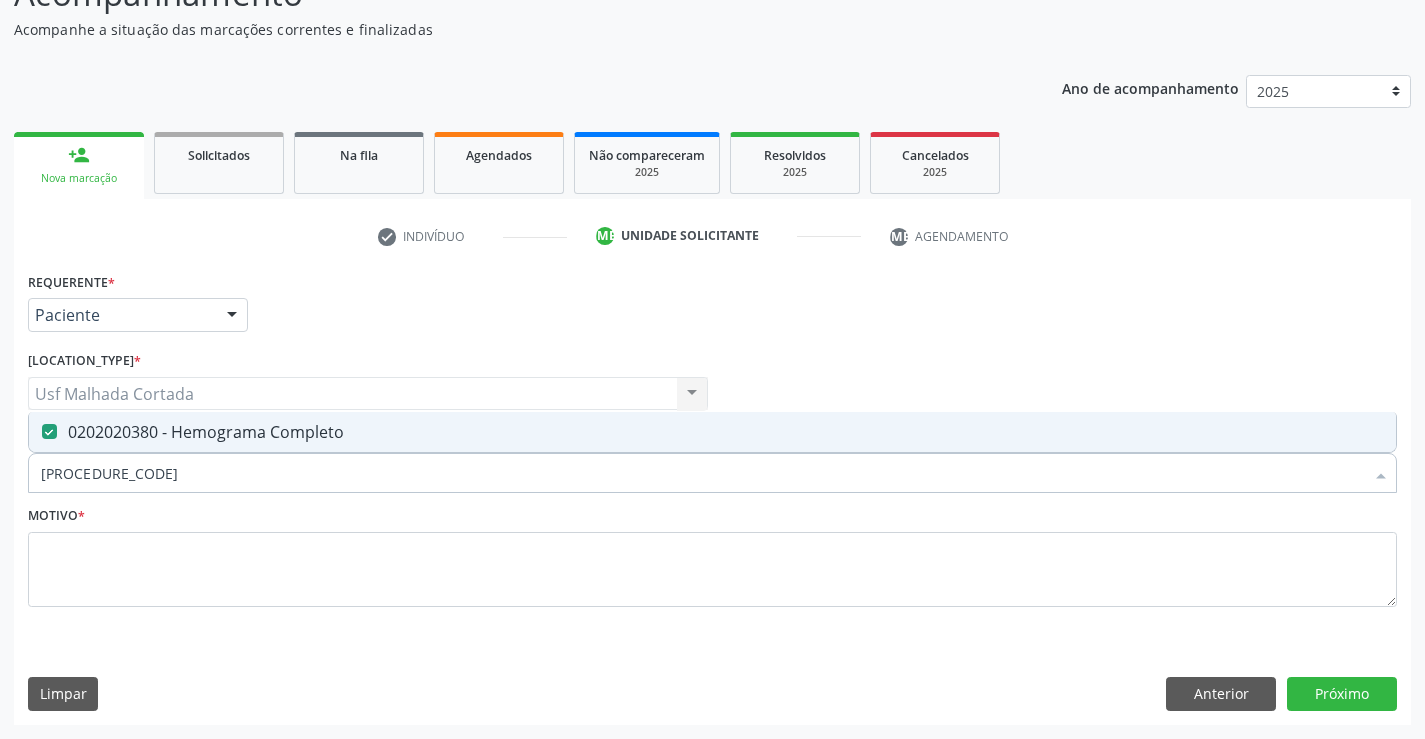 drag, startPoint x: 151, startPoint y: 471, endPoint x: 30, endPoint y: 478, distance: 121.20231 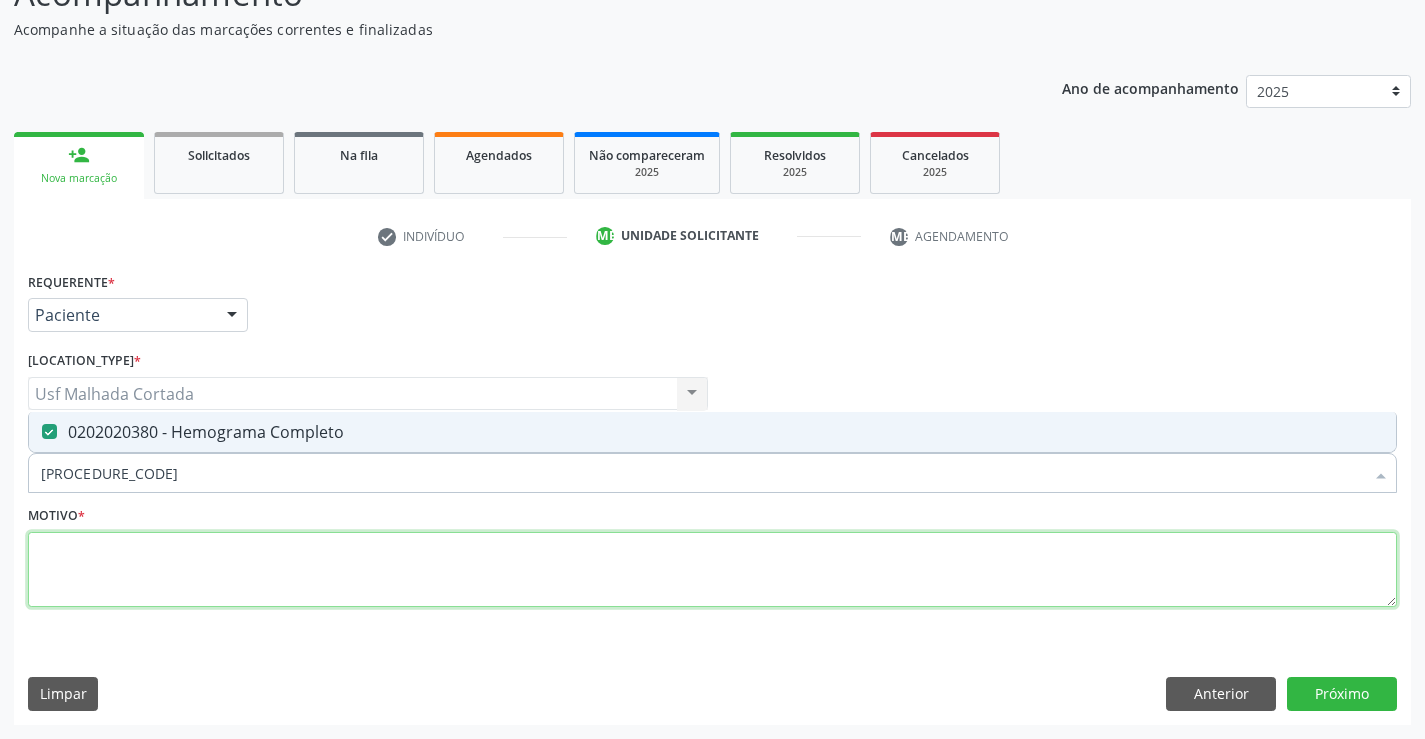 click at bounding box center (712, 570) 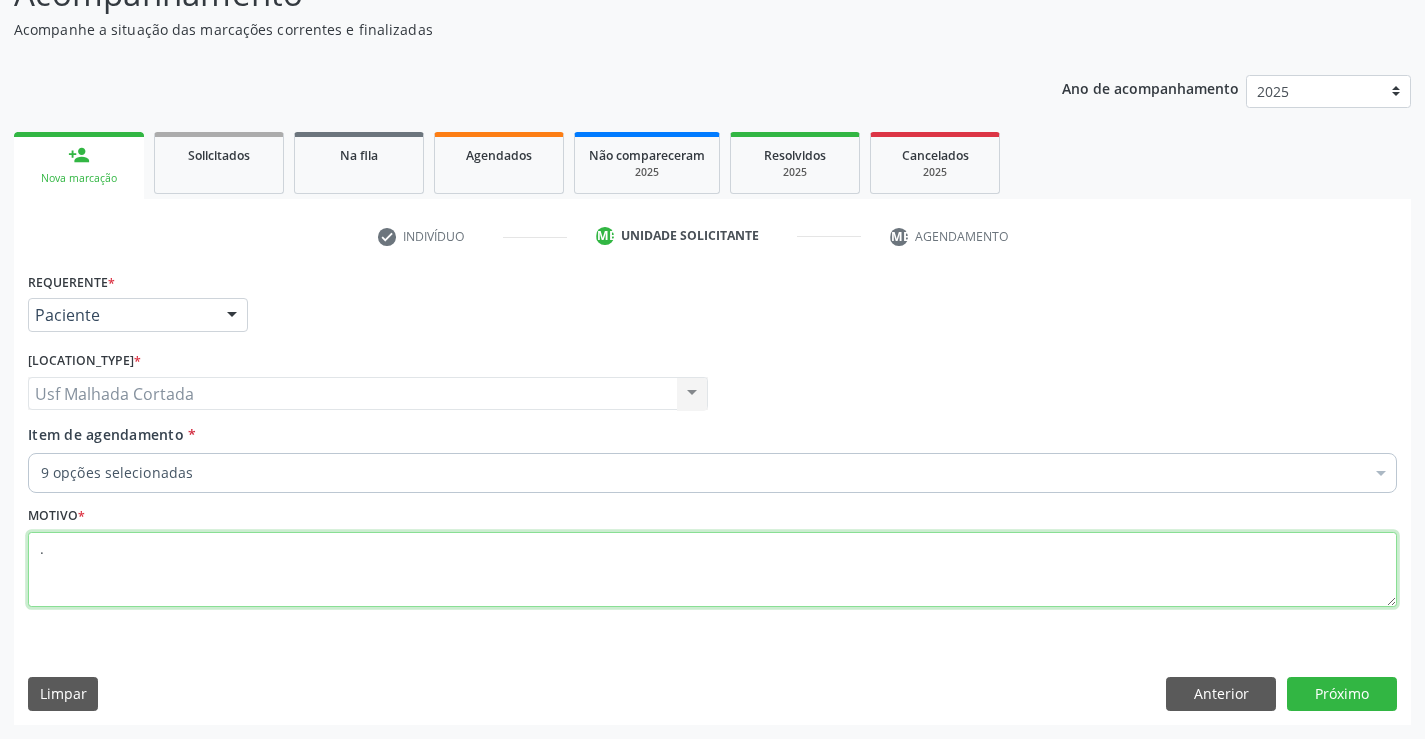 type on "." 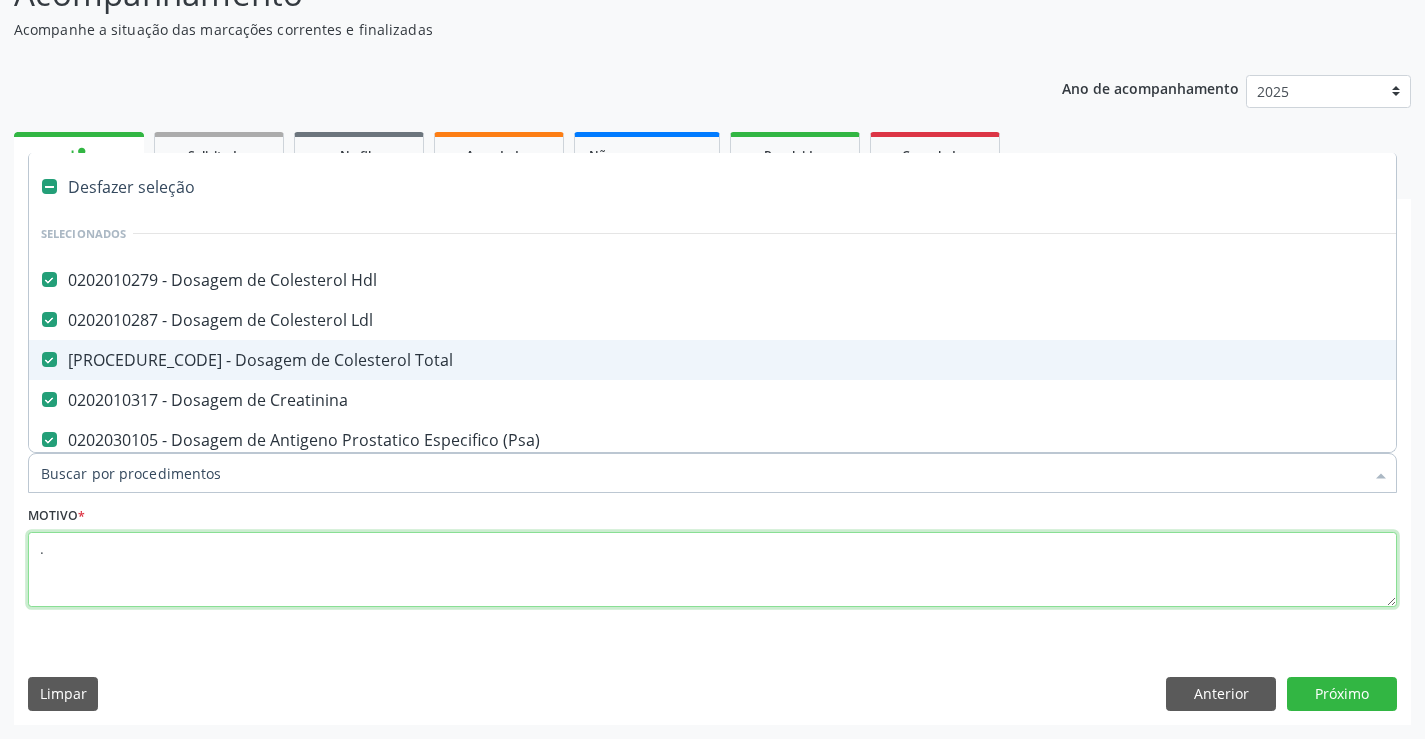 click on "." at bounding box center (712, 570) 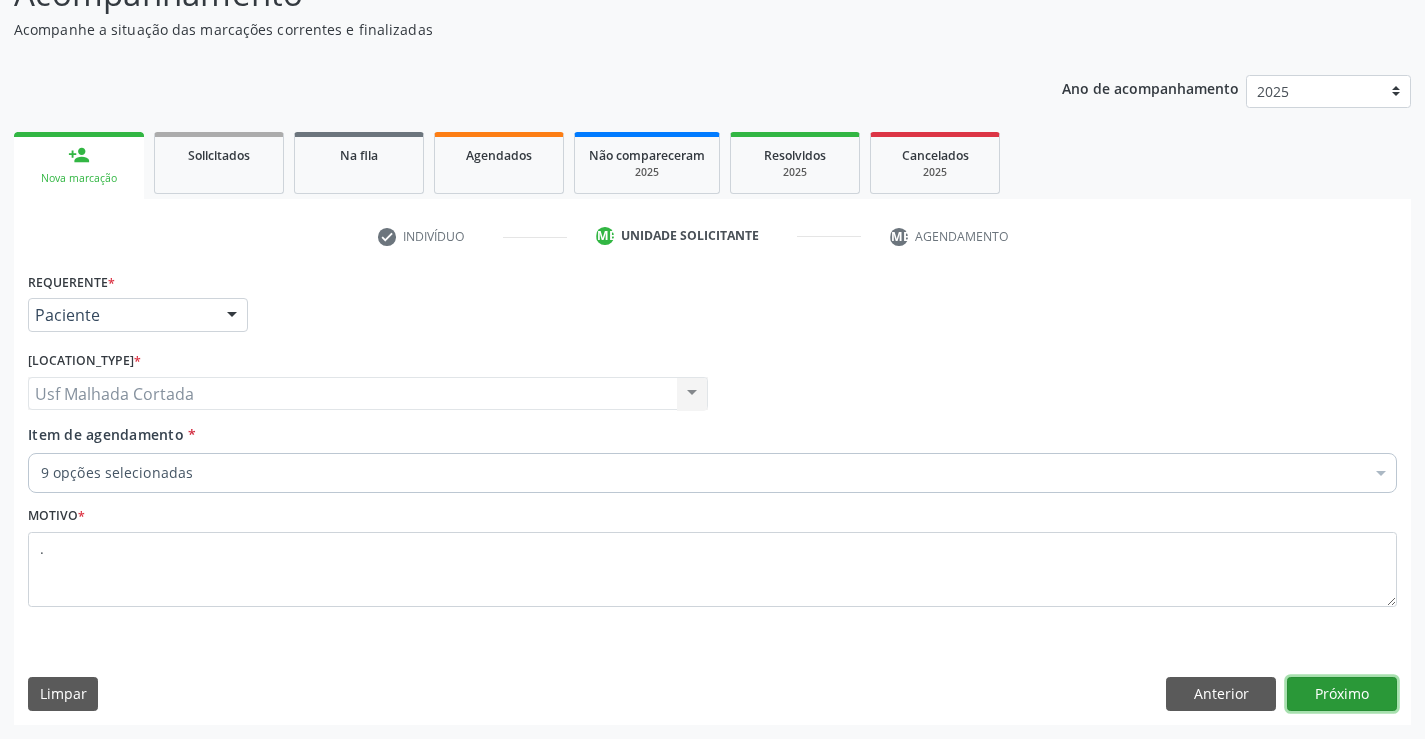 click on "Próximo" at bounding box center [1342, 694] 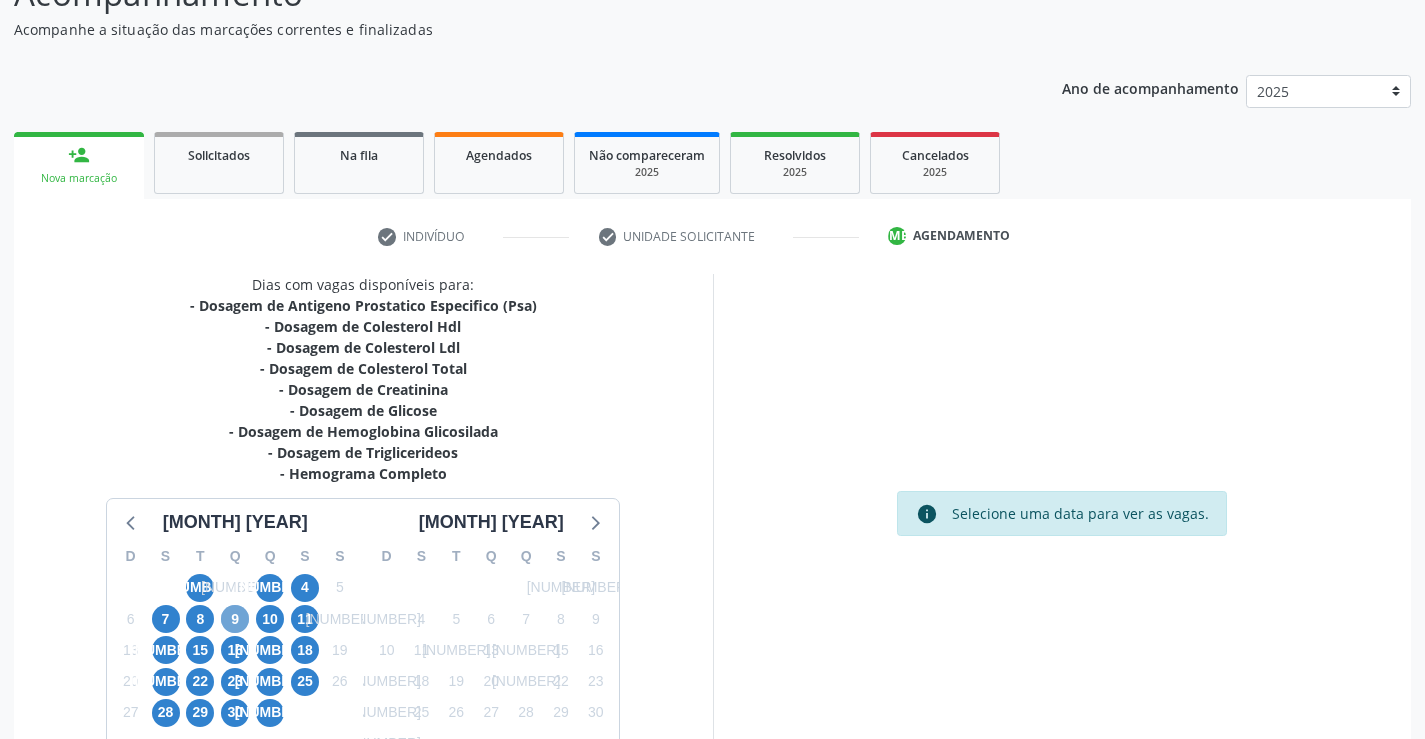 click on "9" at bounding box center [235, 619] 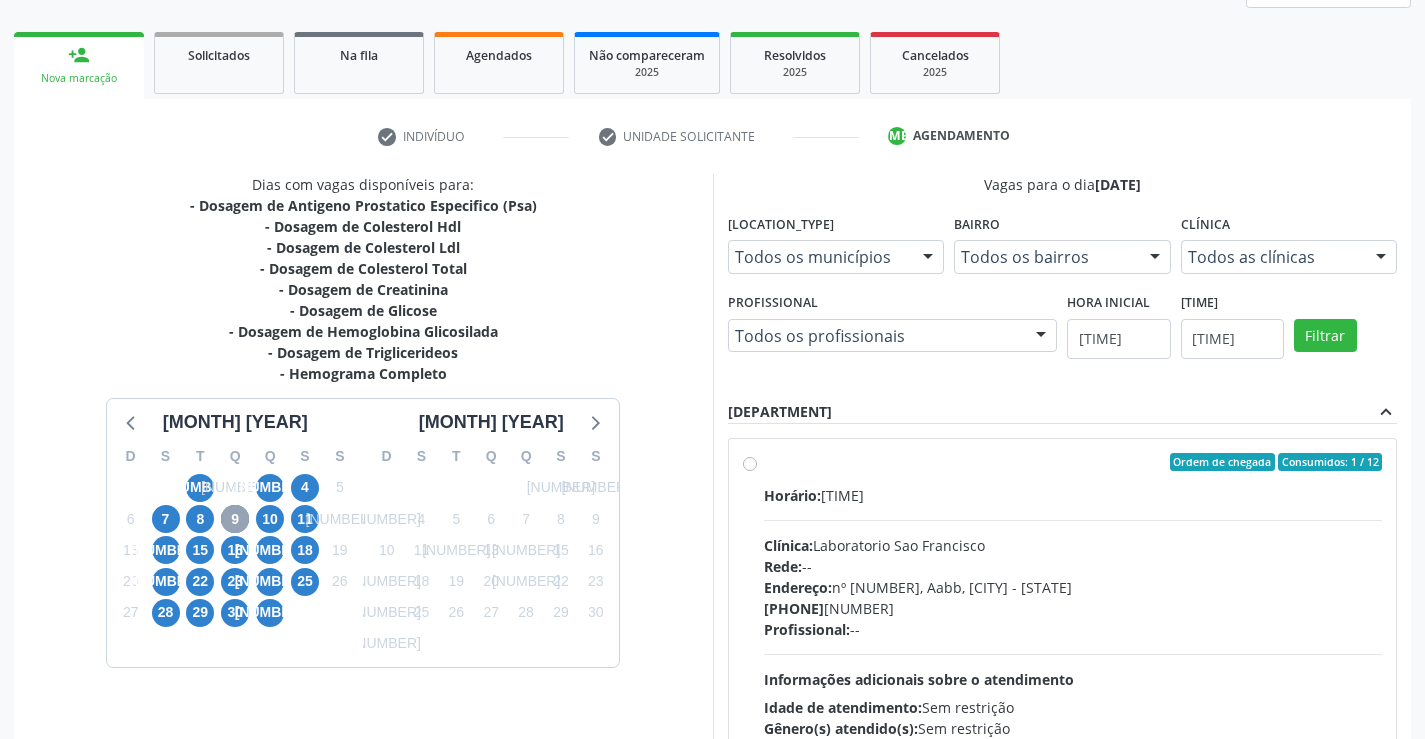 scroll, scrollTop: 367, scrollLeft: 0, axis: vertical 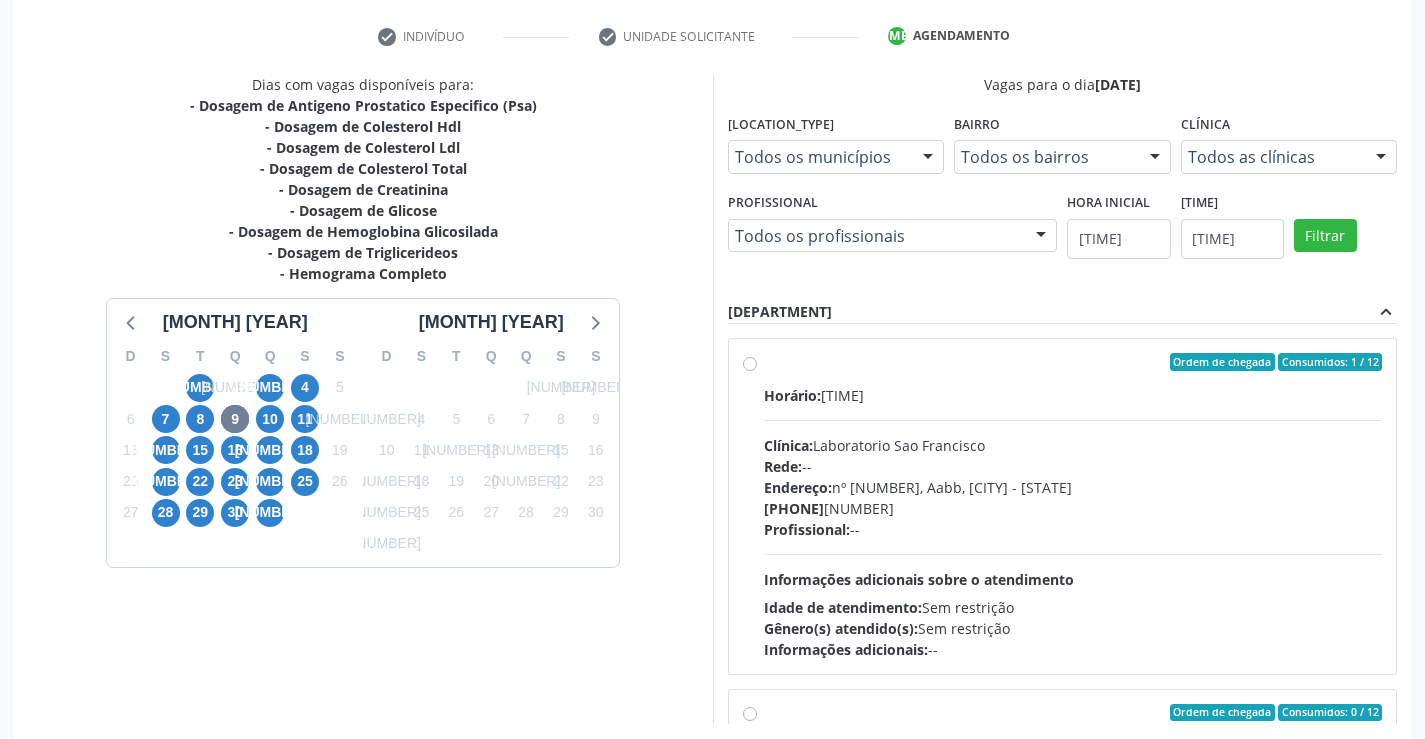 click on "Endereço: nº [NUMBER], Aabb, [CITY] - [STATE]
Telefone:   [PHONE]
Profissional:
--
Informações adicionais sobre o atendimento
Idade de atendimento:
Sem restrição
Gênero(s) atendido(s):
Sem restrição
Informações adicionais:
--" at bounding box center [1073, 506] 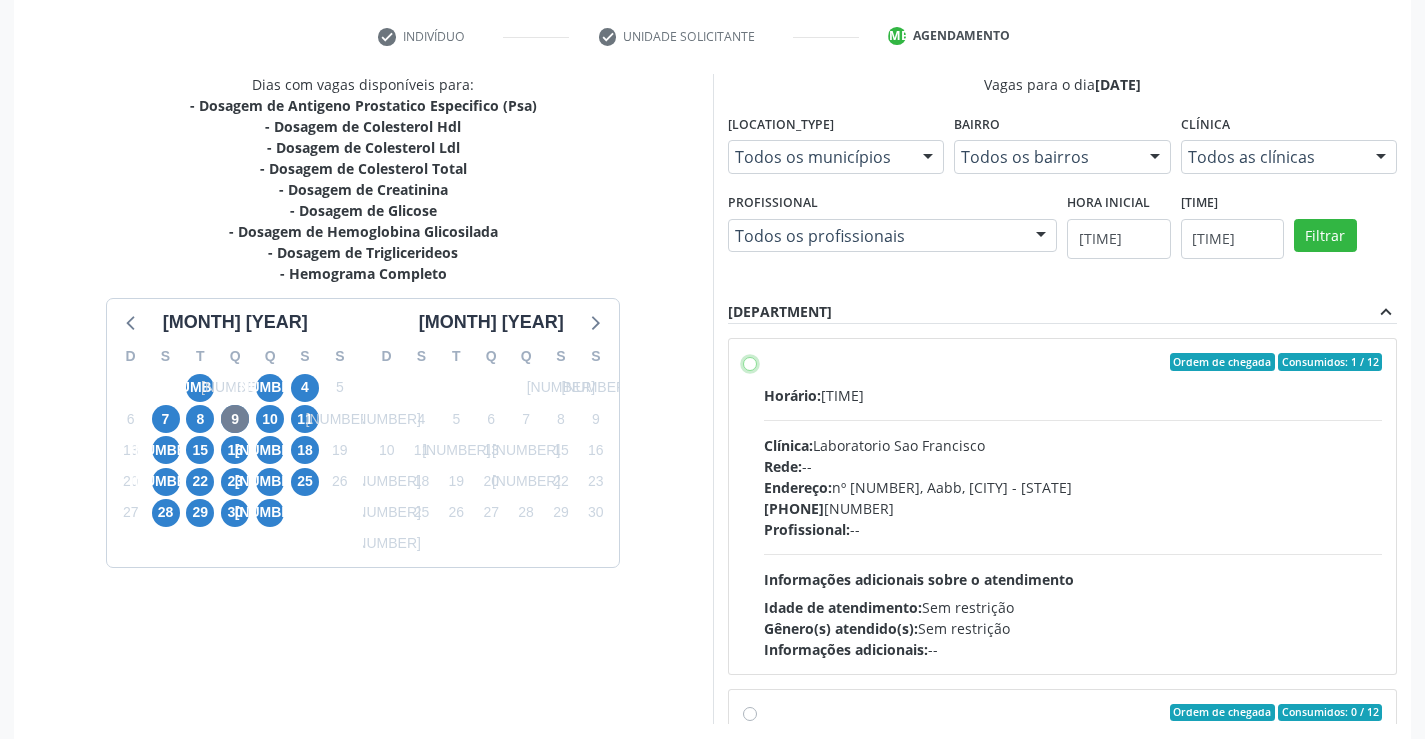 click on "Endereço: nº [NUMBER], Aabb, [CITY] - [STATE]
Telefone:   [PHONE]
Profissional:
--
Informações adicionais sobre o atendimento
Idade de atendimento:
Sem restrição
Gênero(s) atendido(s):
Sem restrição
Informações adicionais:
--" at bounding box center [750, 362] 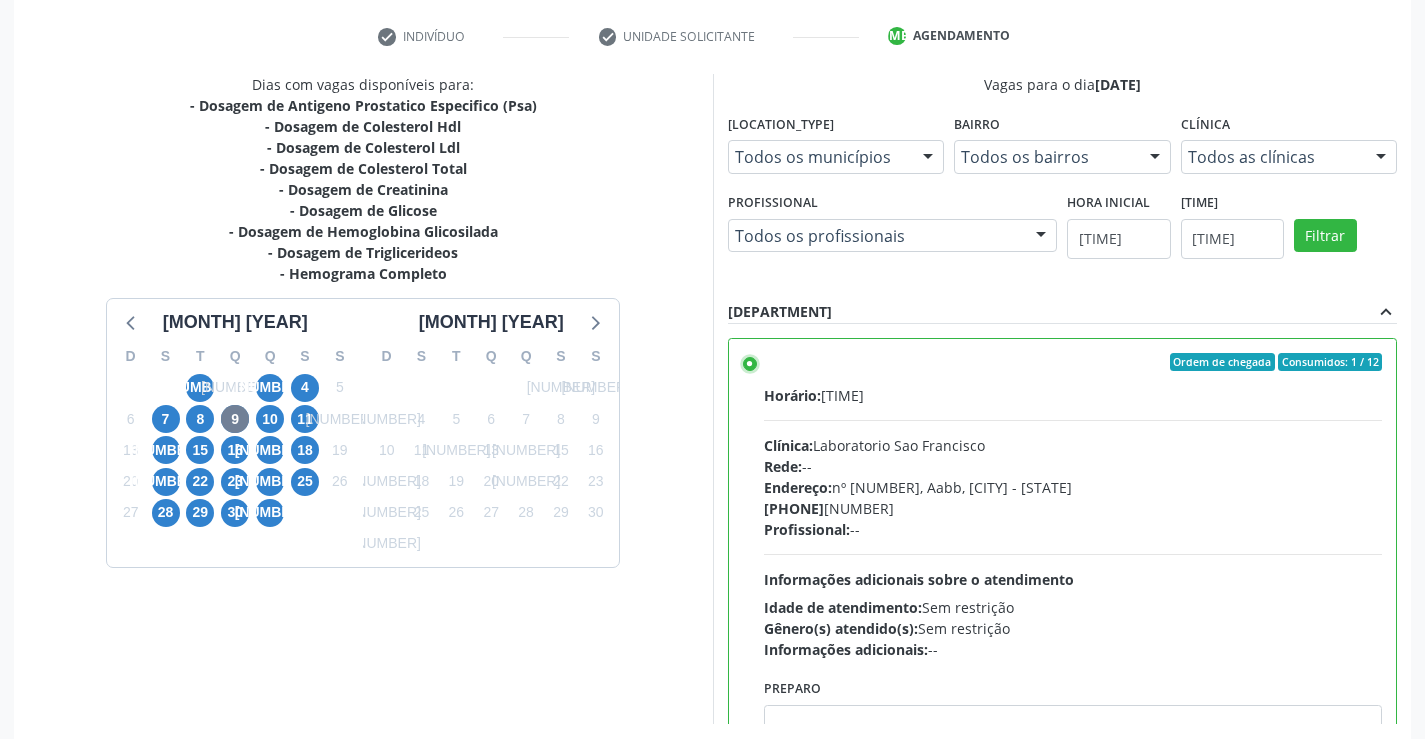 scroll, scrollTop: 456, scrollLeft: 0, axis: vertical 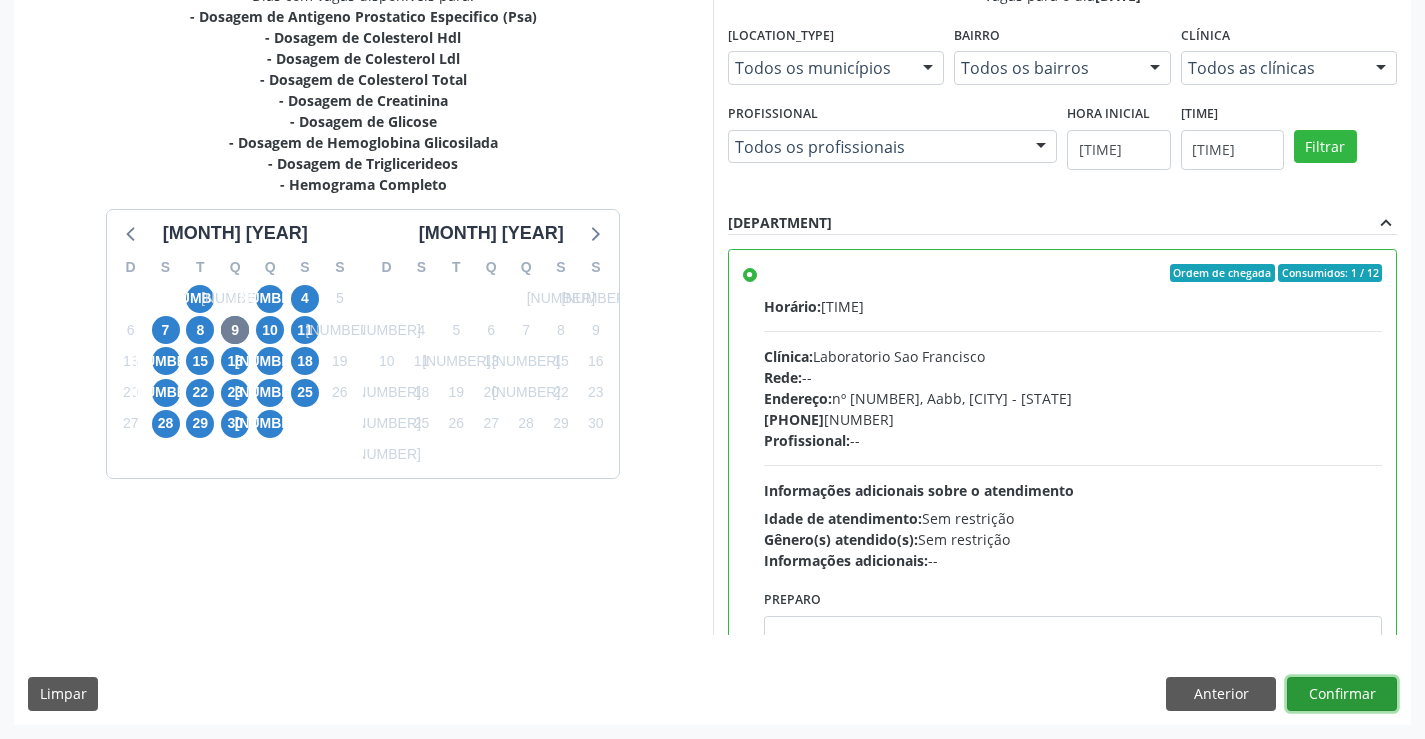 click on "Confirmar" at bounding box center (1342, 694) 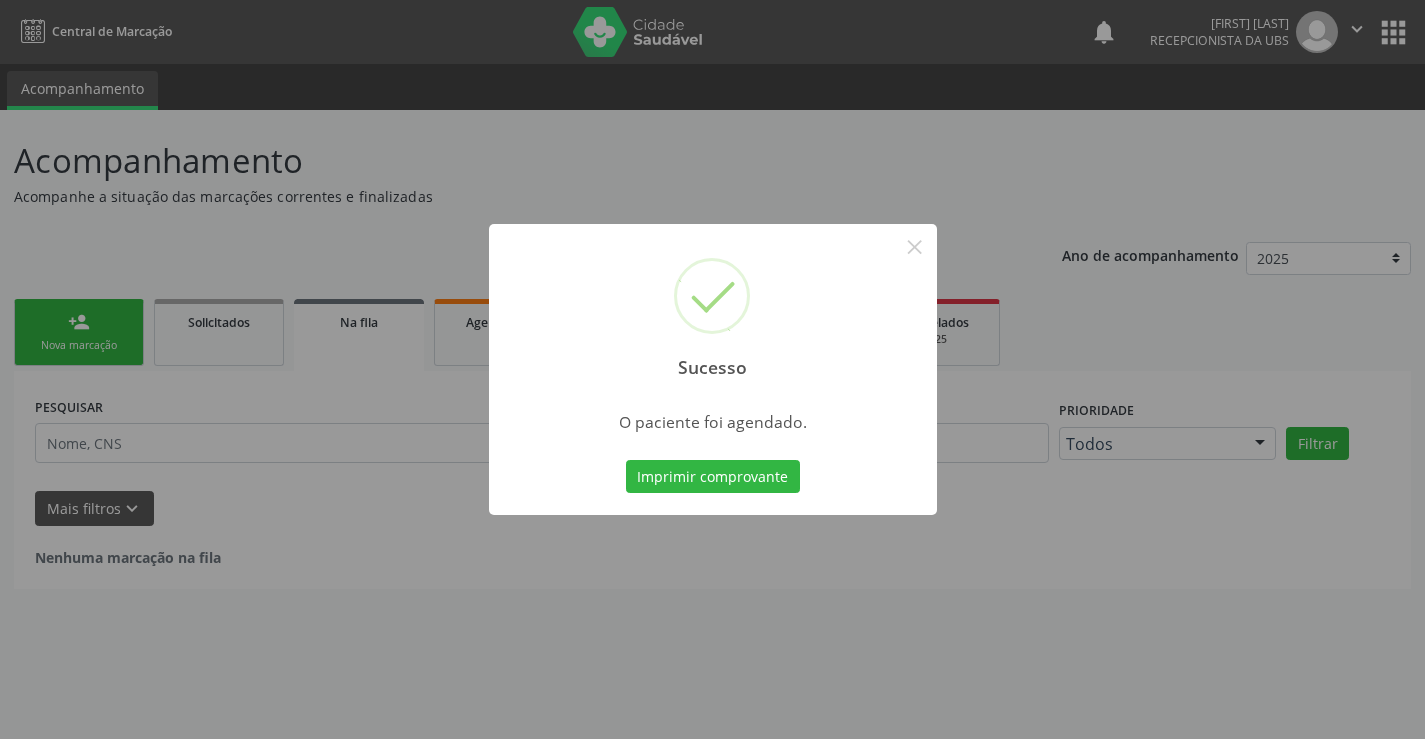 scroll, scrollTop: 0, scrollLeft: 0, axis: both 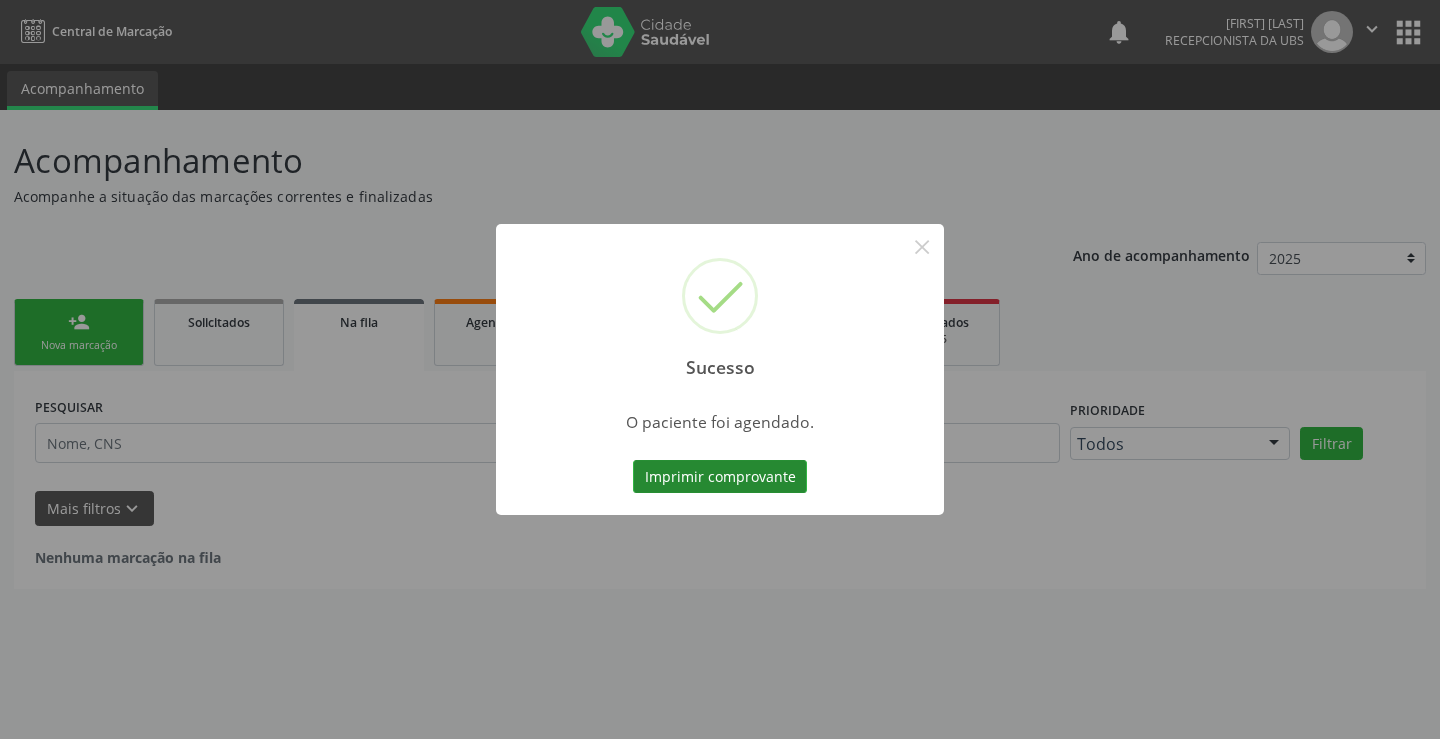 click on "Imprimir comprovante" at bounding box center [720, 477] 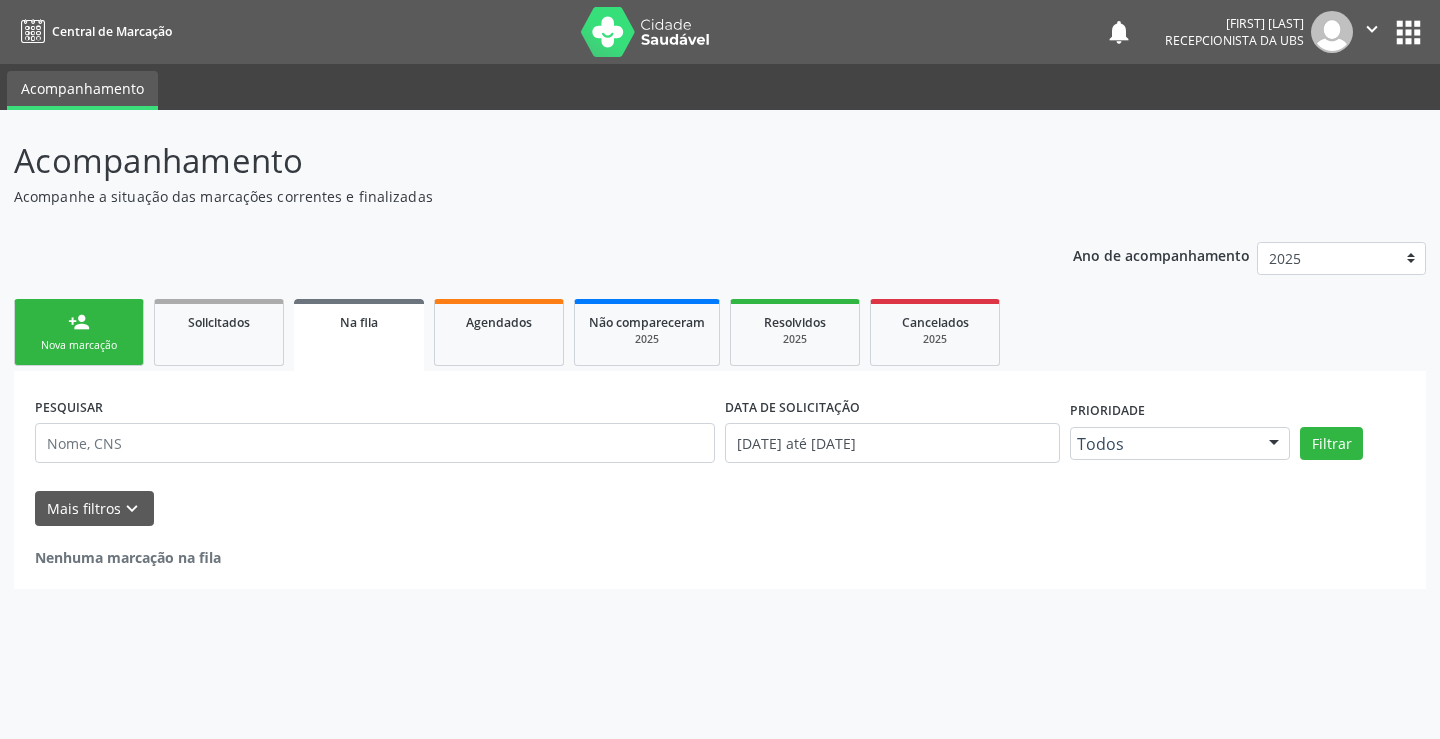 click on "person_add
Nova marcação" at bounding box center (79, 332) 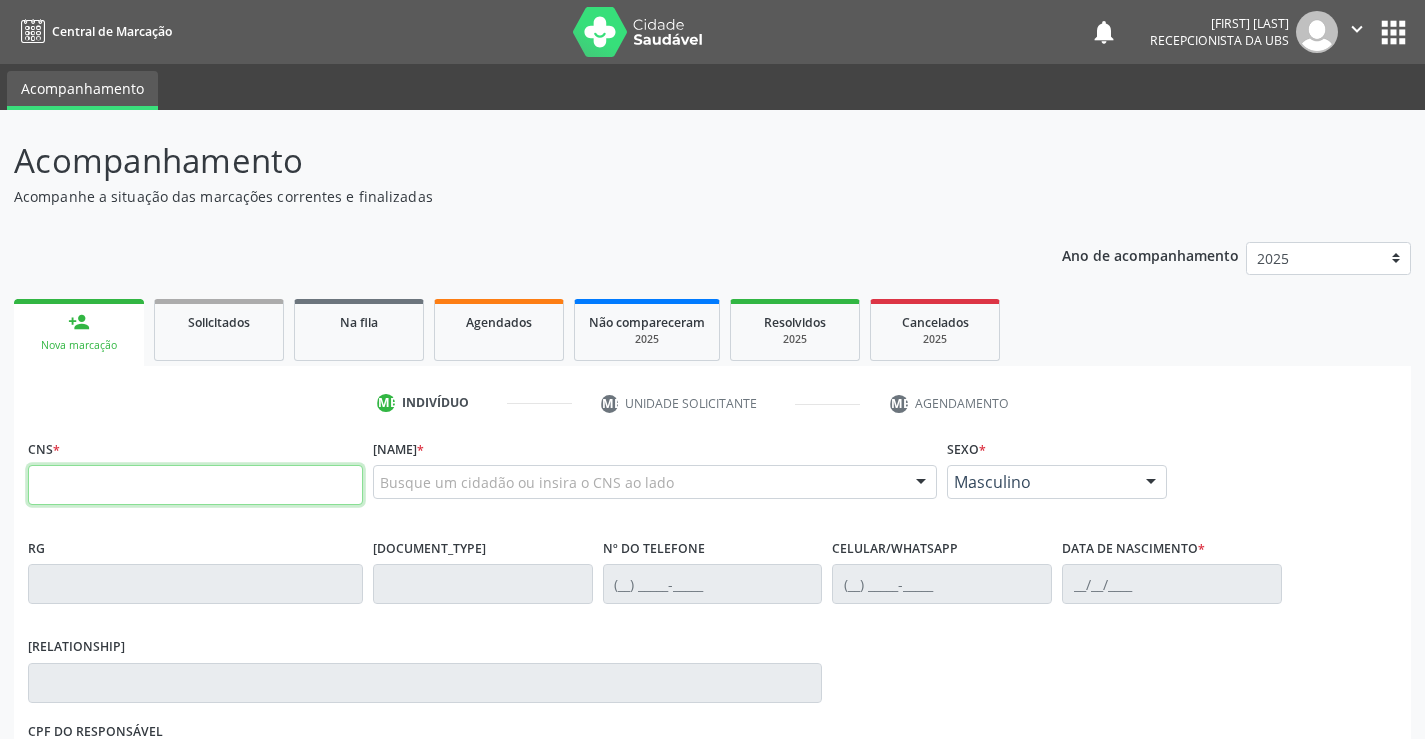 click at bounding box center (195, 485) 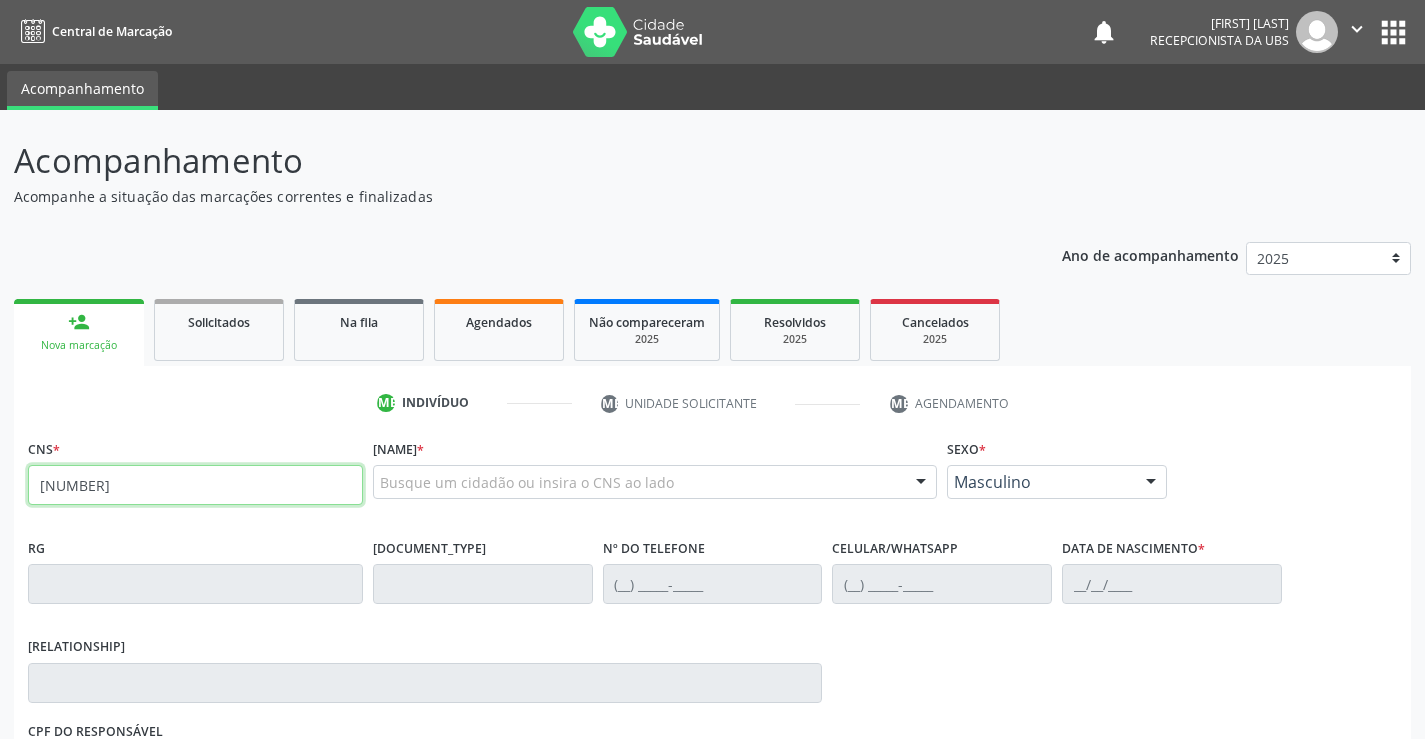 type on "[NUMBER]" 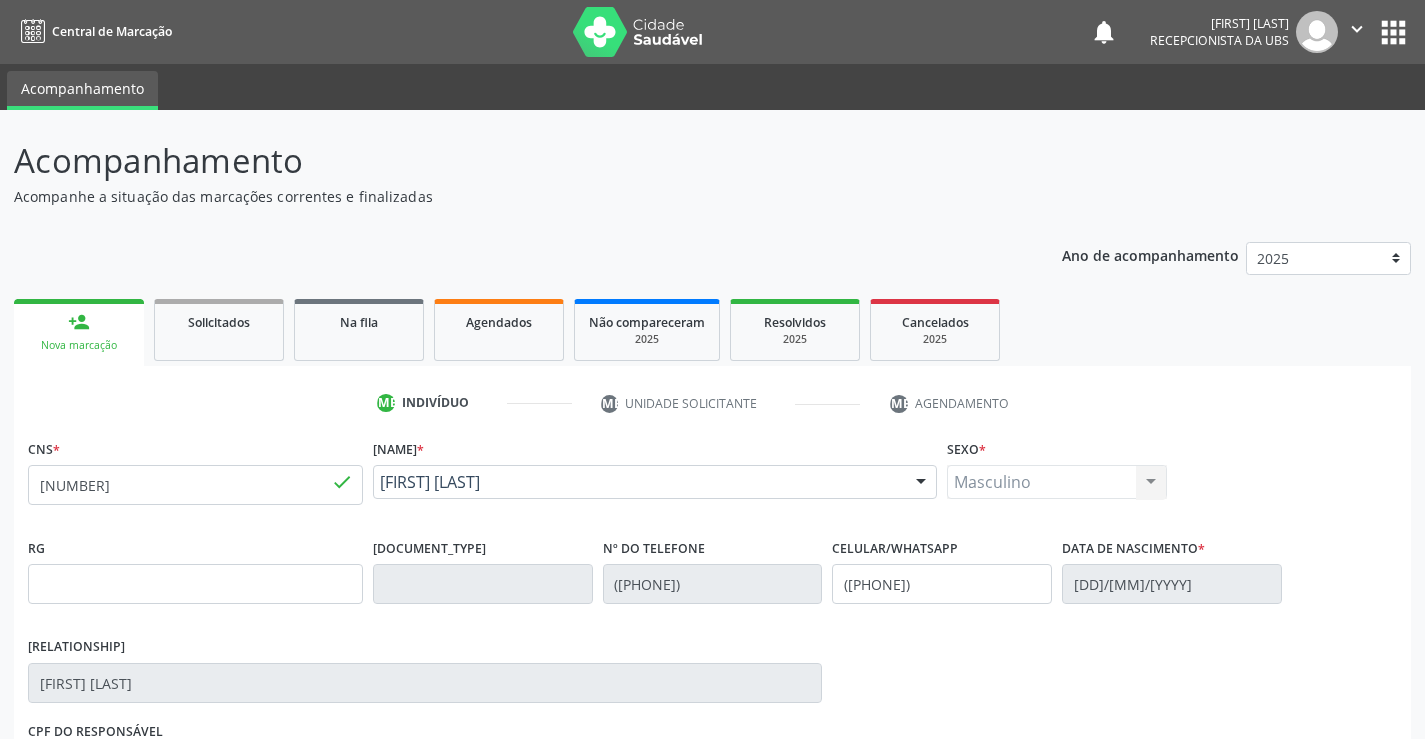 drag, startPoint x: 576, startPoint y: 510, endPoint x: 380, endPoint y: 480, distance: 198.28262 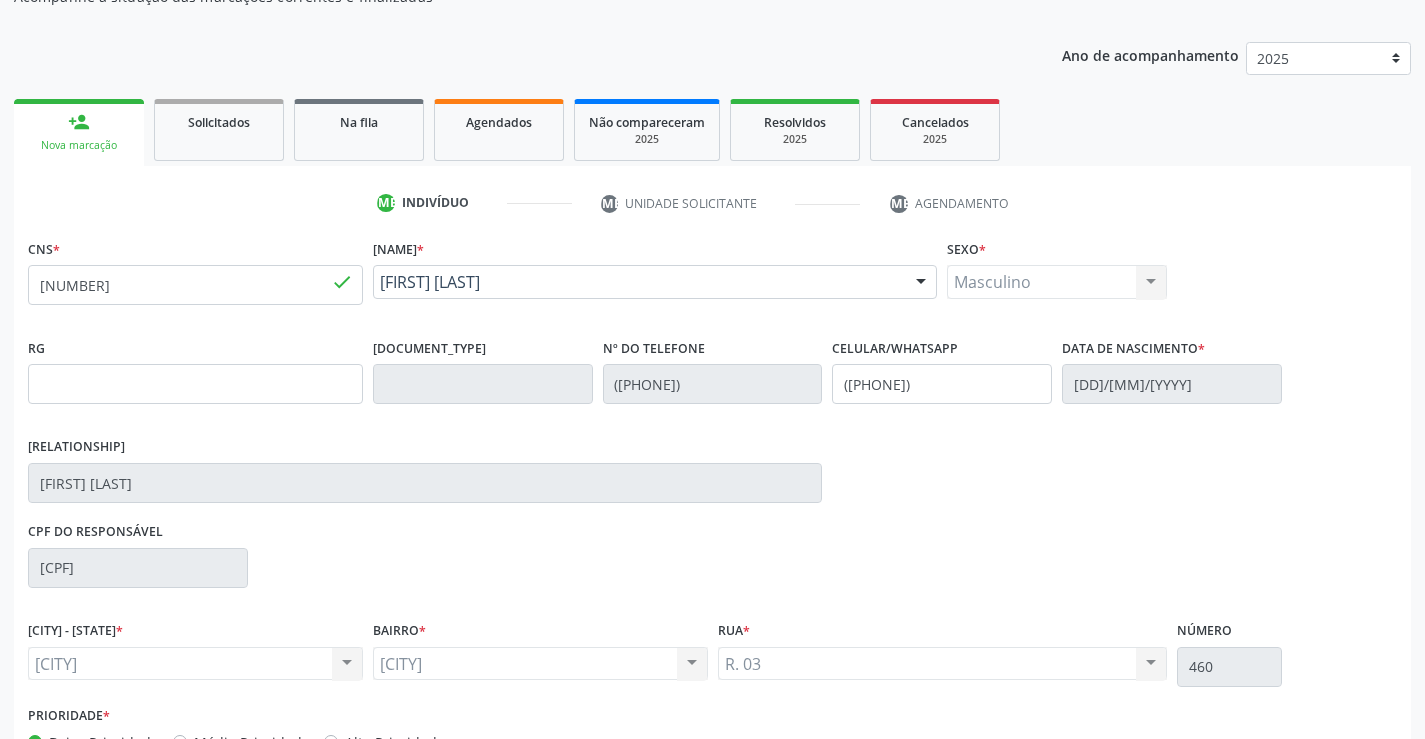 scroll, scrollTop: 331, scrollLeft: 0, axis: vertical 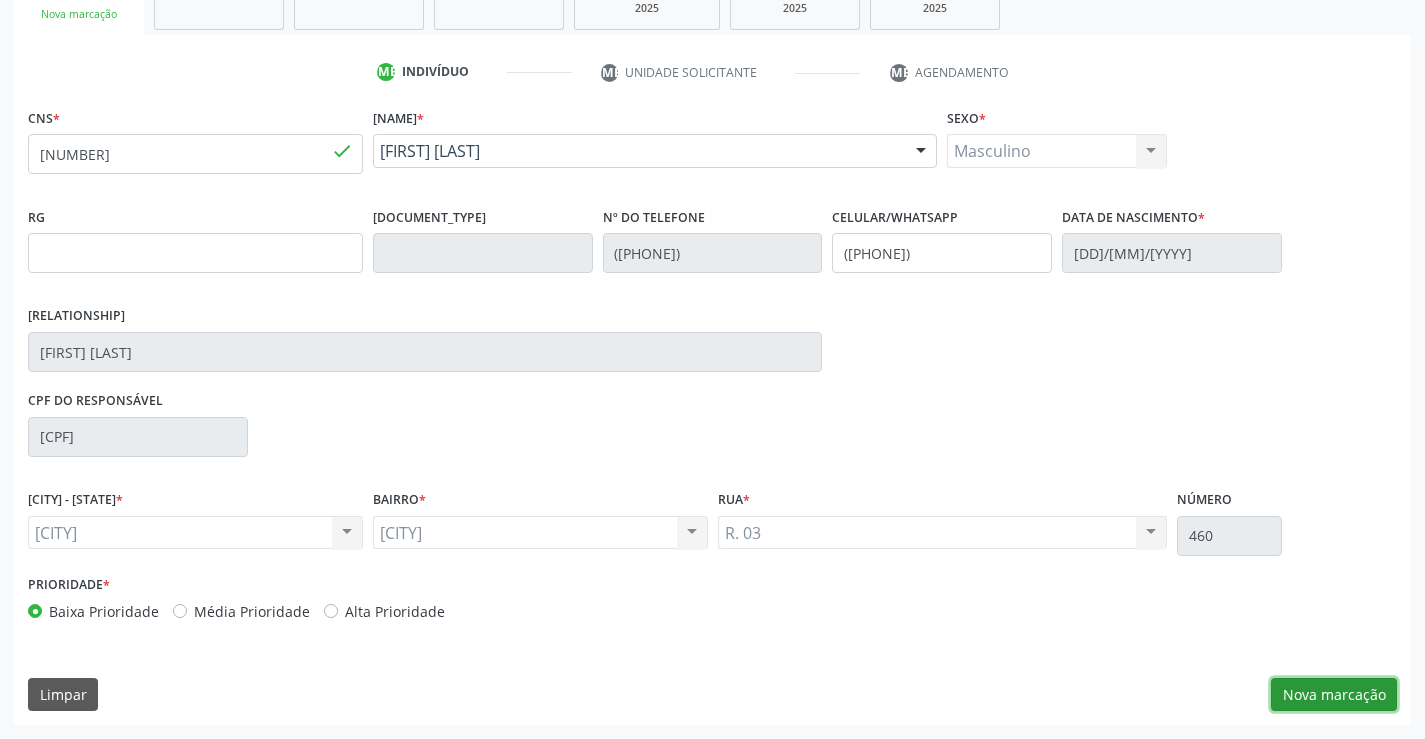 click on "Nova marcação" at bounding box center [1334, 695] 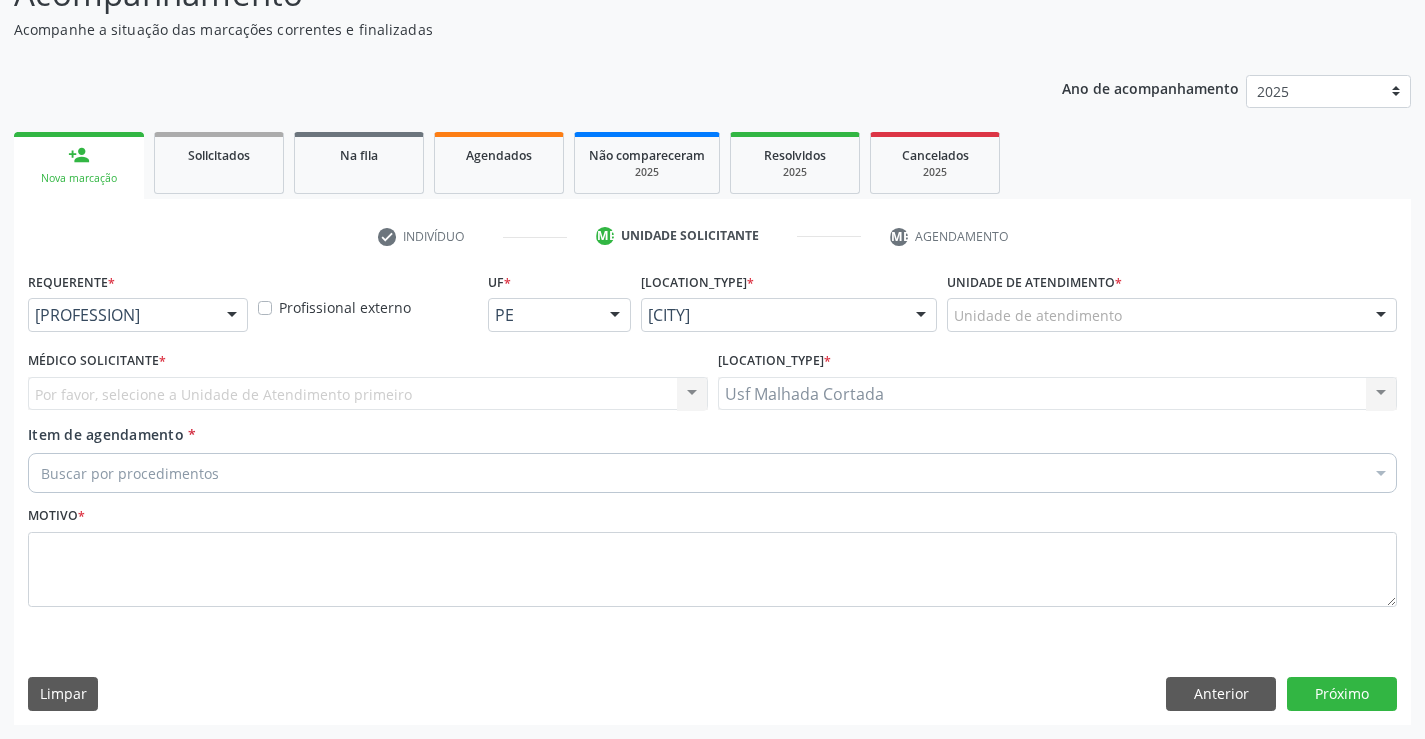 scroll, scrollTop: 167, scrollLeft: 0, axis: vertical 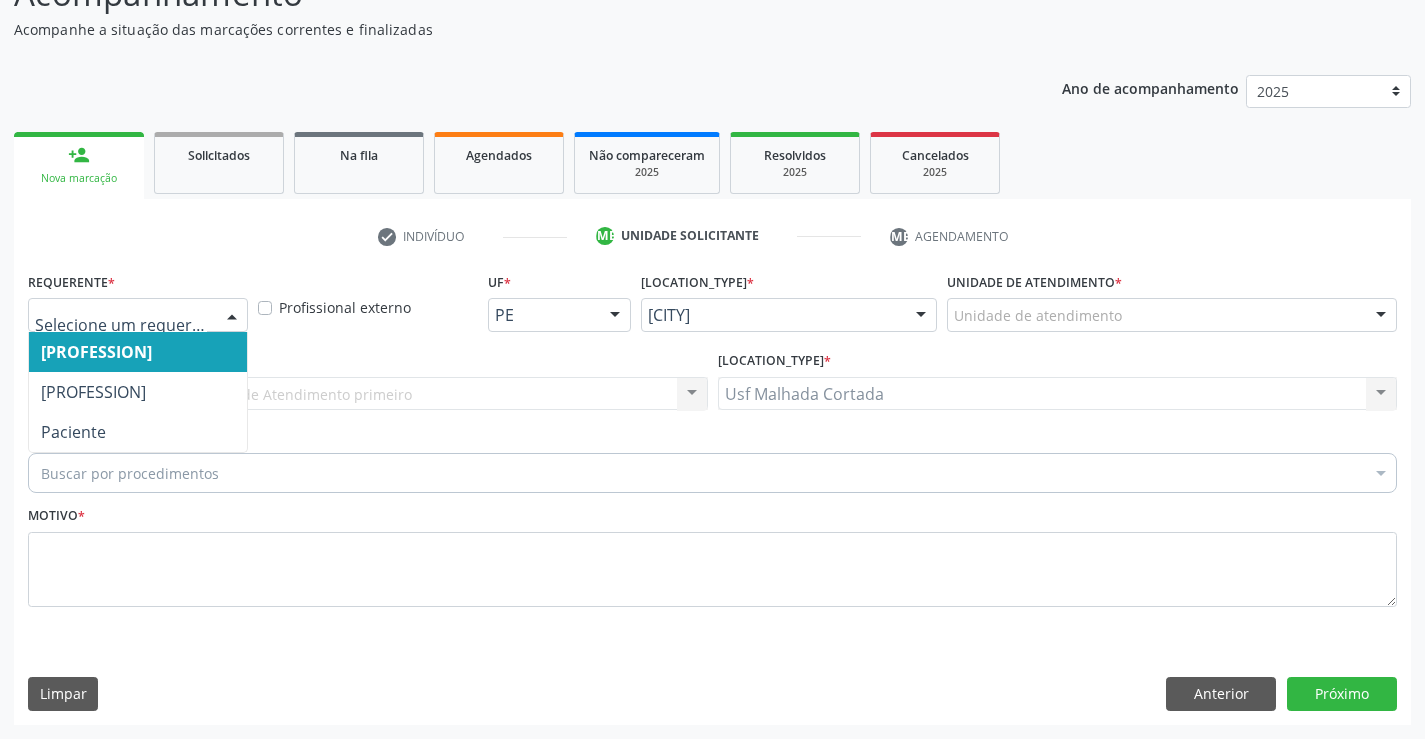 click on "Médico(a)   Enfermeiro(a)   Paciente
Nenhum resultado encontrado para: "   "
Não há nenhuma opção para ser exibida." at bounding box center [138, 315] 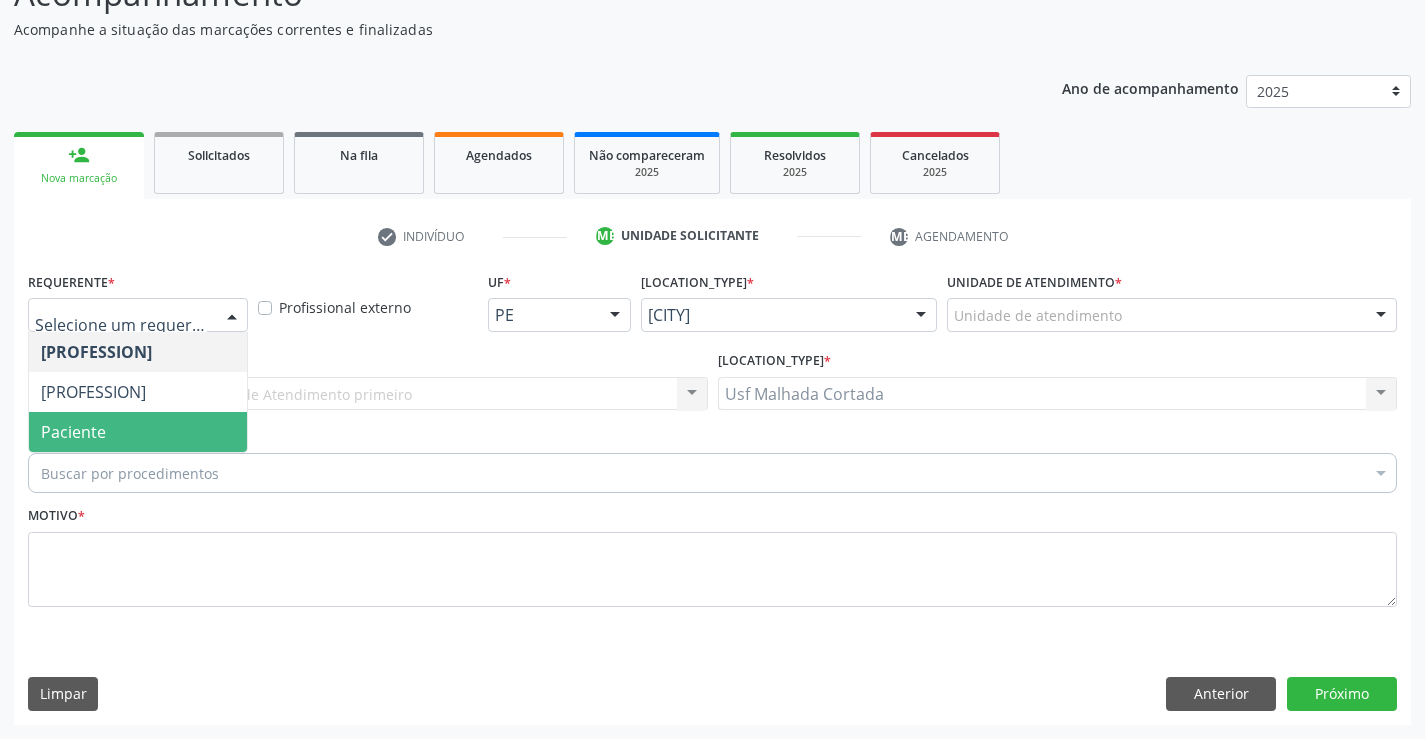 click on "Paciente" at bounding box center [138, 432] 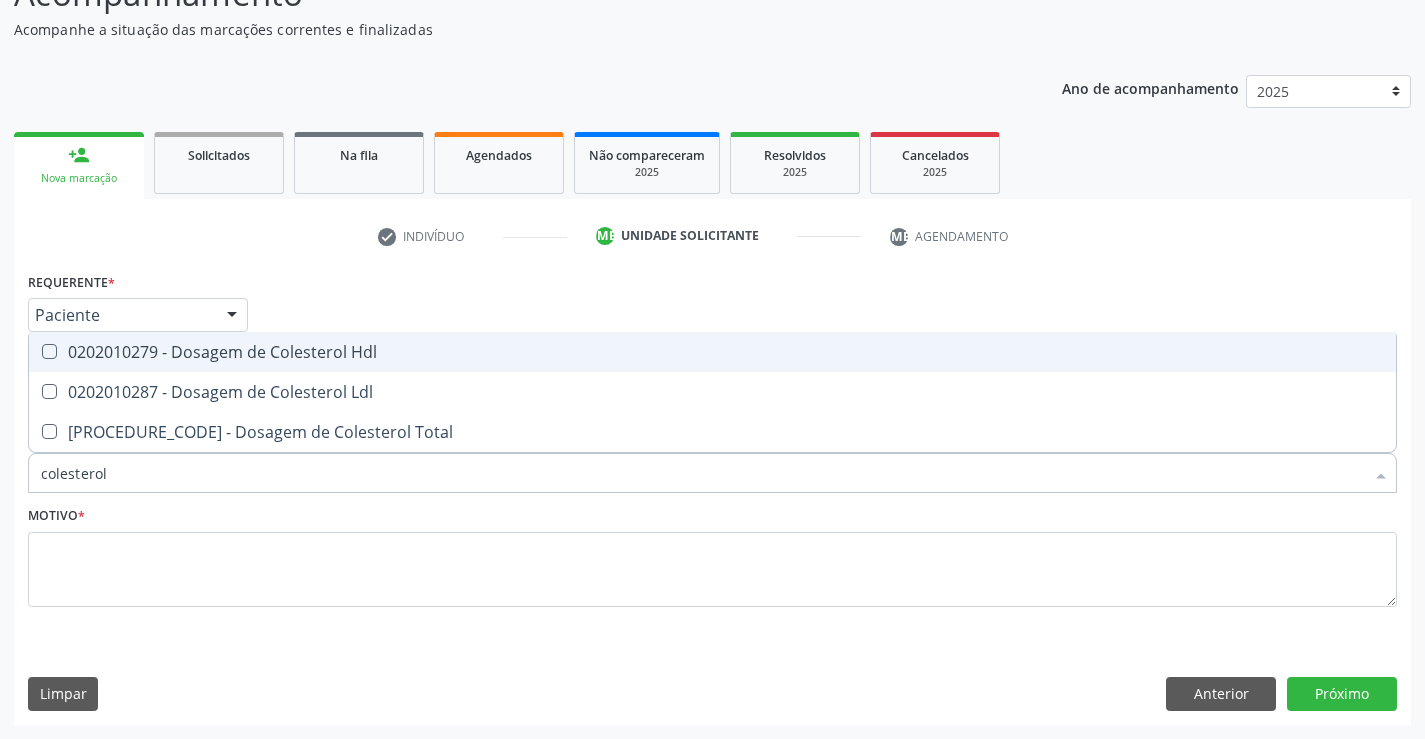 click on "0202010279 - Dosagem de Colesterol Hdl" at bounding box center [712, 352] 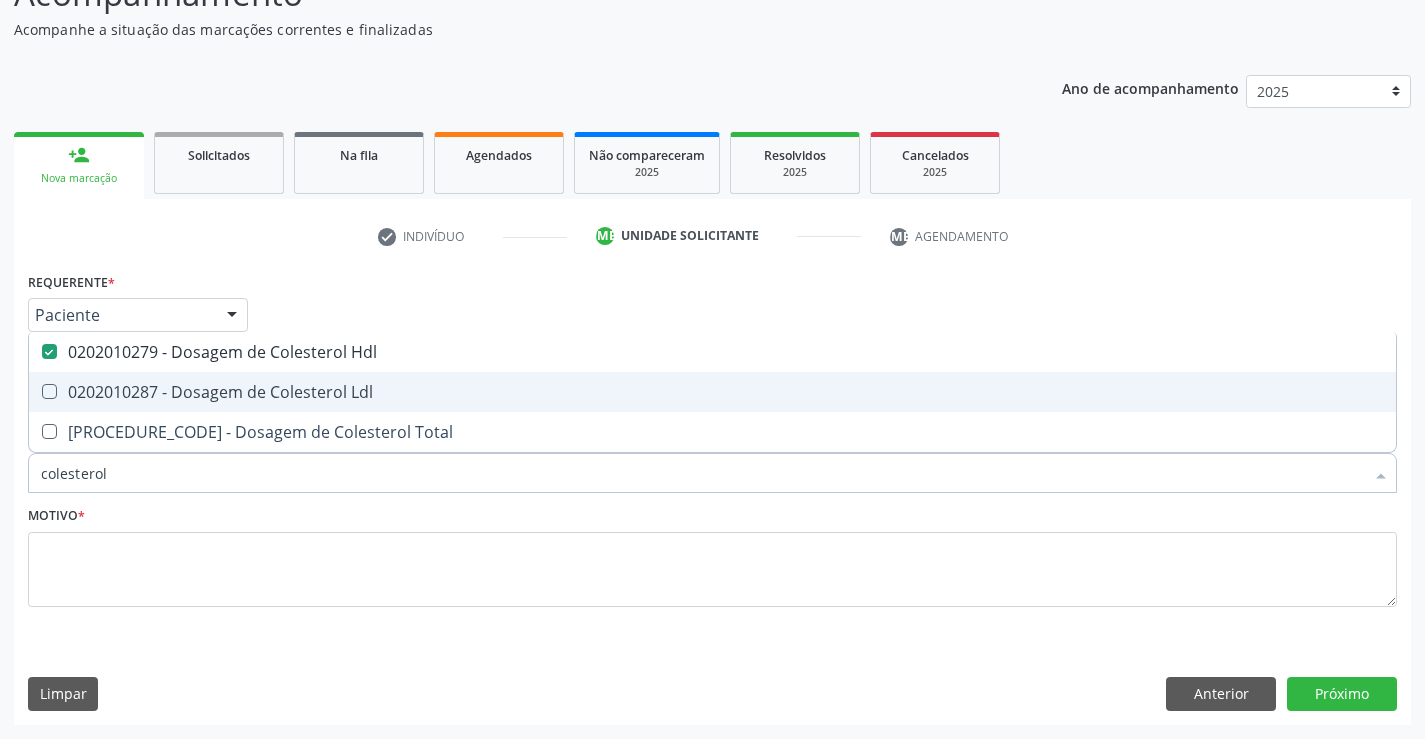 click on "0202010287 - Dosagem de Colesterol Ldl" at bounding box center (712, 392) 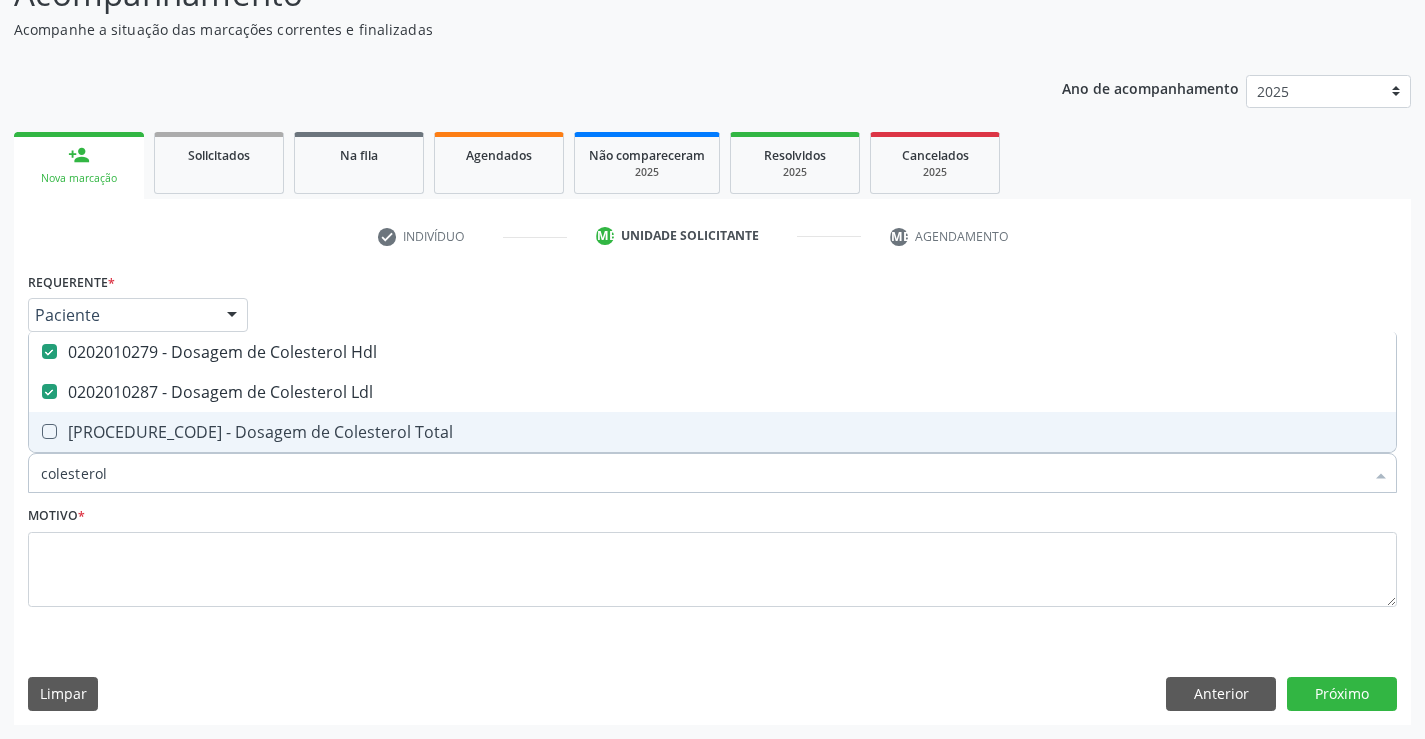click on "[PROCEDURE_CODE] - Dosagem de Colesterol Total" at bounding box center (712, 432) 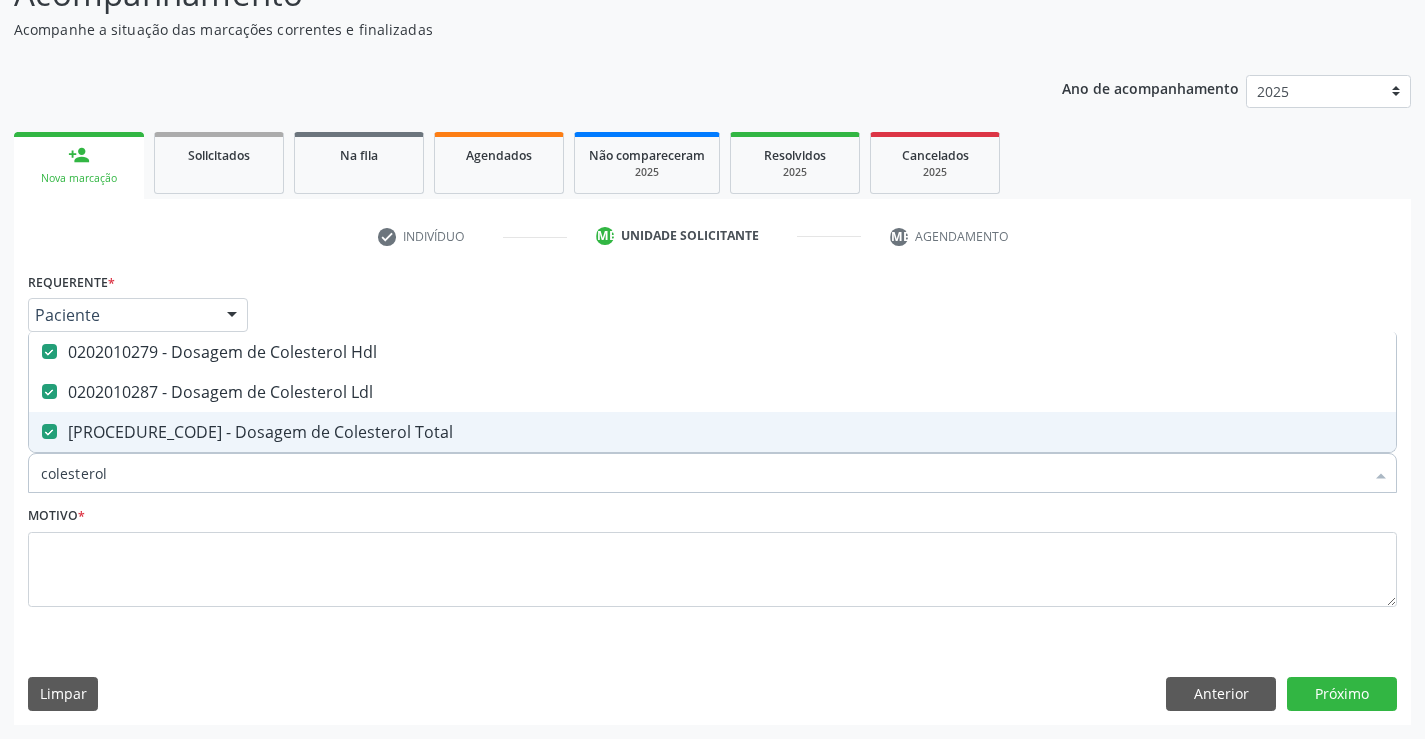 drag, startPoint x: 174, startPoint y: 479, endPoint x: 9, endPoint y: 488, distance: 165.24527 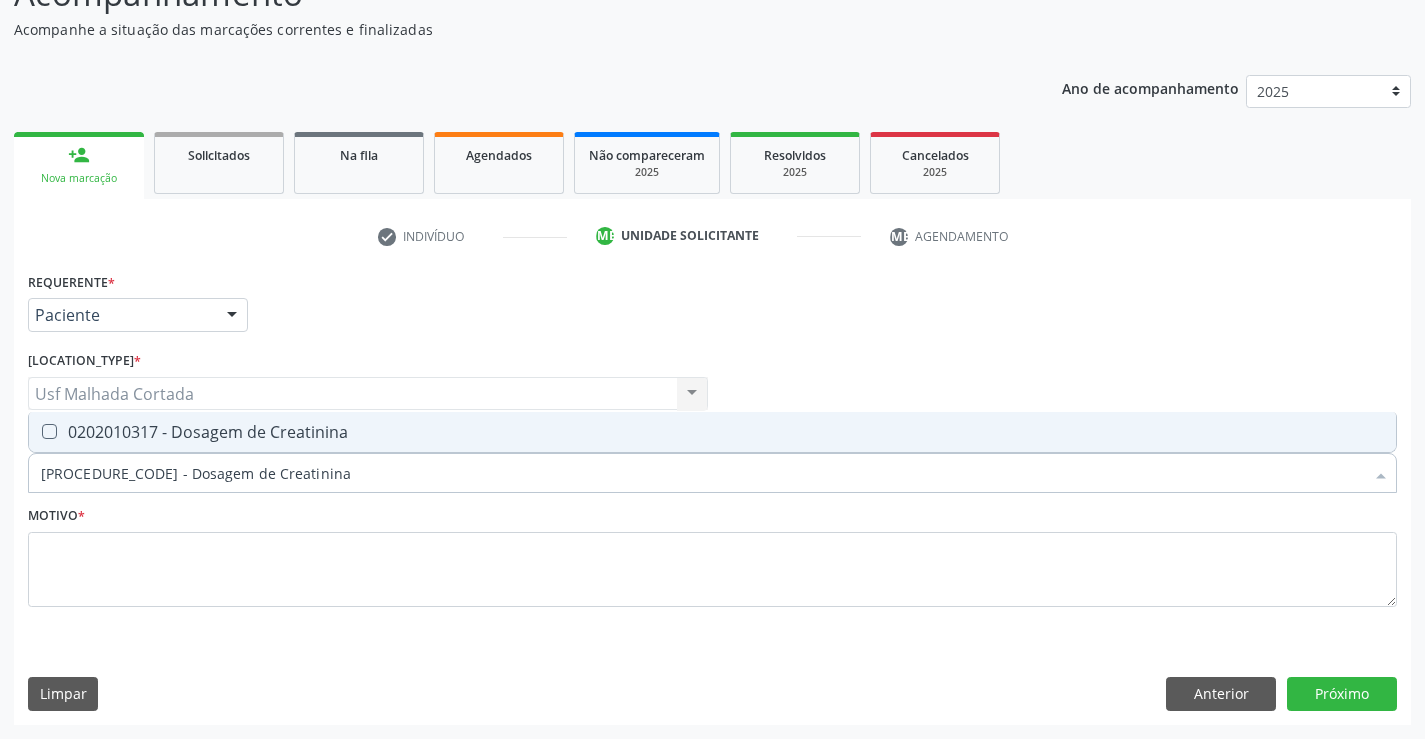 click on "0202010317 - Dosagem de Creatinina" at bounding box center (712, 432) 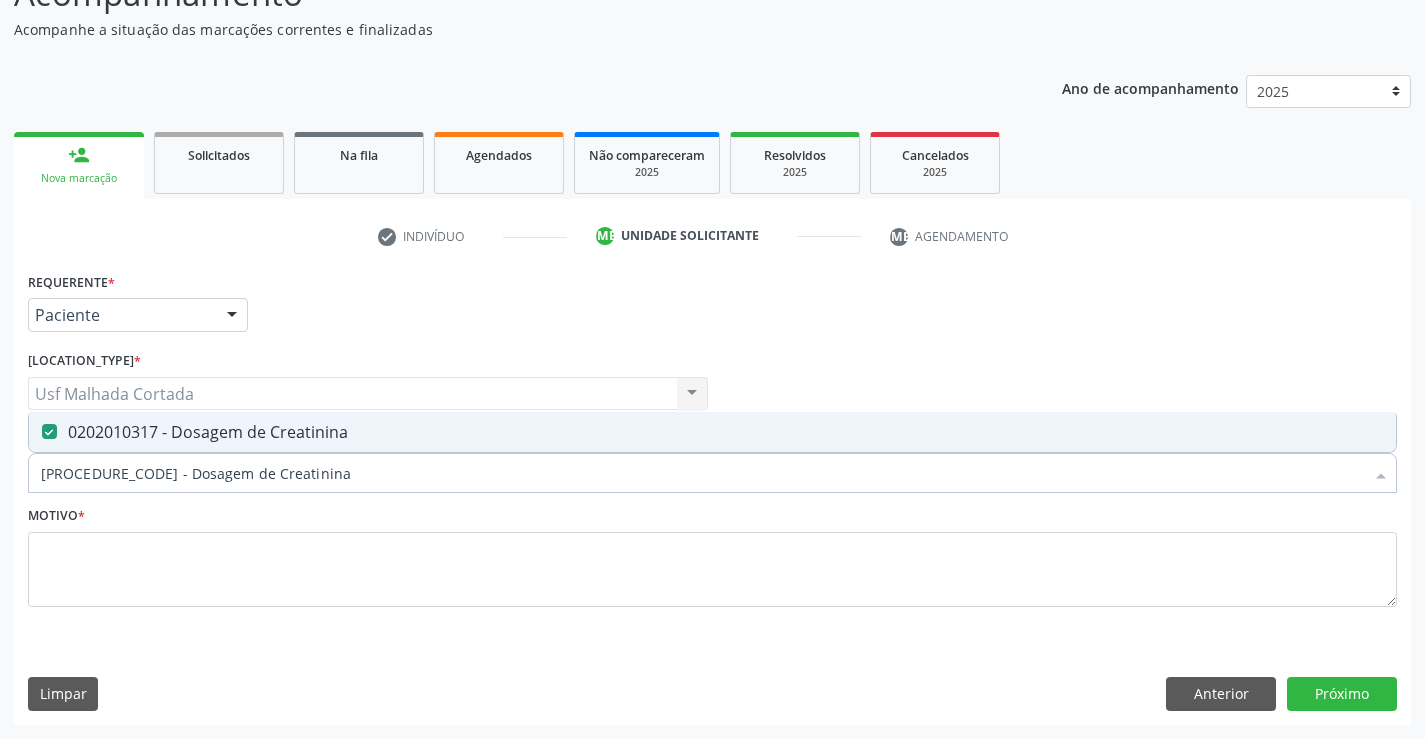 drag, startPoint x: 148, startPoint y: 471, endPoint x: 24, endPoint y: 482, distance: 124.486946 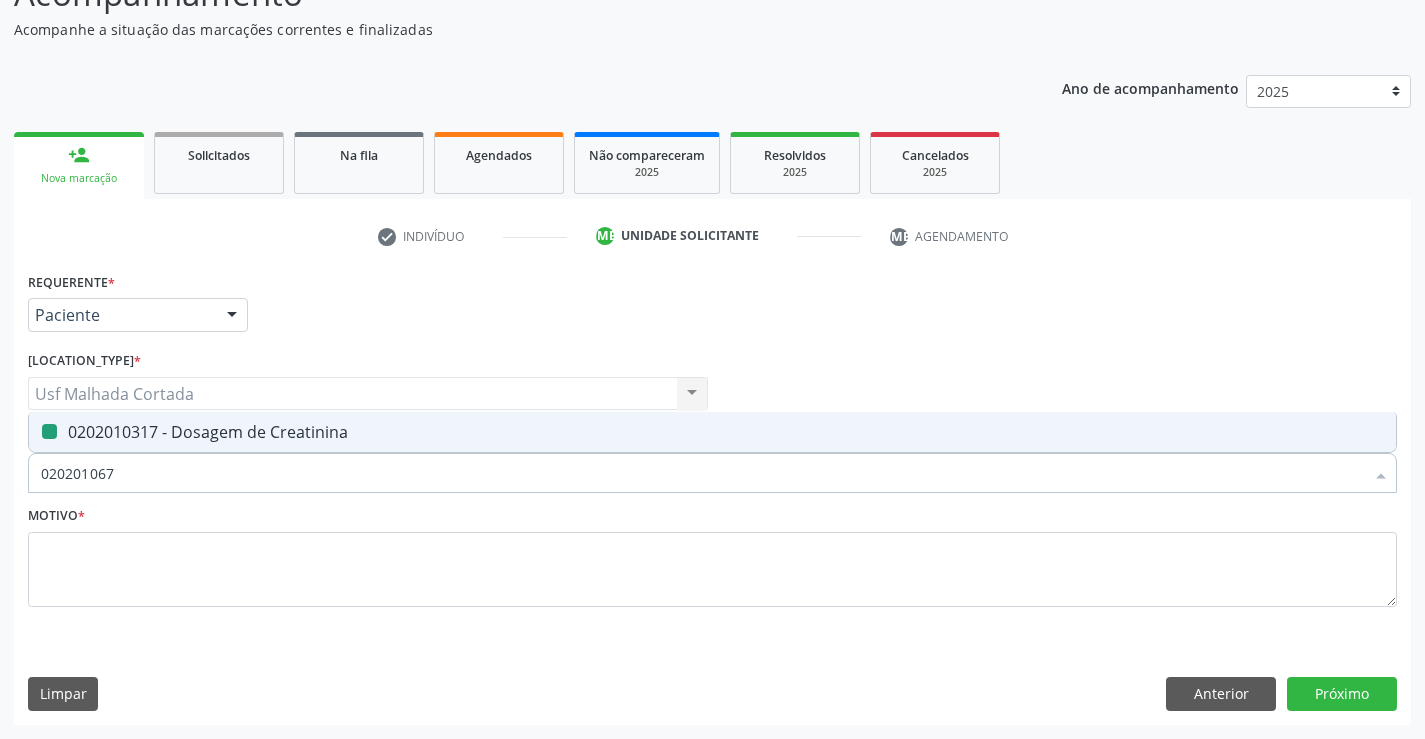 type on "[NUMBER]" 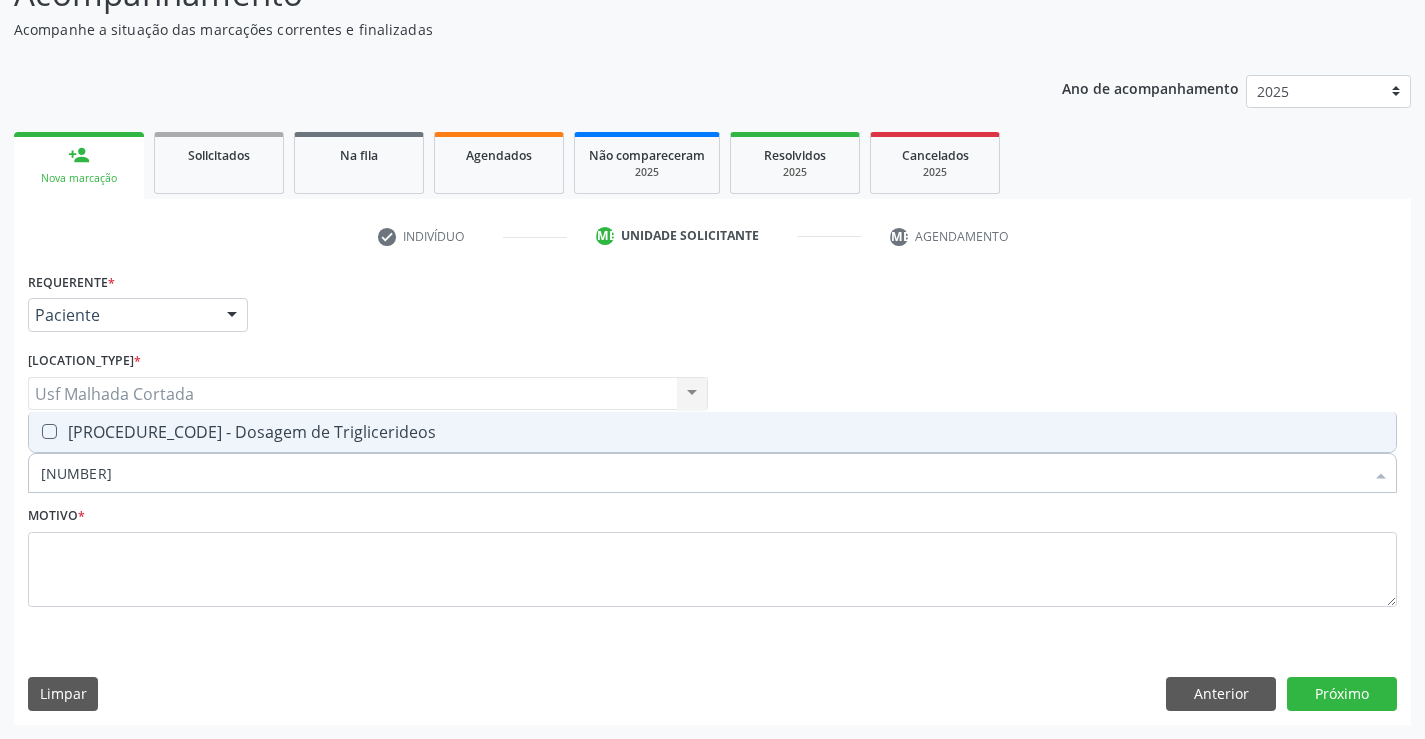 click at bounding box center (49, 431) 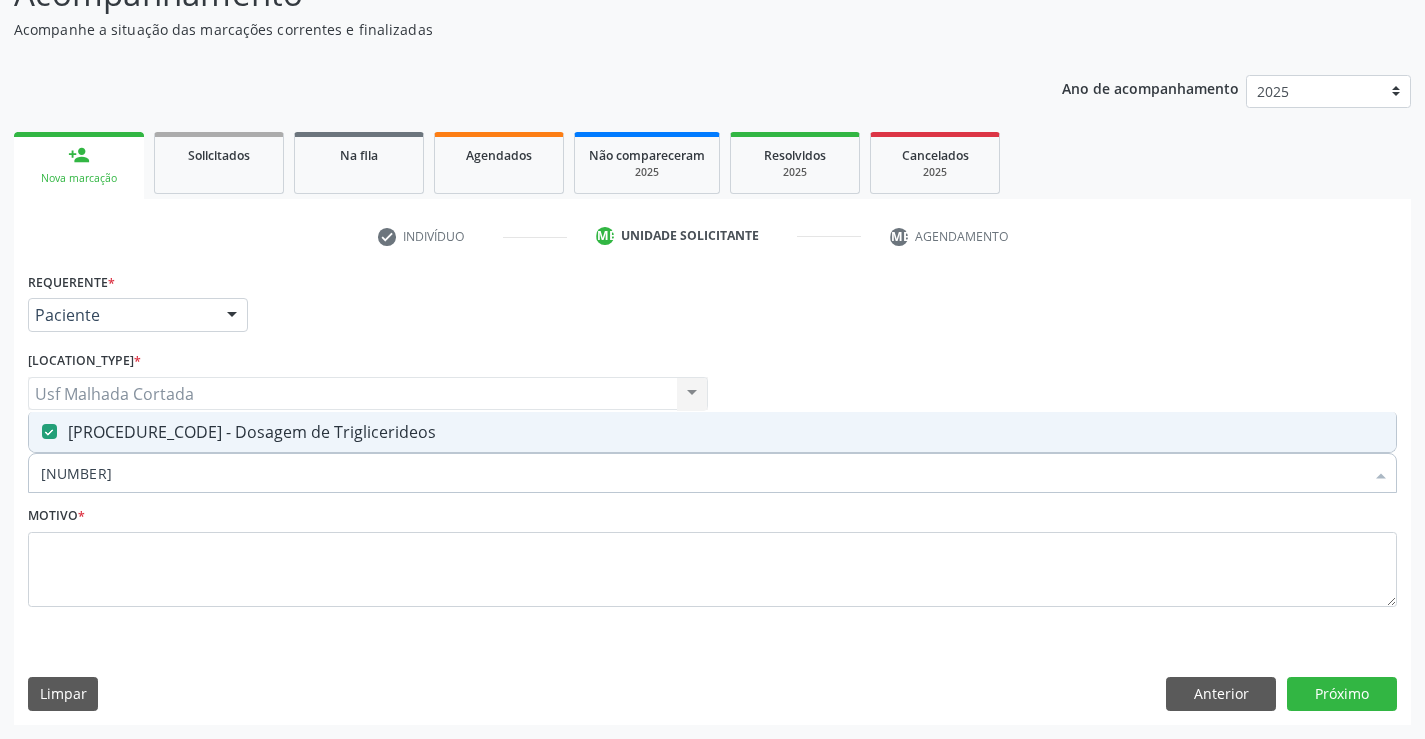 drag, startPoint x: 145, startPoint y: 473, endPoint x: 30, endPoint y: 473, distance: 115 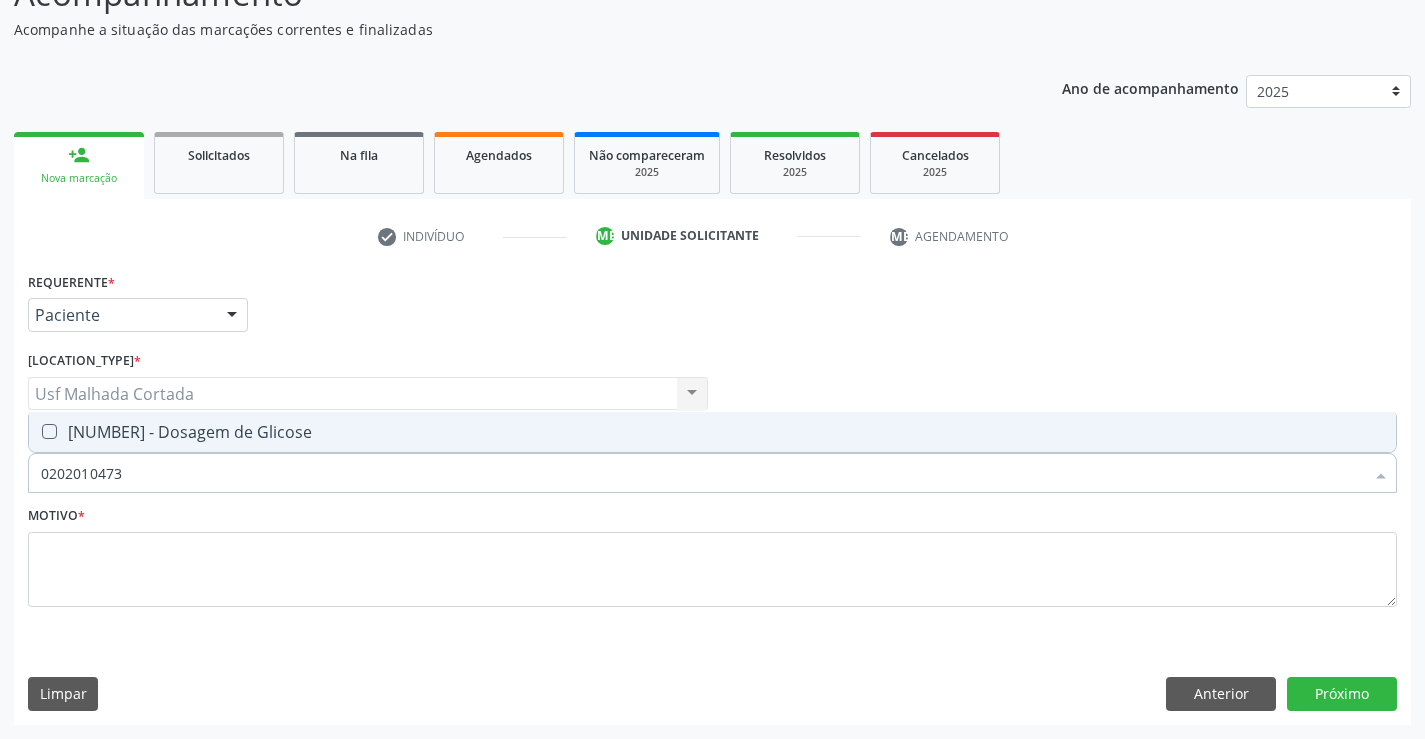 click on "[NUMBER] - Dosagem de Glicose" at bounding box center (712, 432) 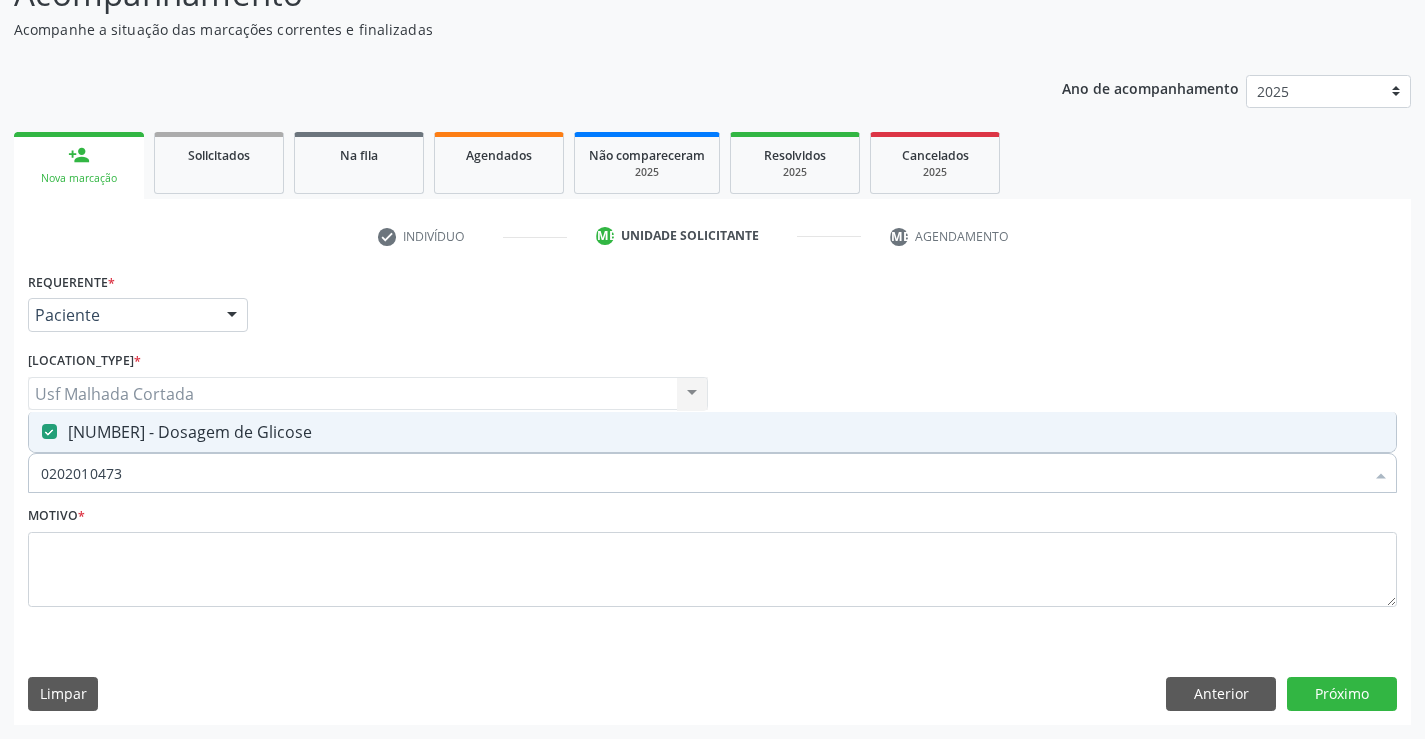 drag, startPoint x: 165, startPoint y: 484, endPoint x: 37, endPoint y: 487, distance: 128.03516 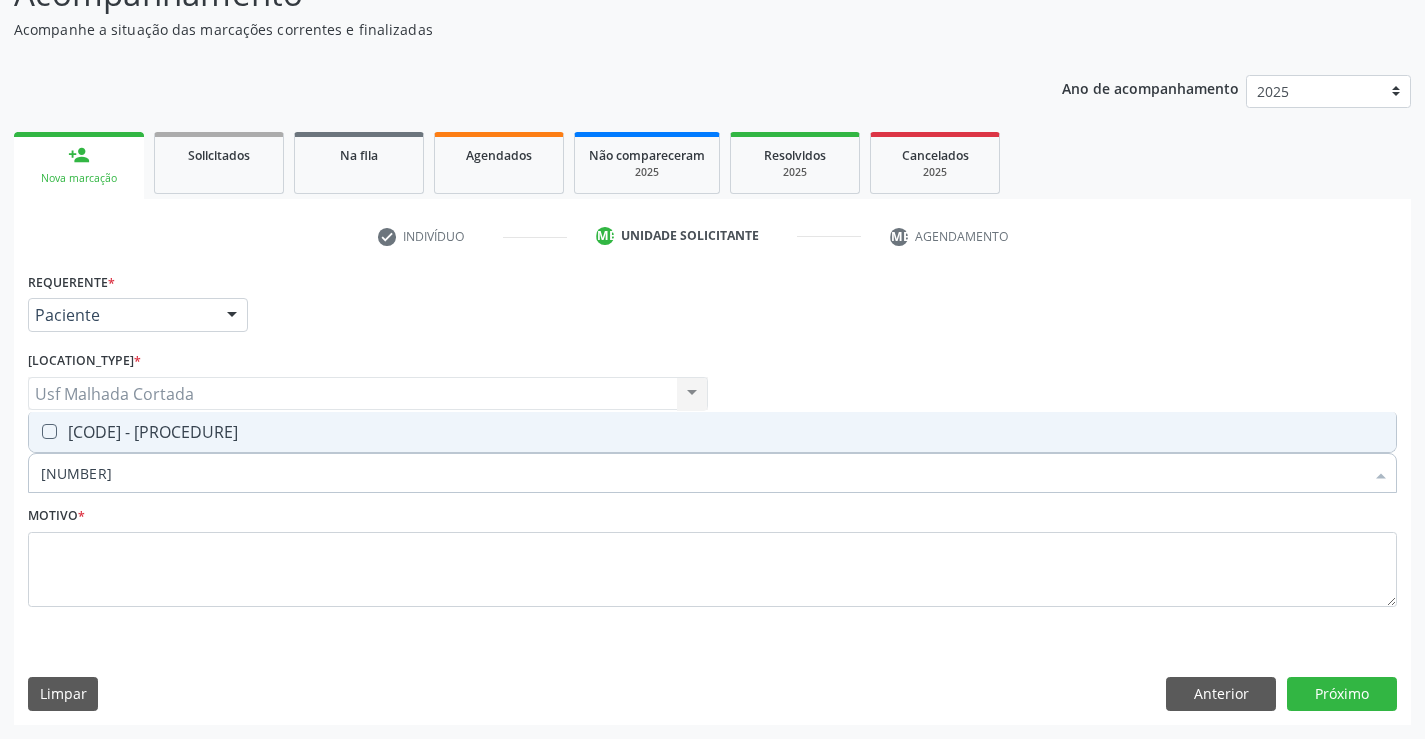 click on "[CODE] - [PROCEDURE]" at bounding box center (712, 432) 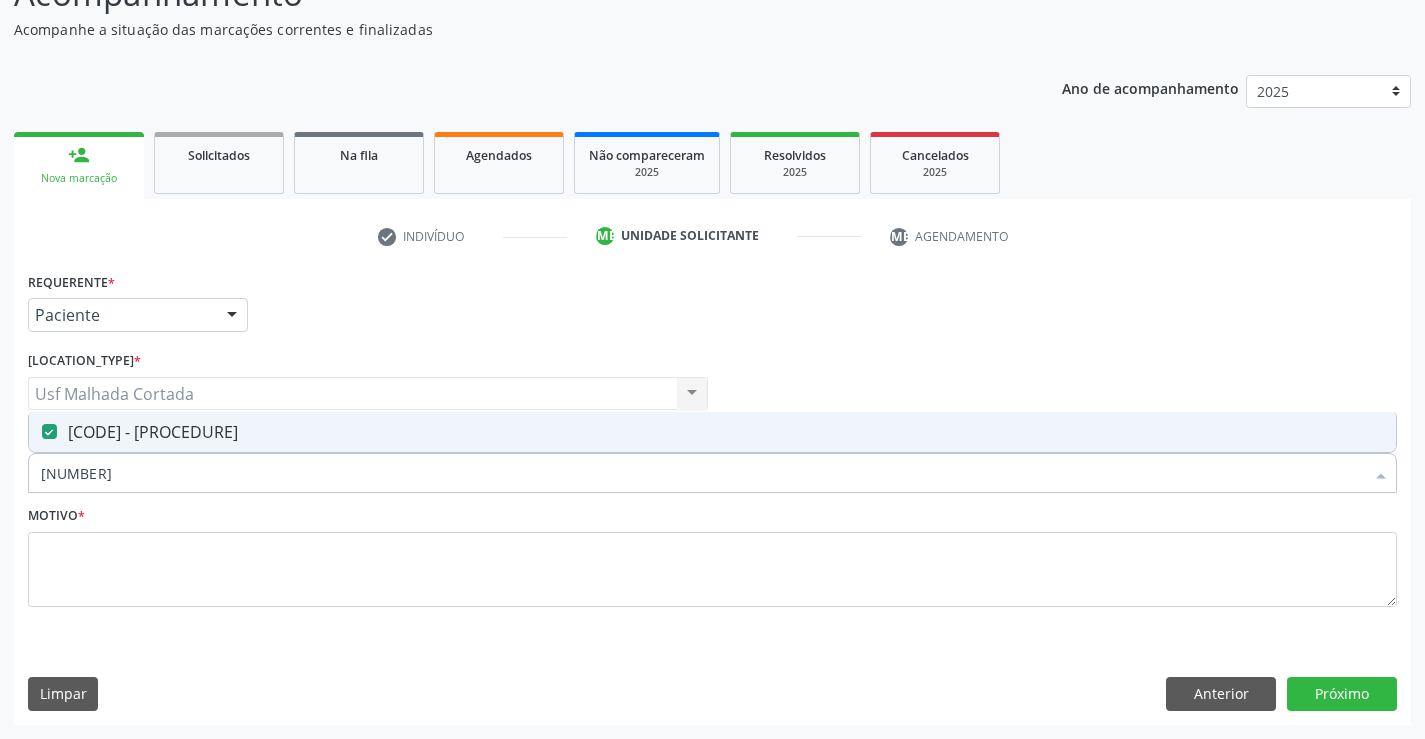 drag, startPoint x: 164, startPoint y: 471, endPoint x: 22, endPoint y: 478, distance: 142.17242 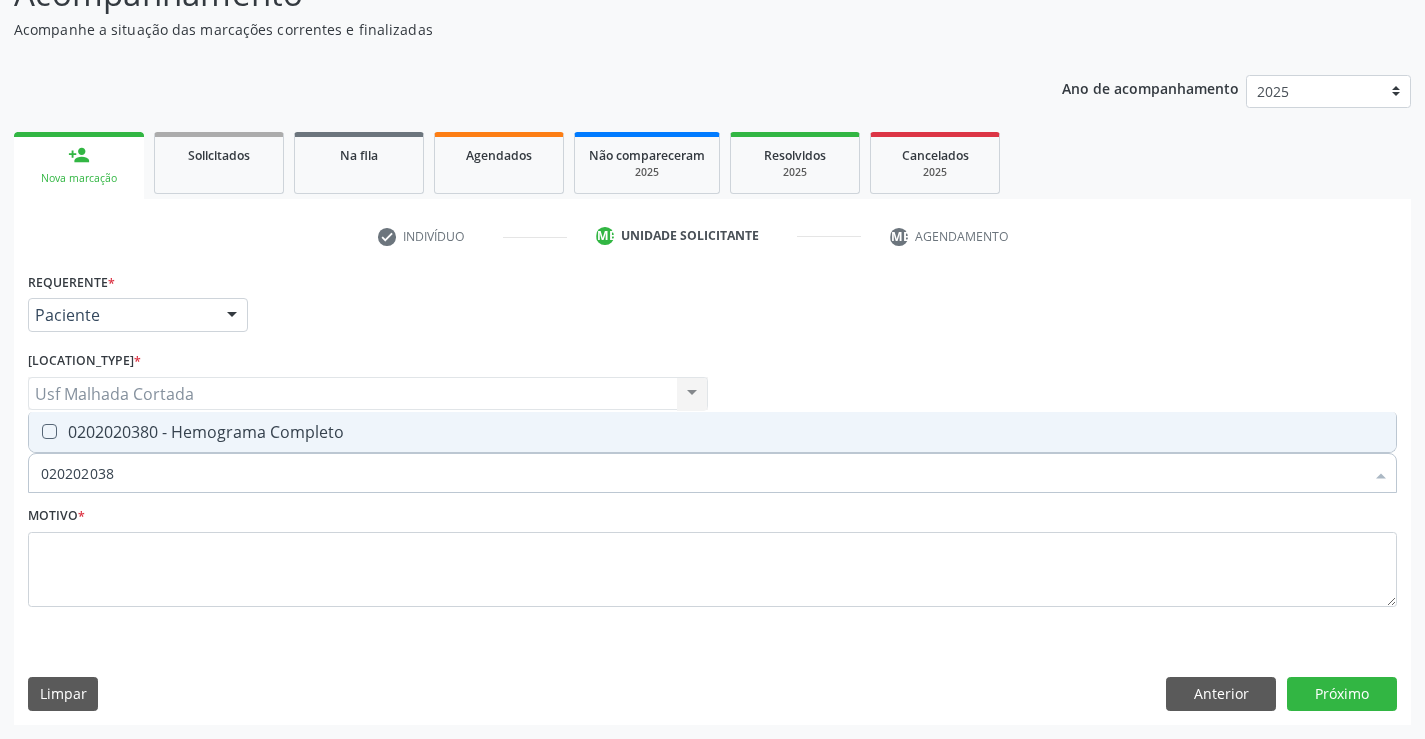 type on "[PROCEDURE_CODE]" 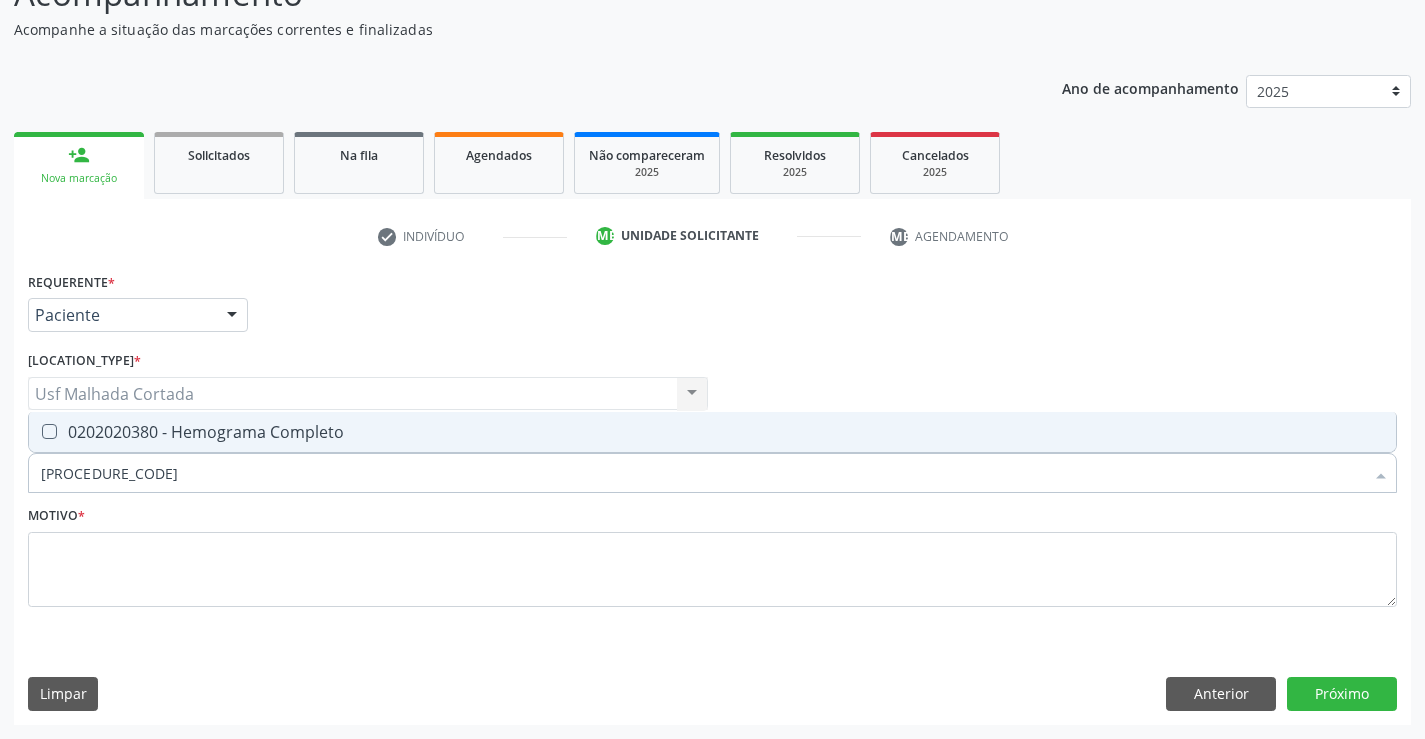 click at bounding box center (49, 431) 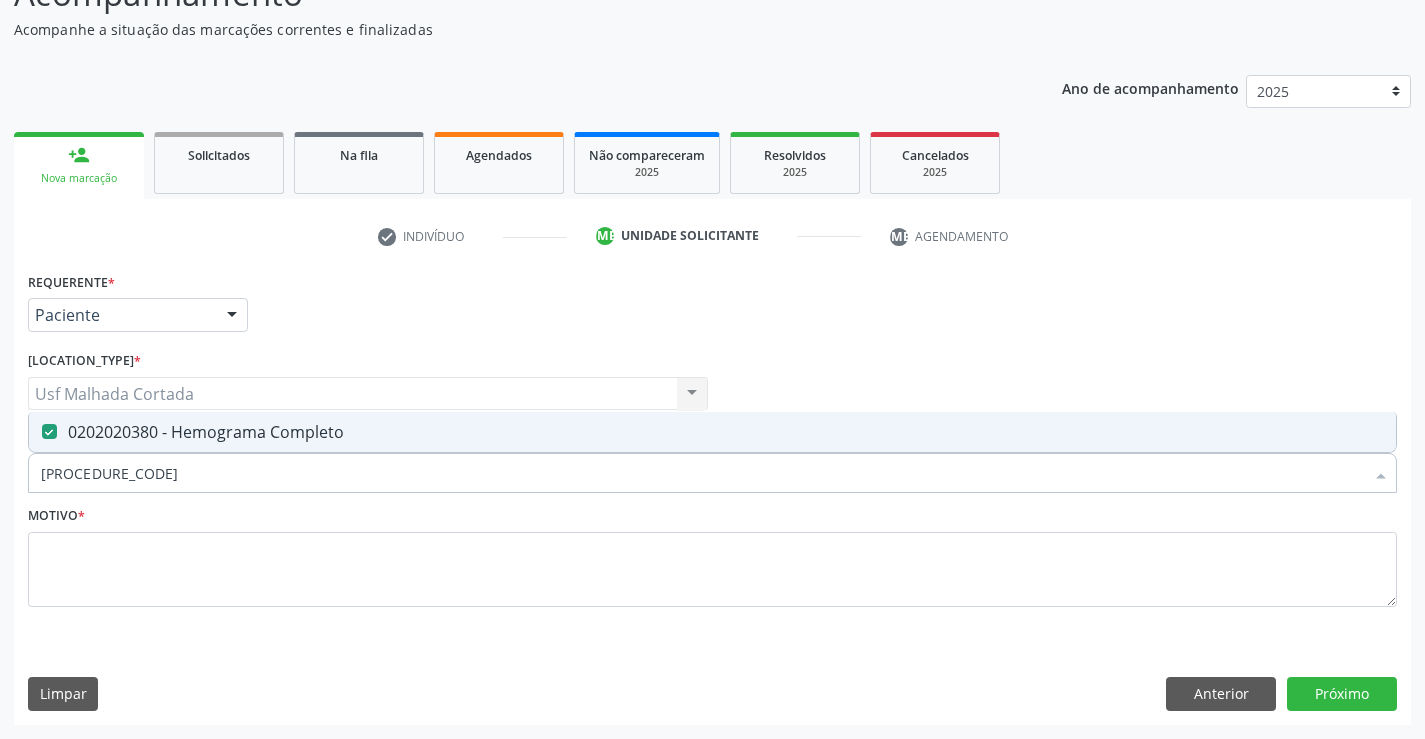 drag, startPoint x: 150, startPoint y: 475, endPoint x: 25, endPoint y: 473, distance: 125.016 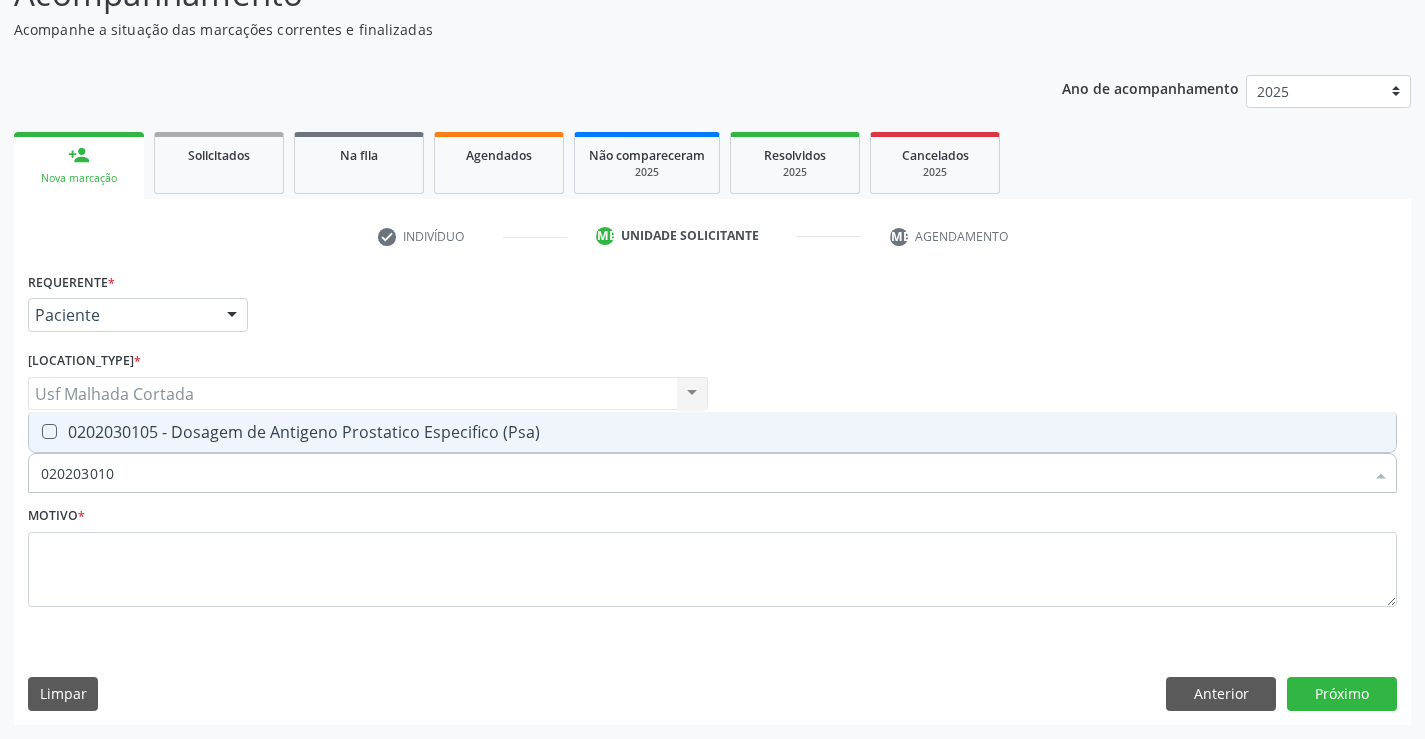 type on "0202030105" 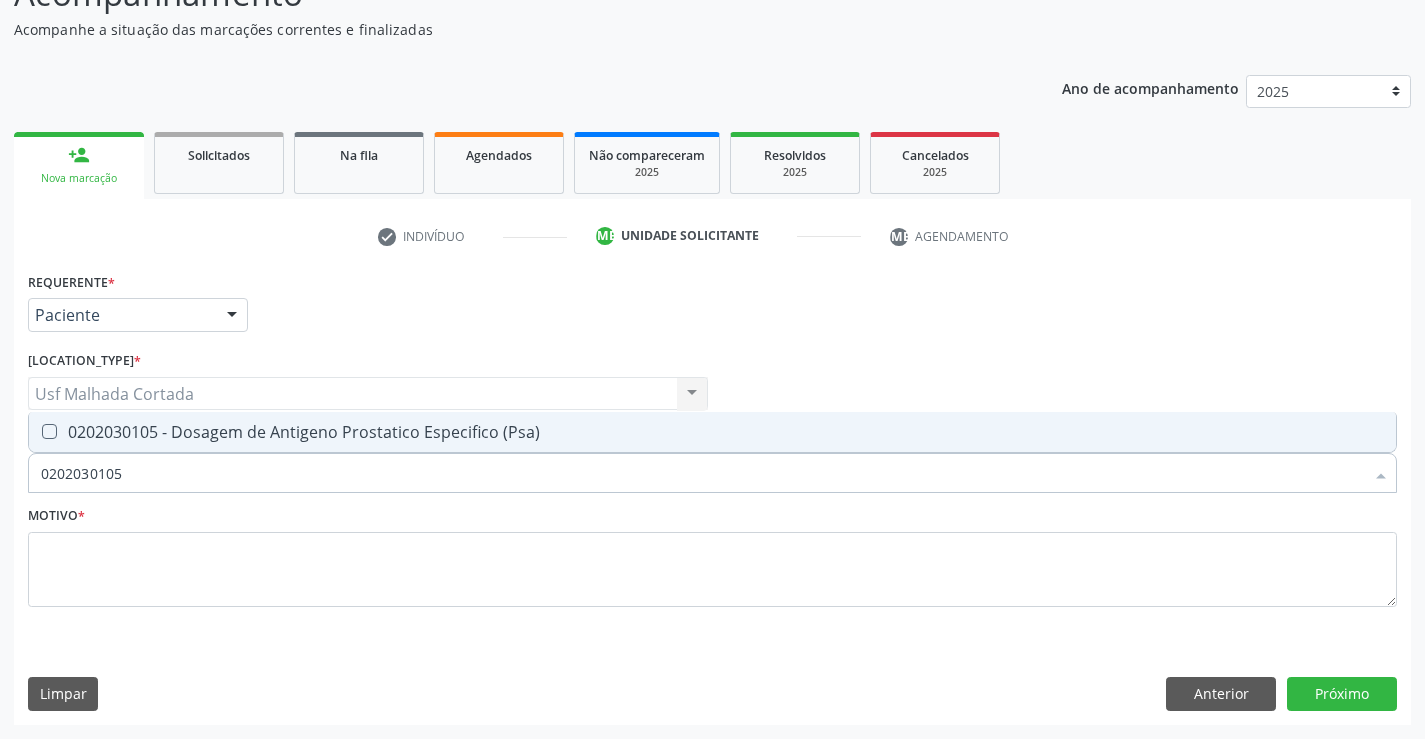 click on "0202030105 - Dosagem de Antigeno Prostatico Especifico (Psa)" at bounding box center (712, 432) 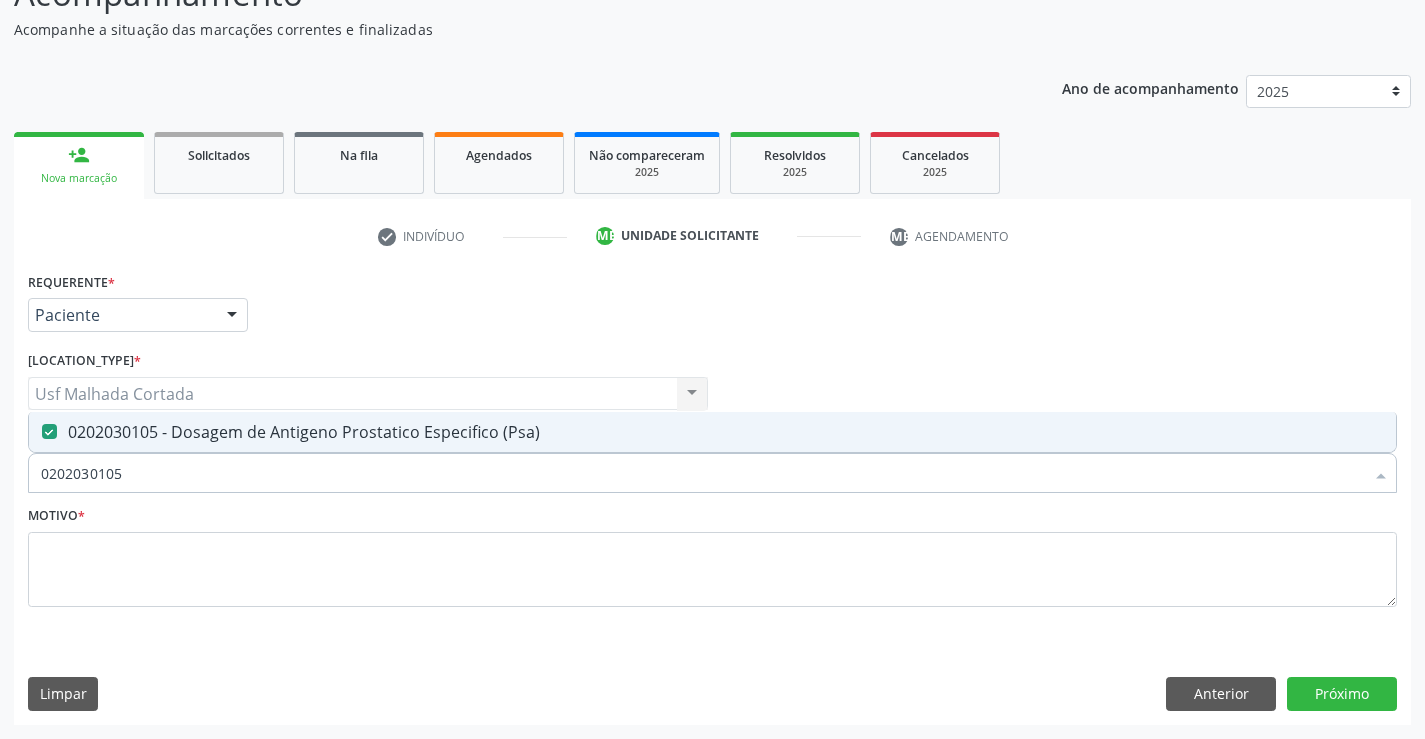 drag, startPoint x: 139, startPoint y: 475, endPoint x: 14, endPoint y: 484, distance: 125.32358 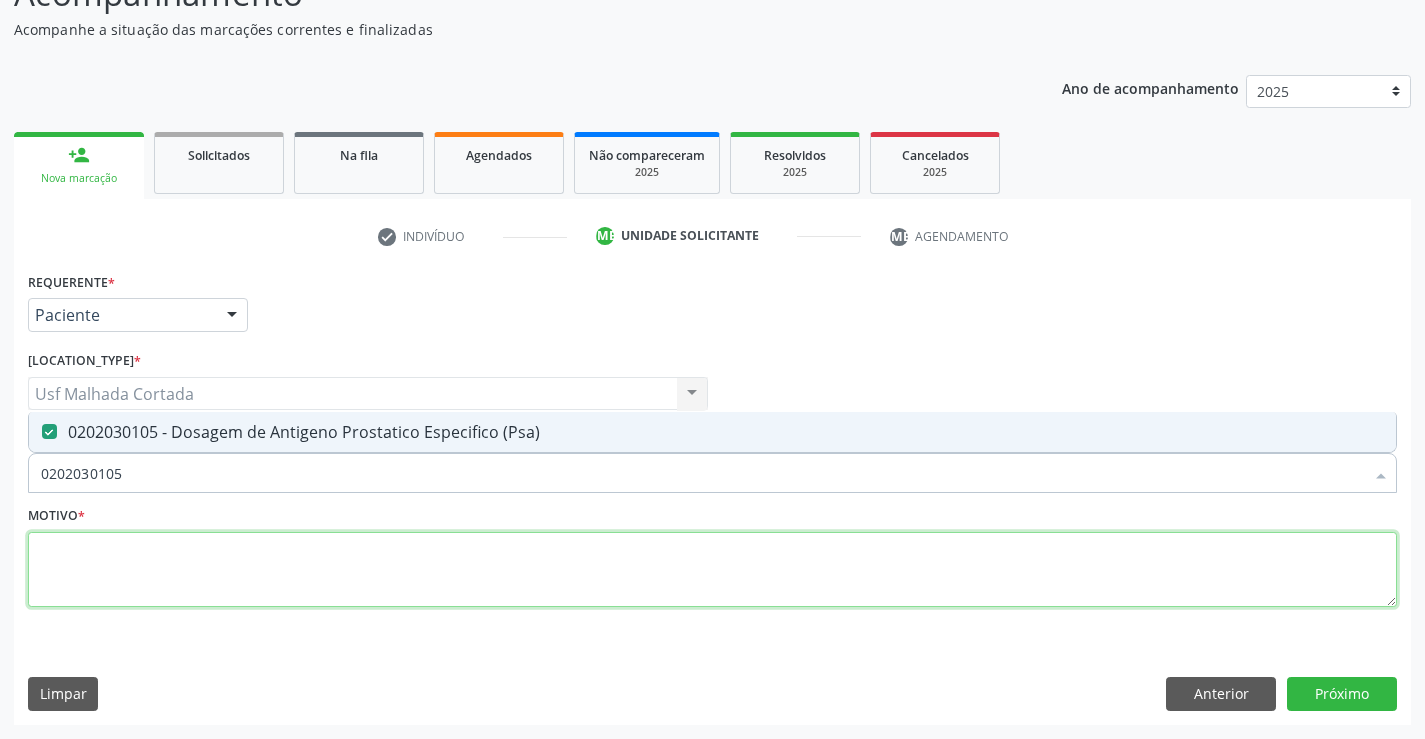 click at bounding box center [712, 570] 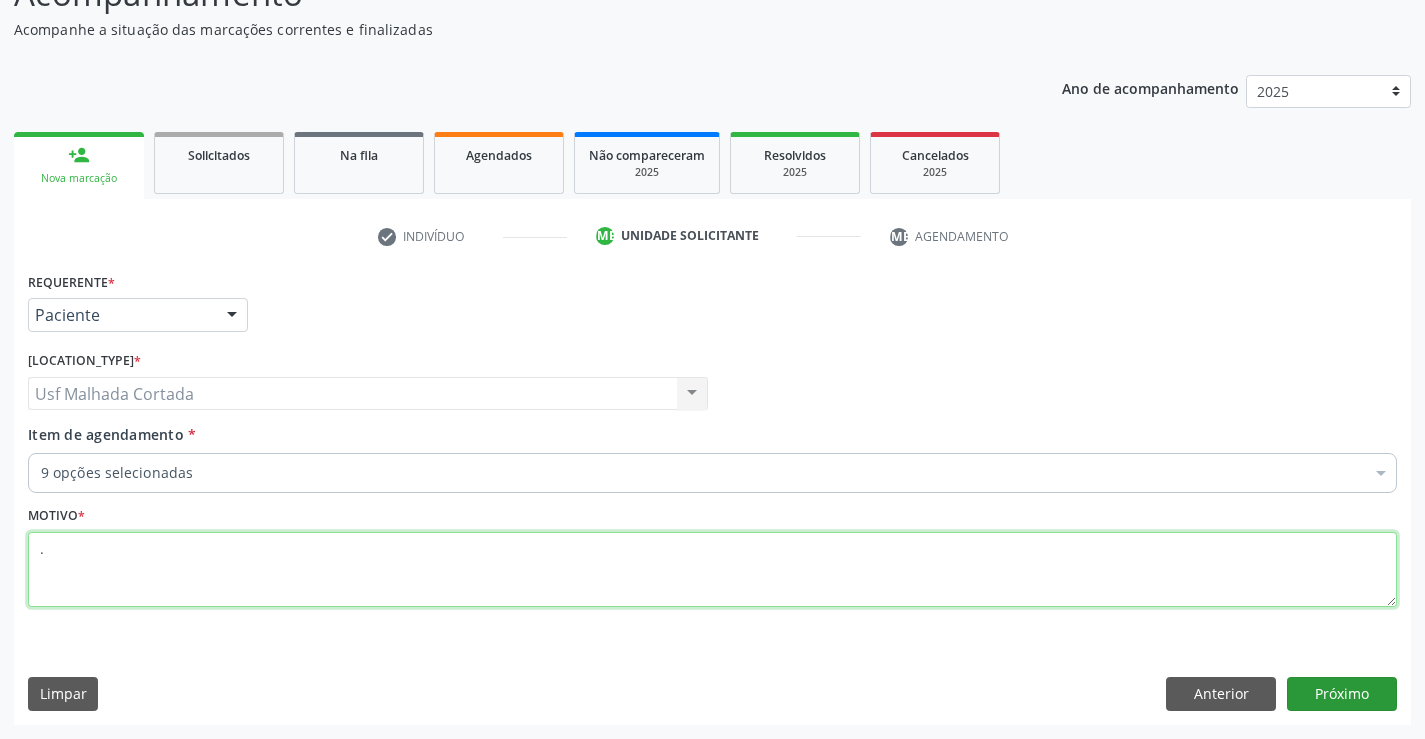 type on "." 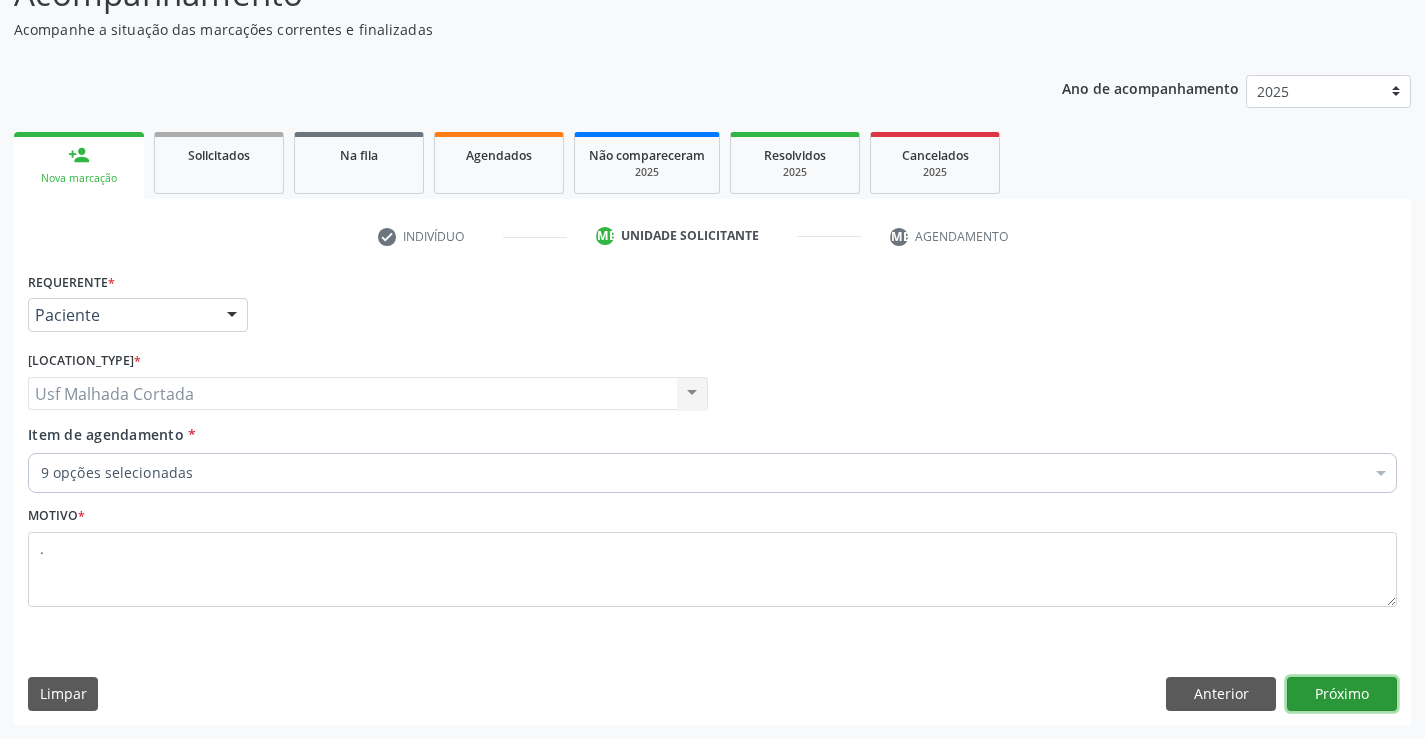 click on "Próximo" at bounding box center [1342, 694] 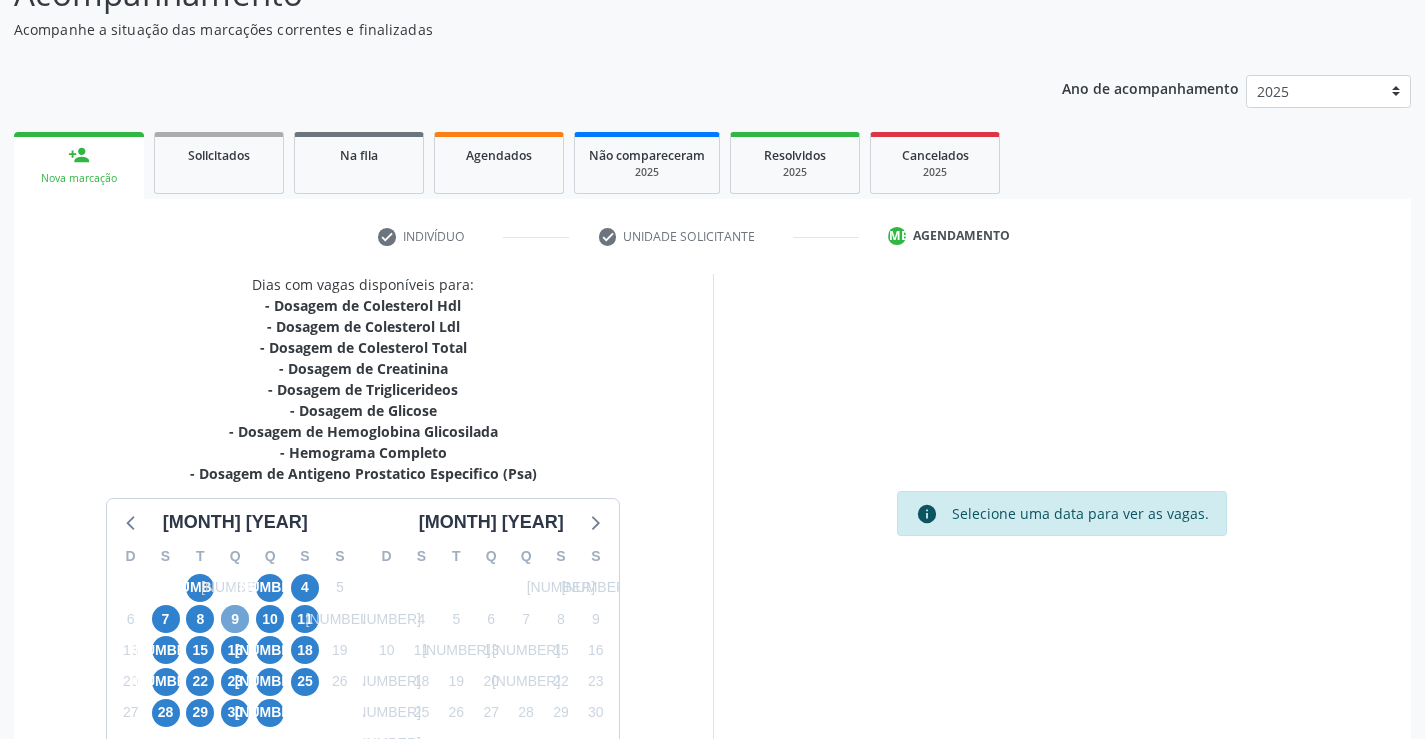 click on "9" at bounding box center [235, 619] 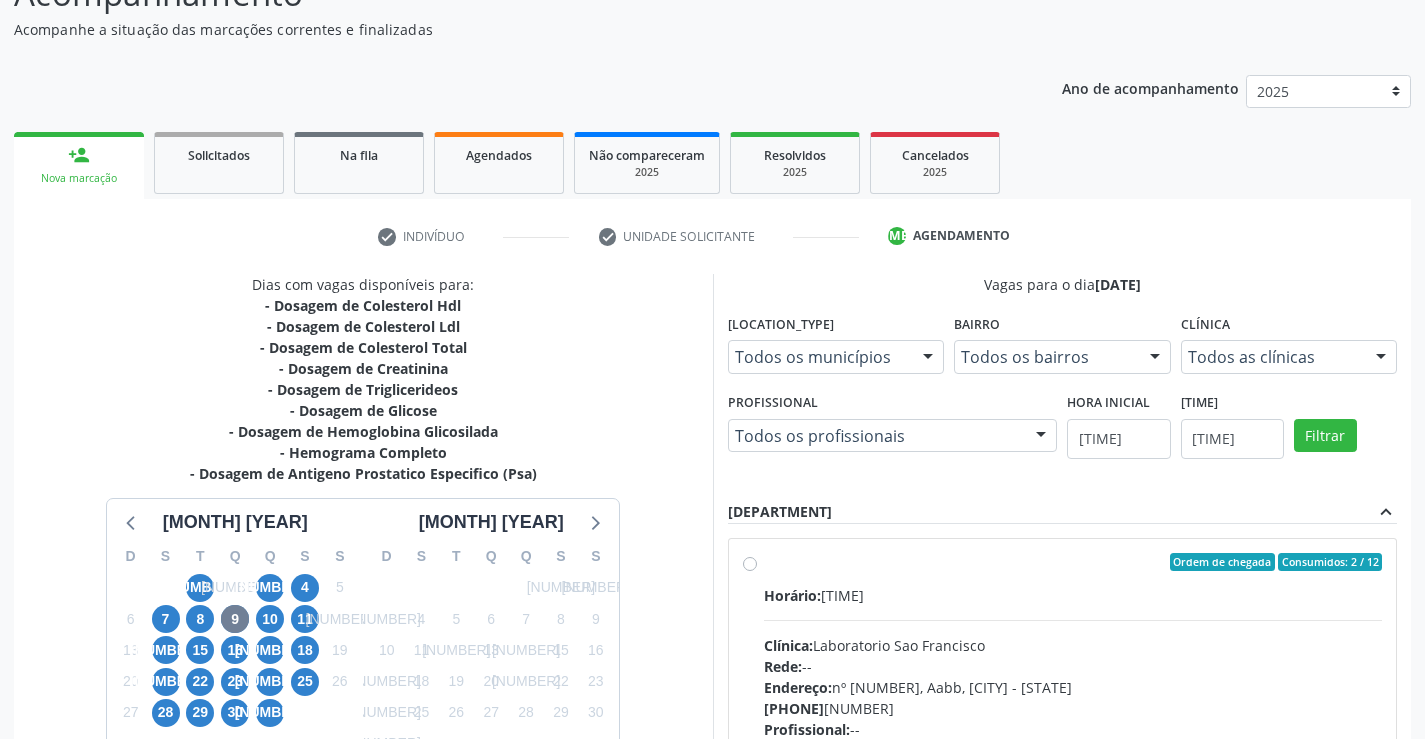 click on "Ordem de chegada
Consumidos: 2 / 12
Horário:   [TIME]
Clínica:  Laboratorio Sao Francisco
Rede:
--
Endereço:   nº 384, Aabb, [CITY] - [STATE]
Telefone:   [PHONE]
Profissional:
--
Informações adicionais sobre o atendimento
Idade de atendimento:
Sem restrição
Gênero(s) atendido(s):
Sem restrição
Informações adicionais:
--" at bounding box center [1063, 706] 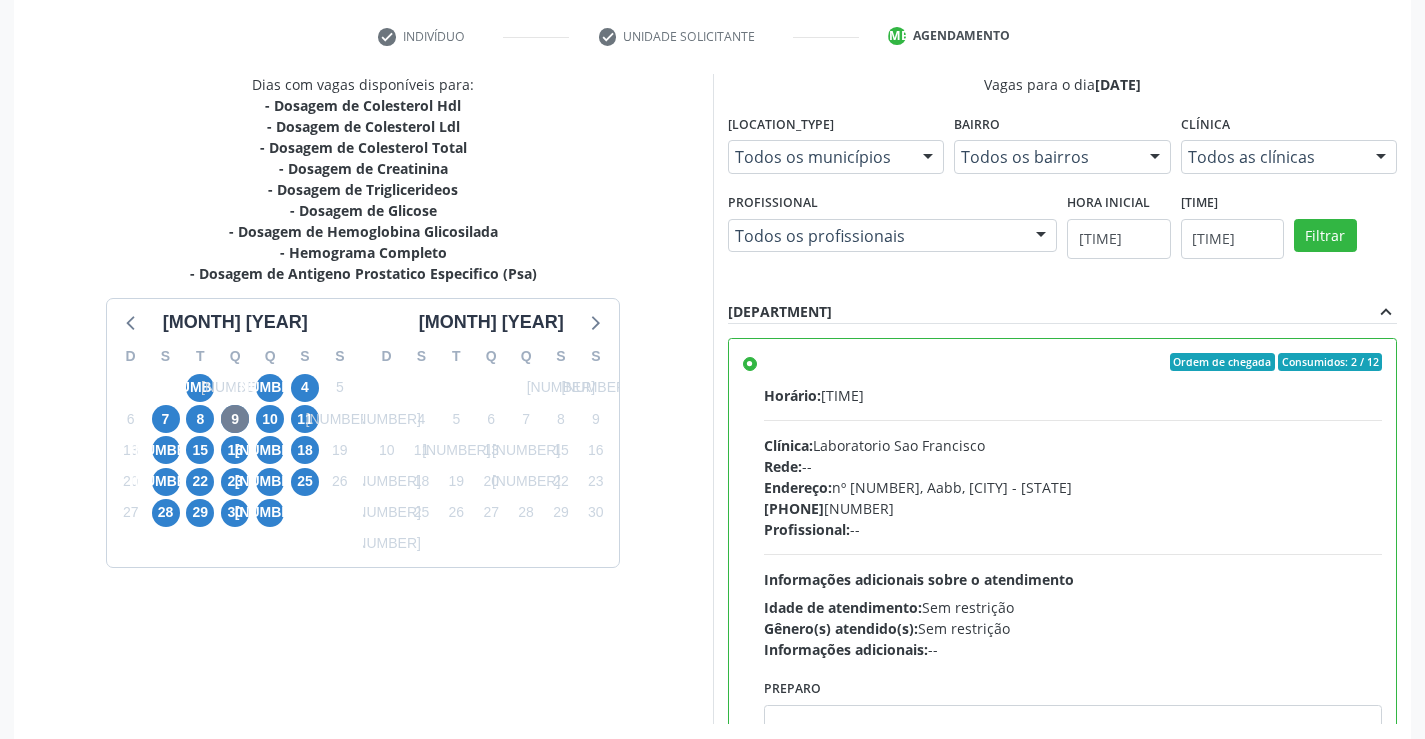 scroll, scrollTop: 456, scrollLeft: 0, axis: vertical 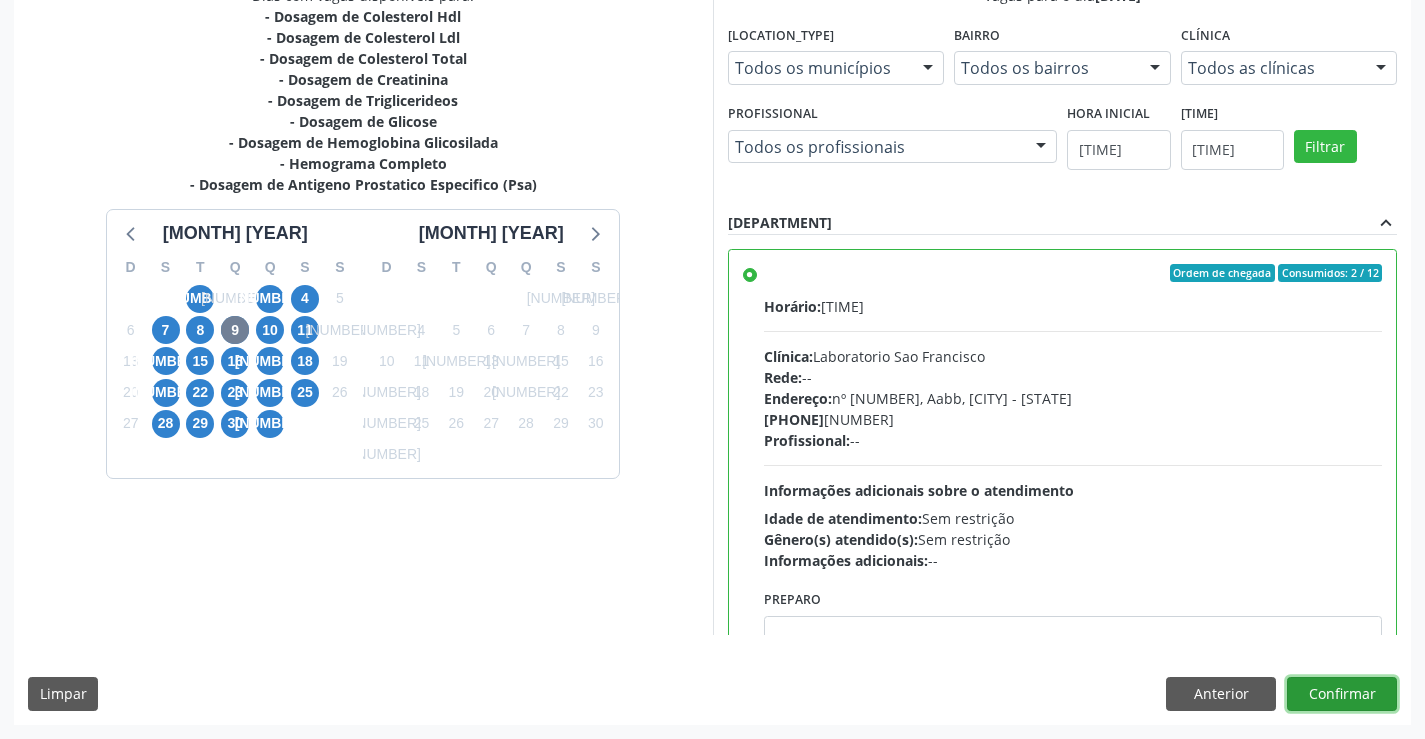 click on "Confirmar" at bounding box center [1342, 694] 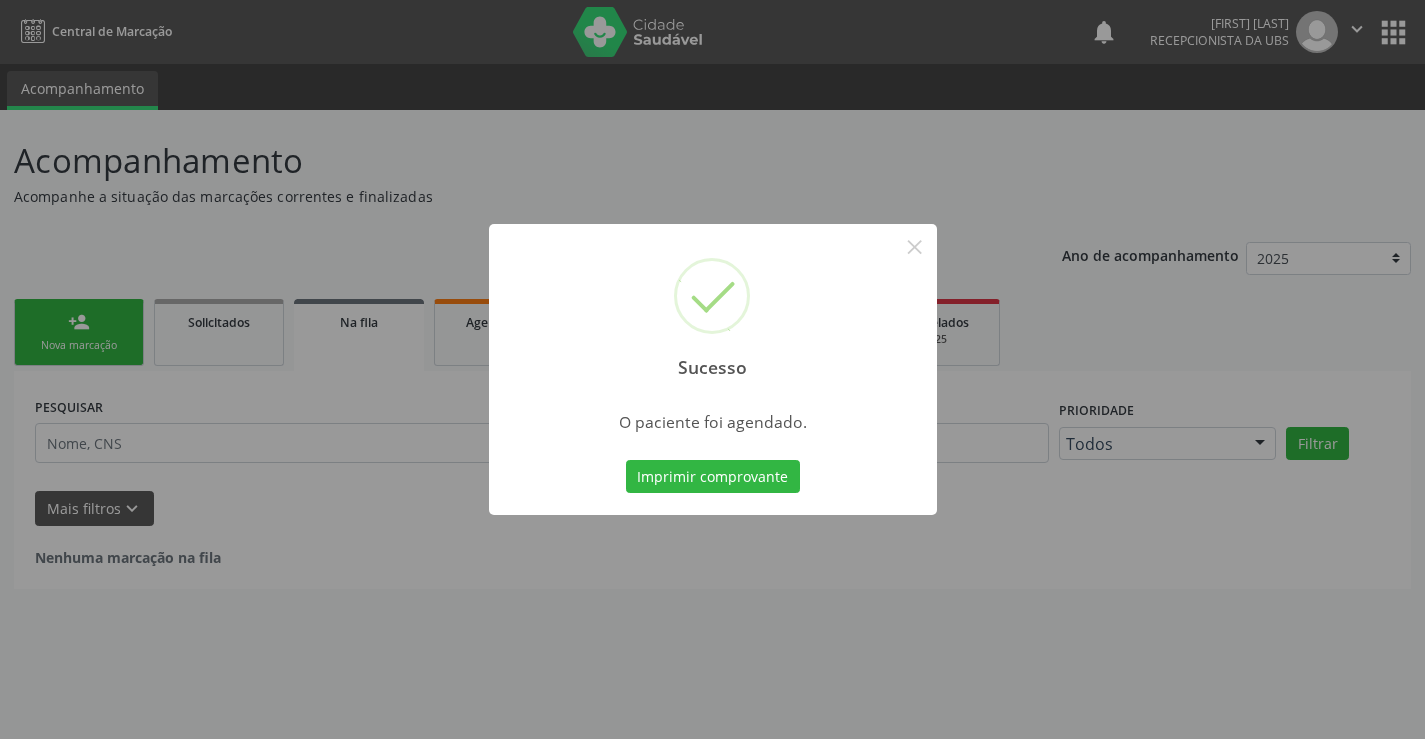 scroll, scrollTop: 0, scrollLeft: 0, axis: both 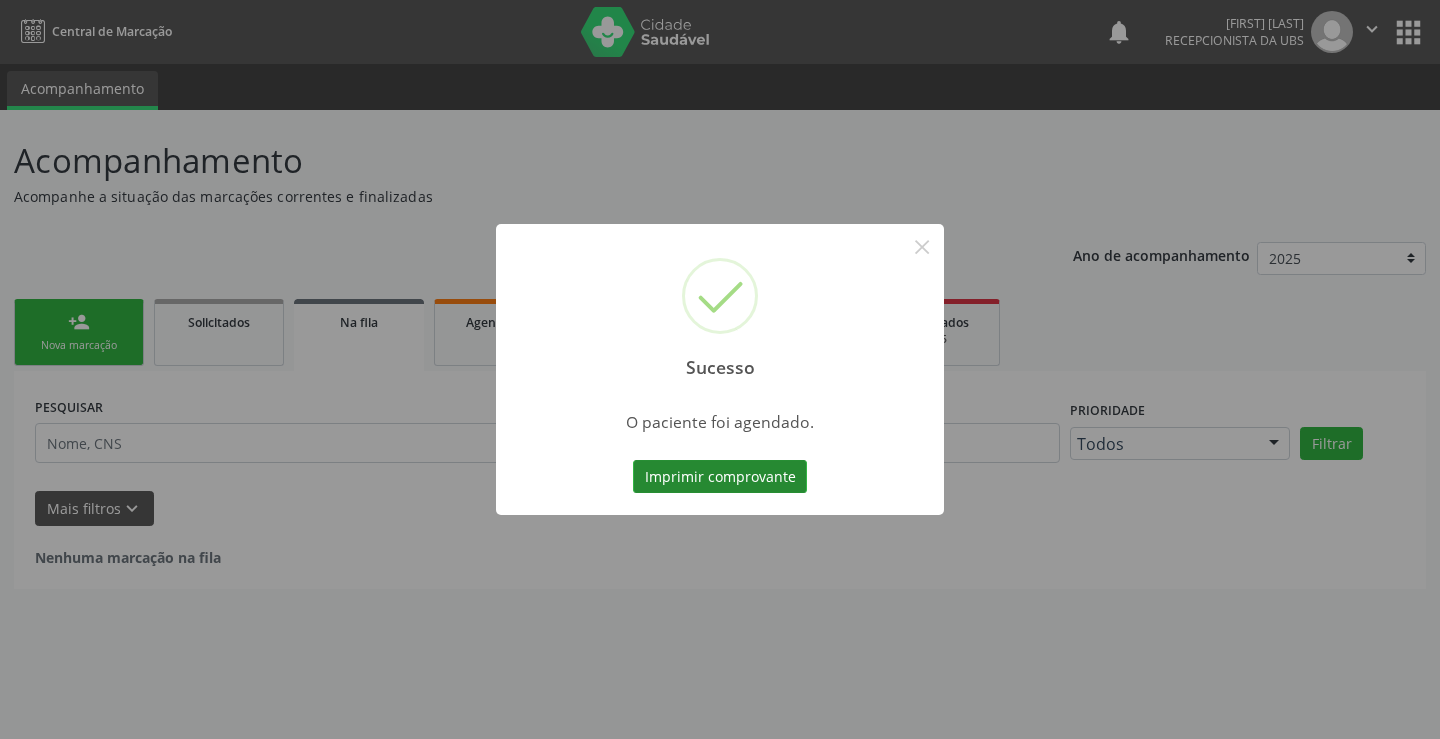 click on "Imprimir comprovante" at bounding box center [720, 477] 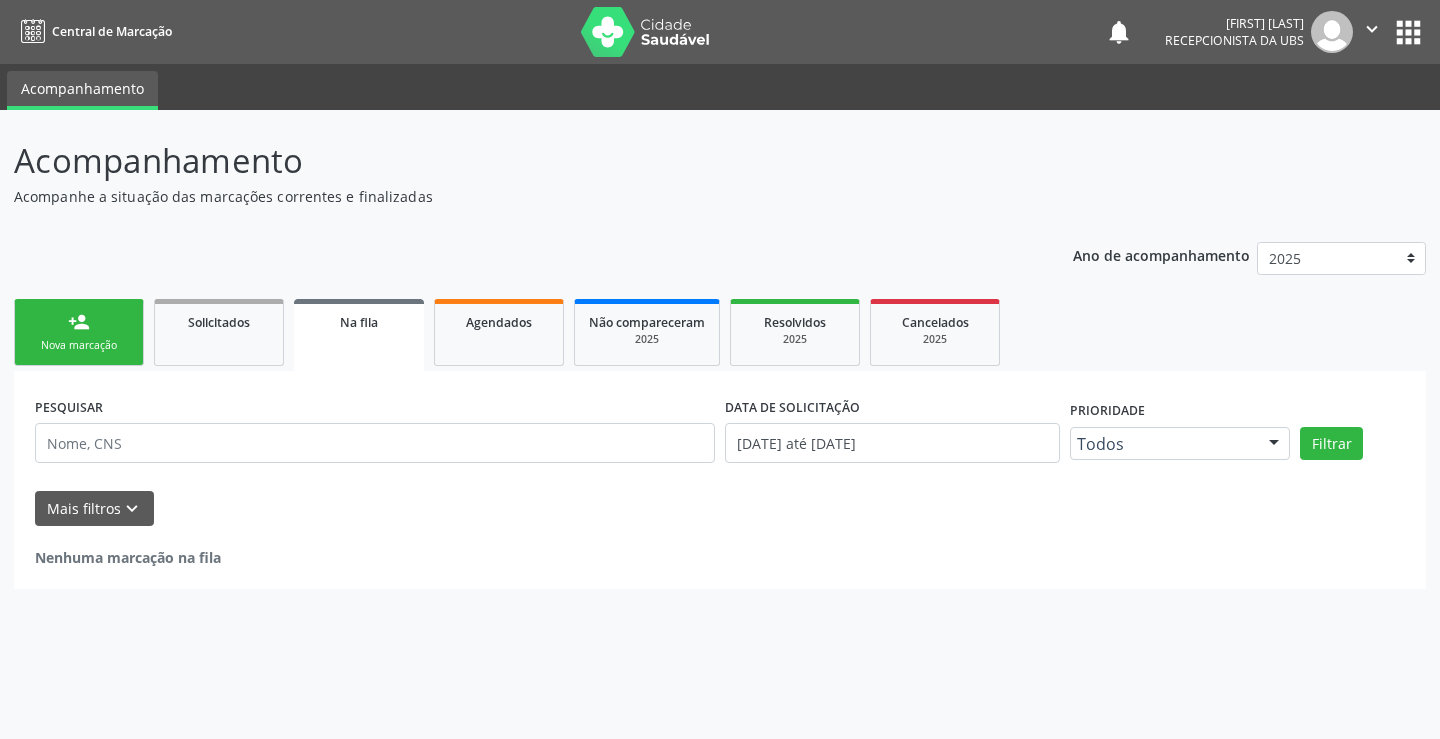 click on "person_add
Nova marcação" at bounding box center [79, 332] 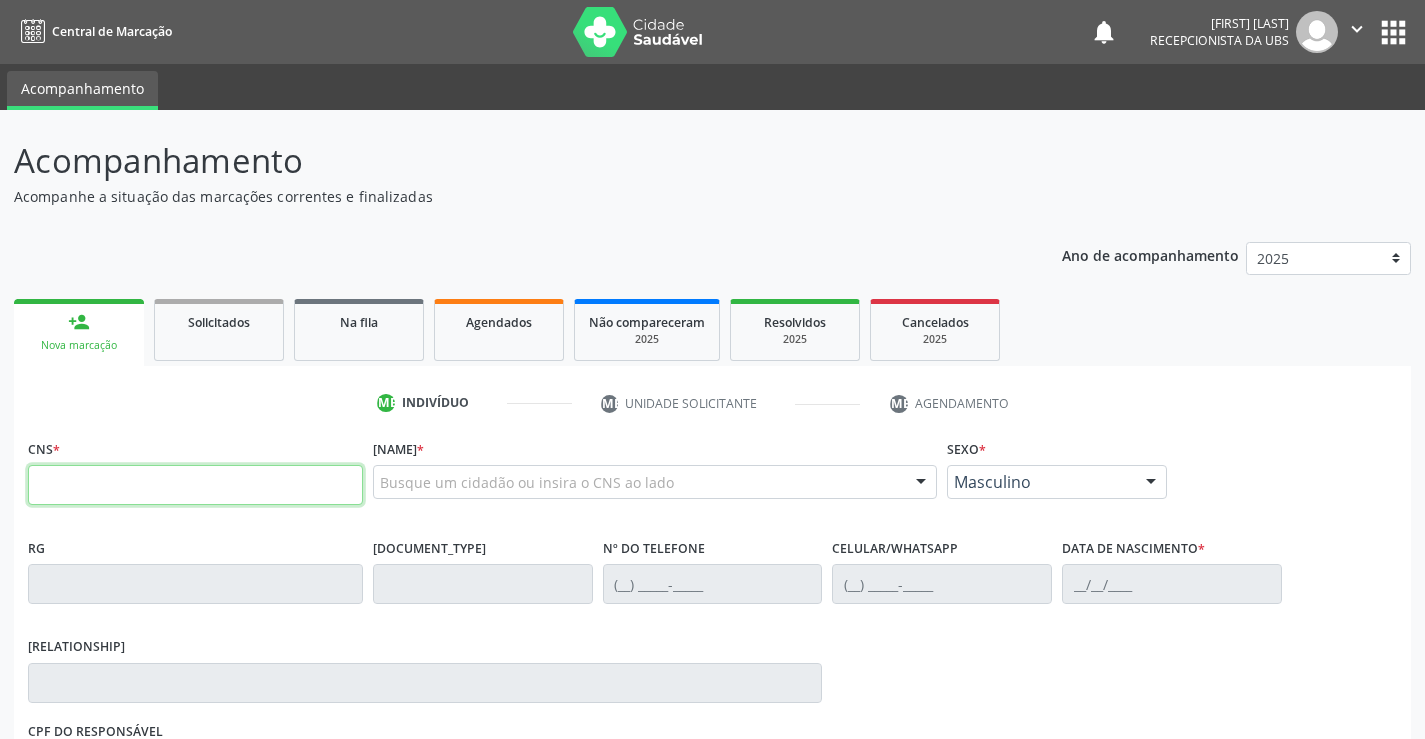 click at bounding box center [195, 485] 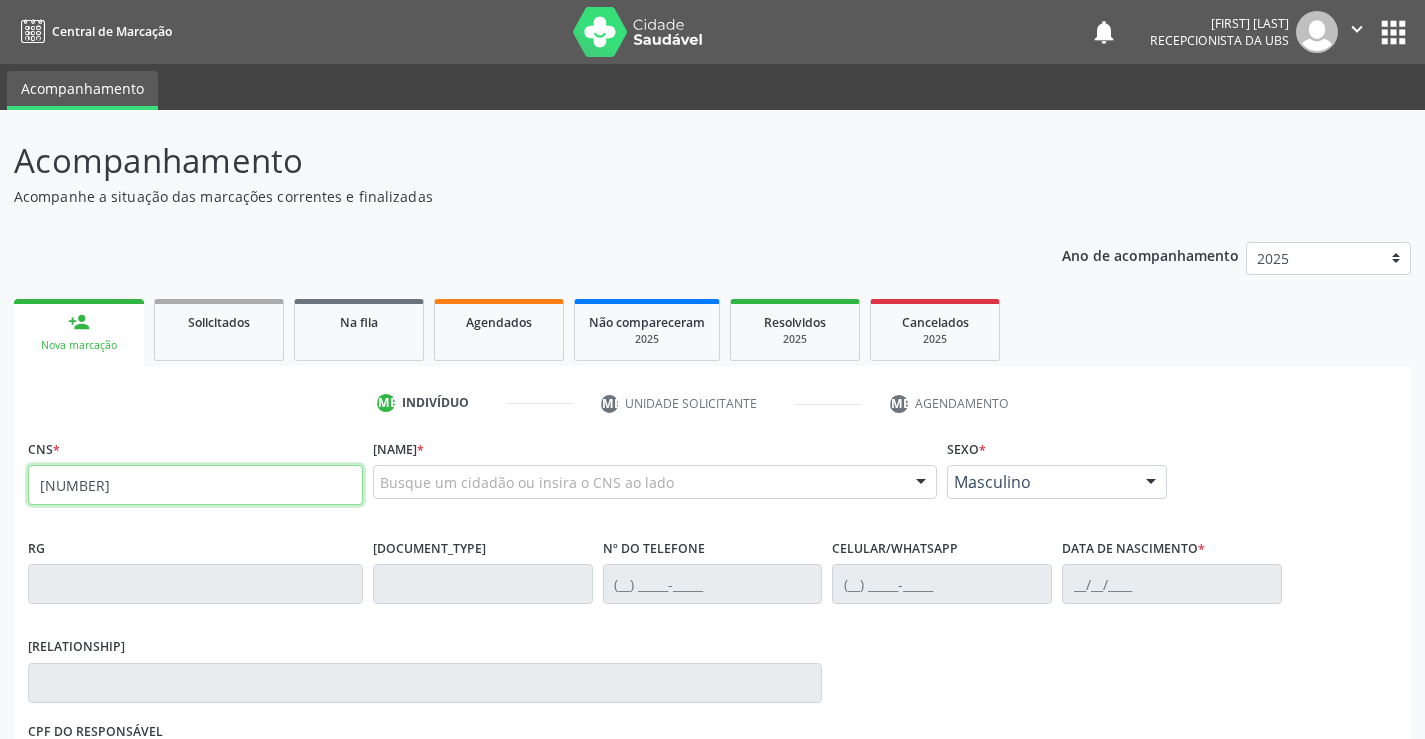 type on "[NUMBER]" 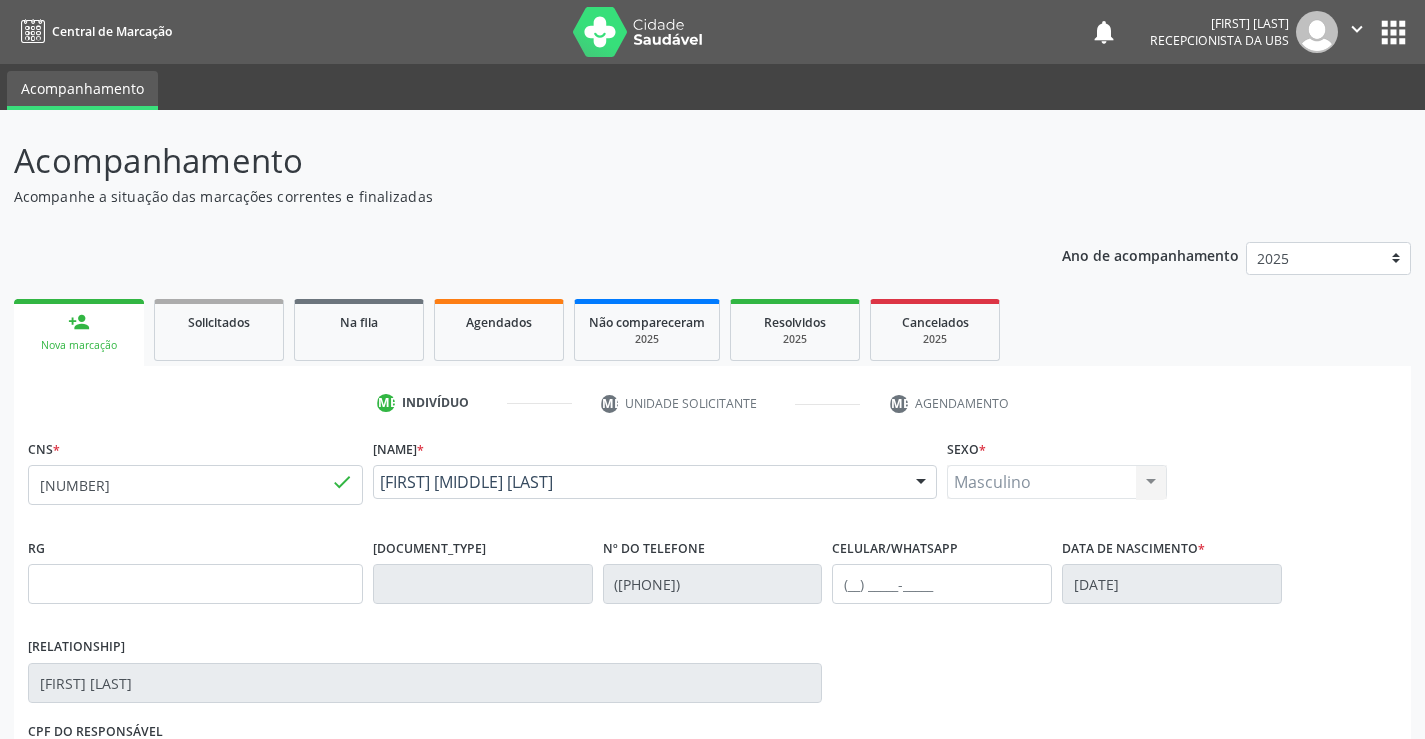 drag, startPoint x: 623, startPoint y: 501, endPoint x: 370, endPoint y: 484, distance: 253.5705 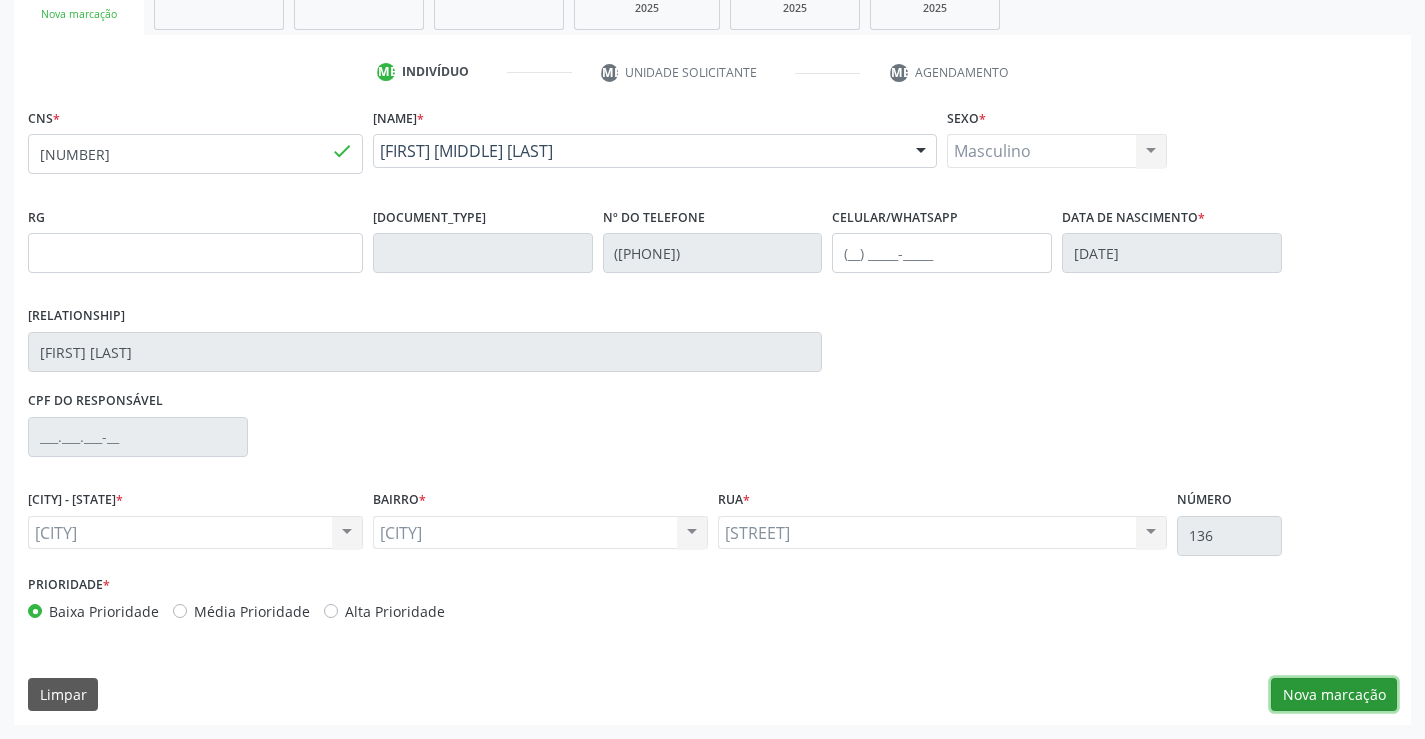 click on "Nova marcação" at bounding box center [1334, 695] 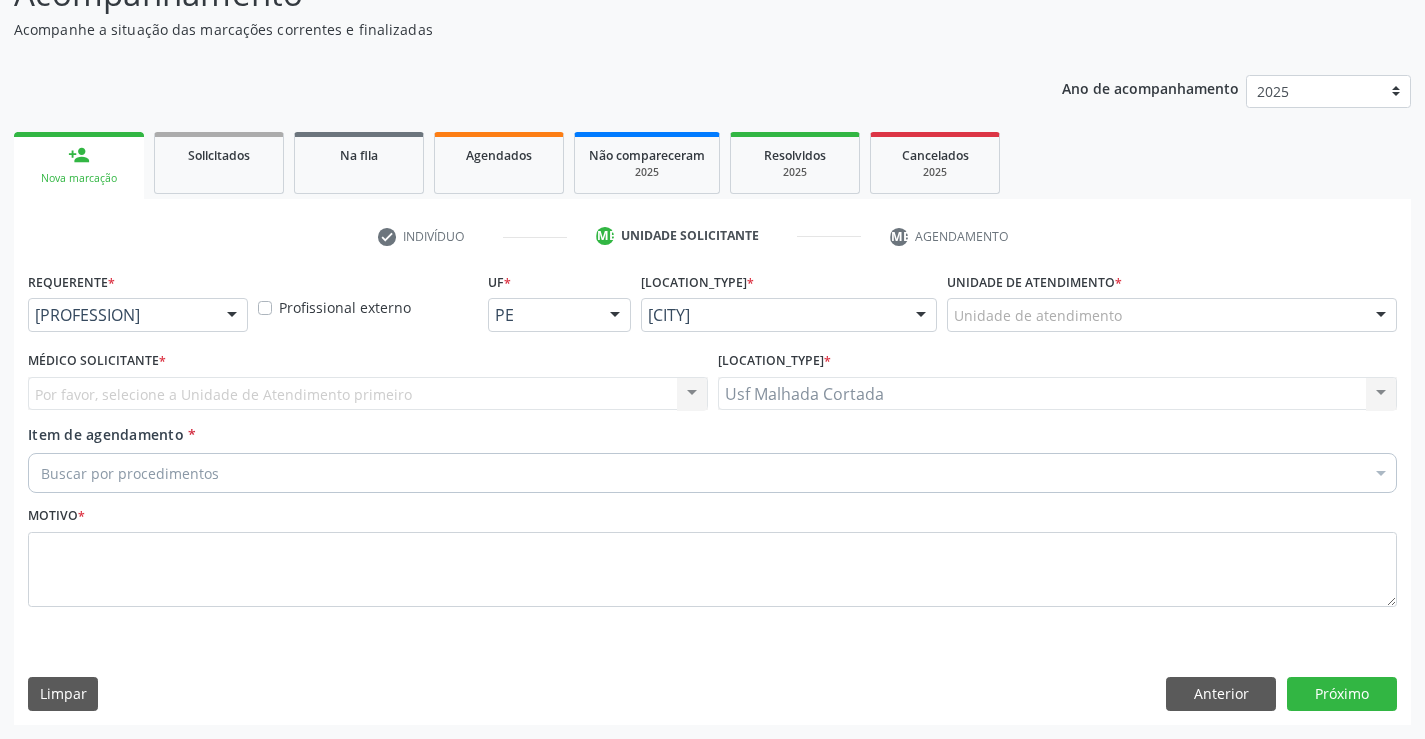 scroll, scrollTop: 167, scrollLeft: 0, axis: vertical 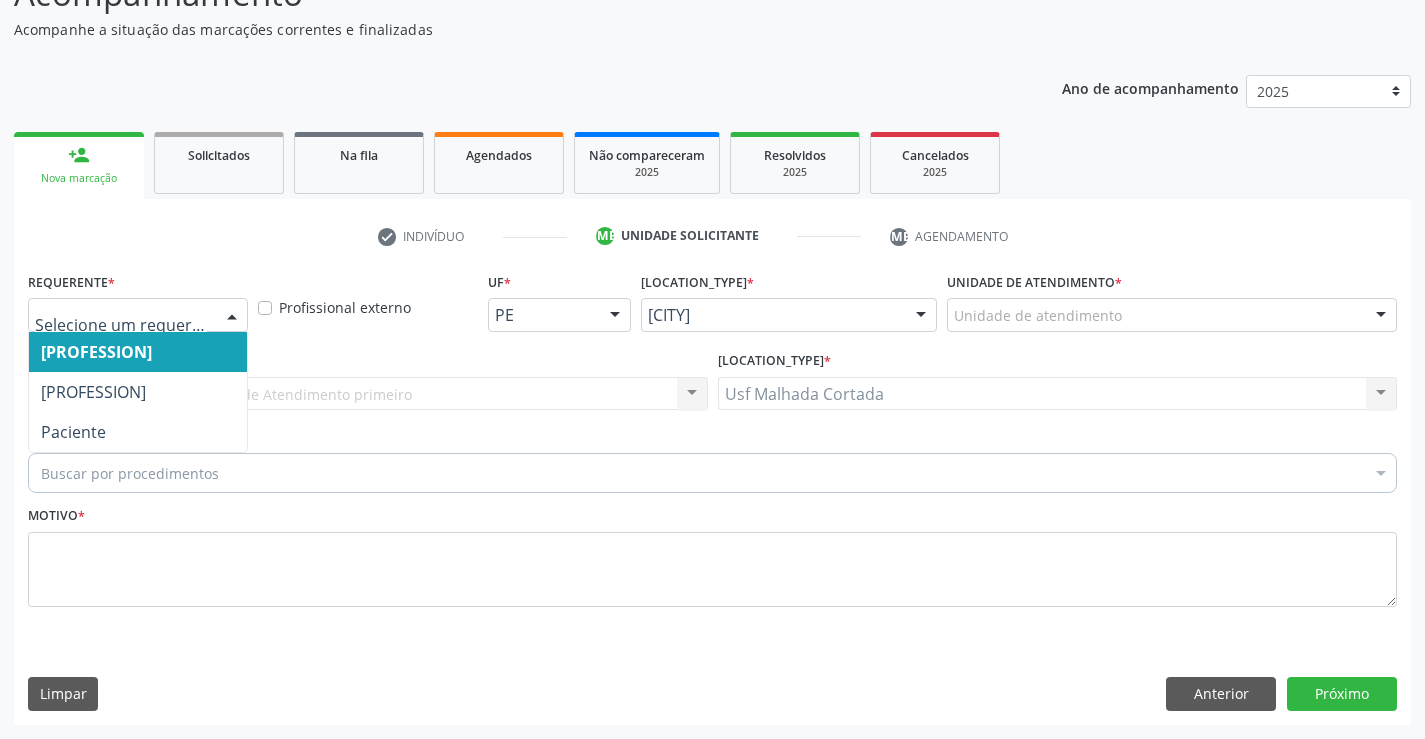 click at bounding box center (232, 316) 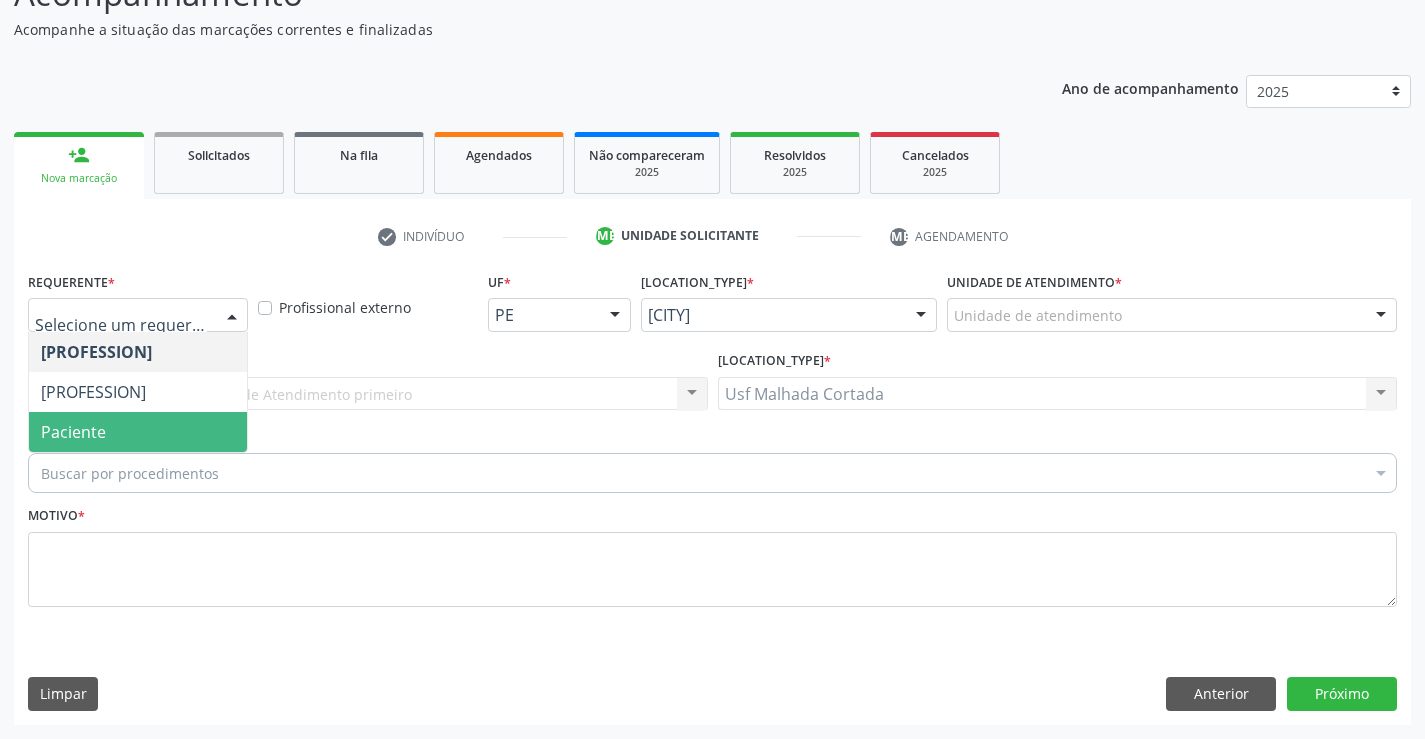 click on "Paciente" at bounding box center (138, 432) 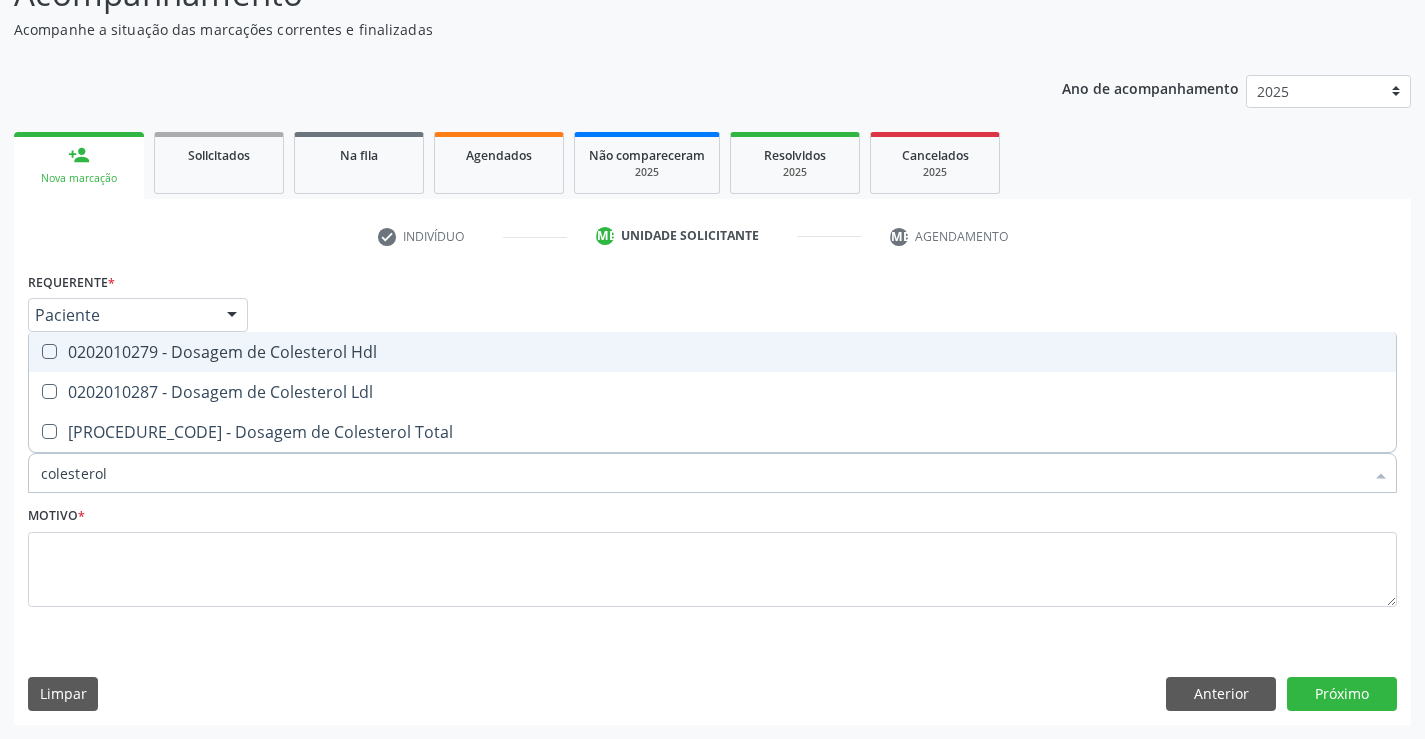 click on "0202010279 - Dosagem de Colesterol Hdl" at bounding box center [712, 352] 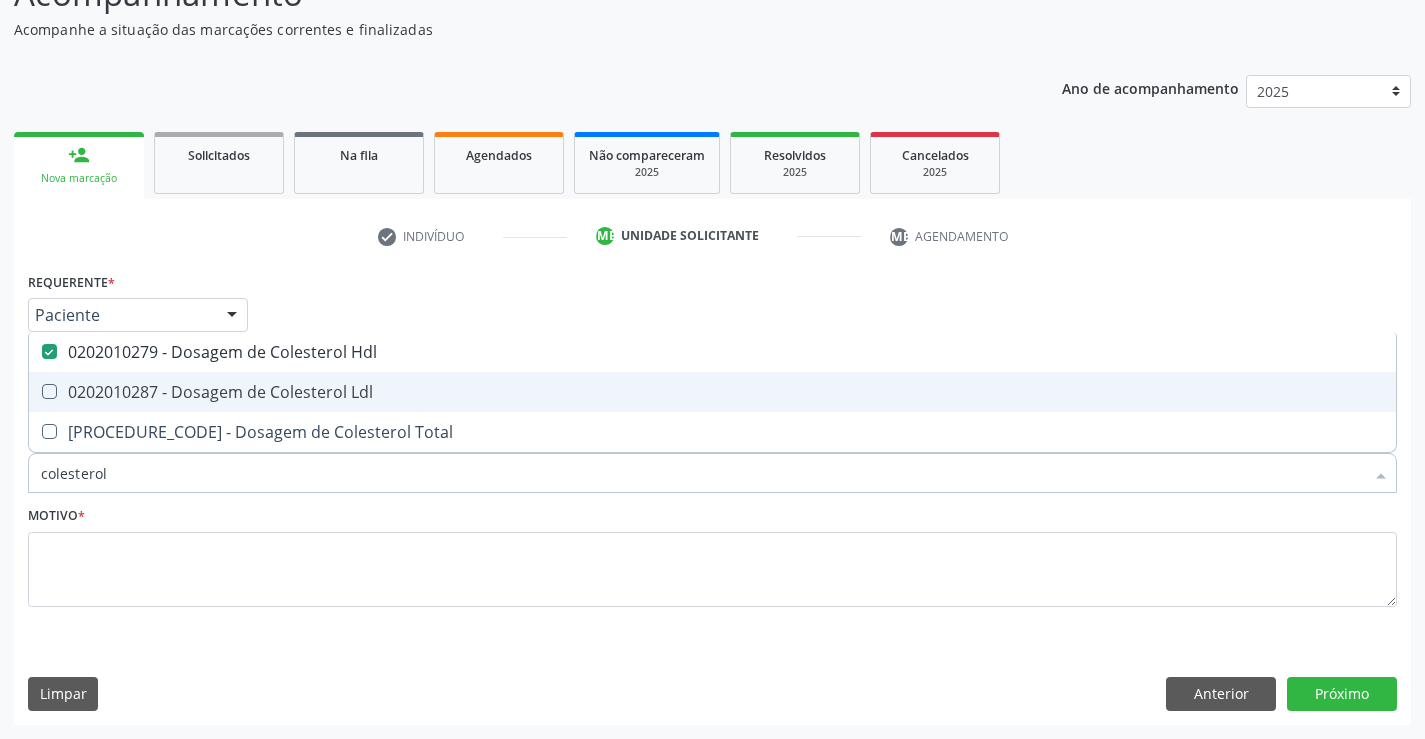 click on "0202010287 - Dosagem de Colesterol Ldl" at bounding box center (712, 392) 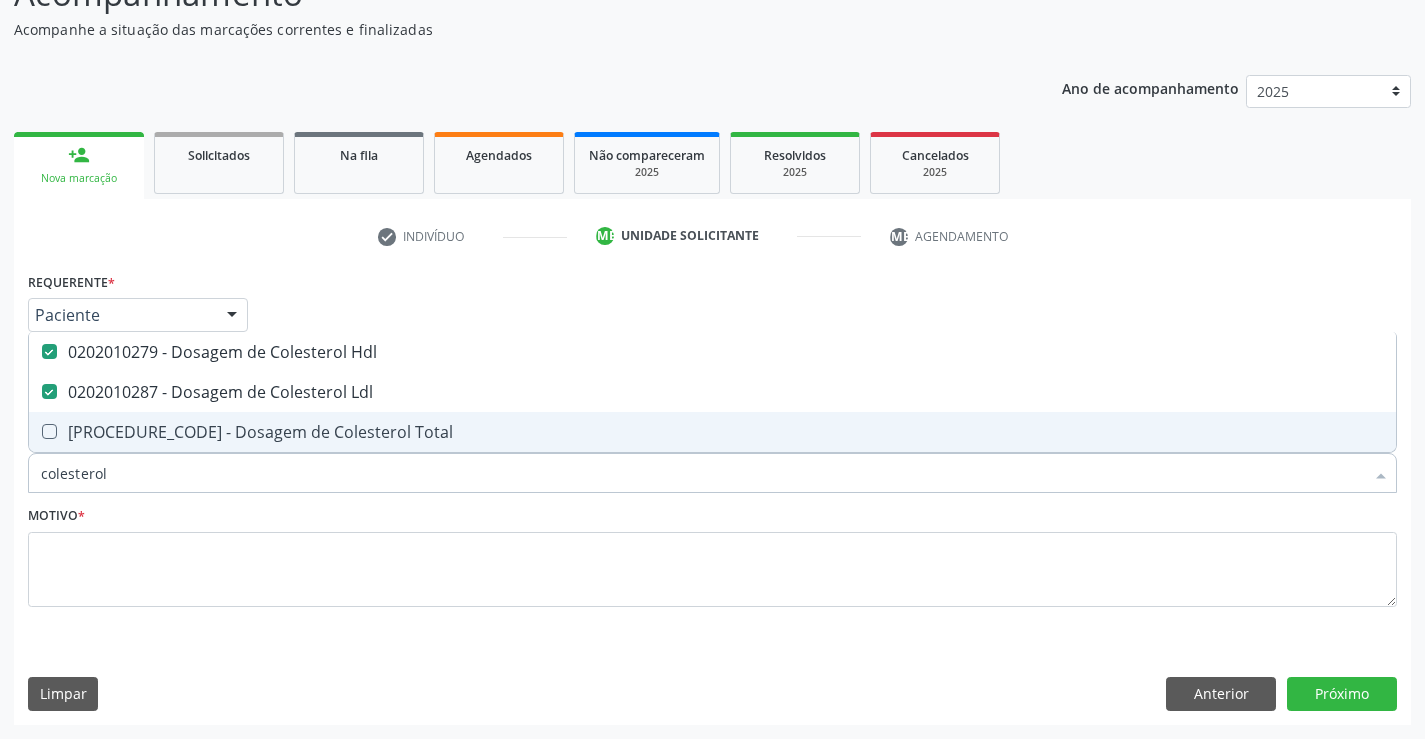 click on "[PROCEDURE_CODE] - Dosagem de Colesterol Total" at bounding box center [712, 432] 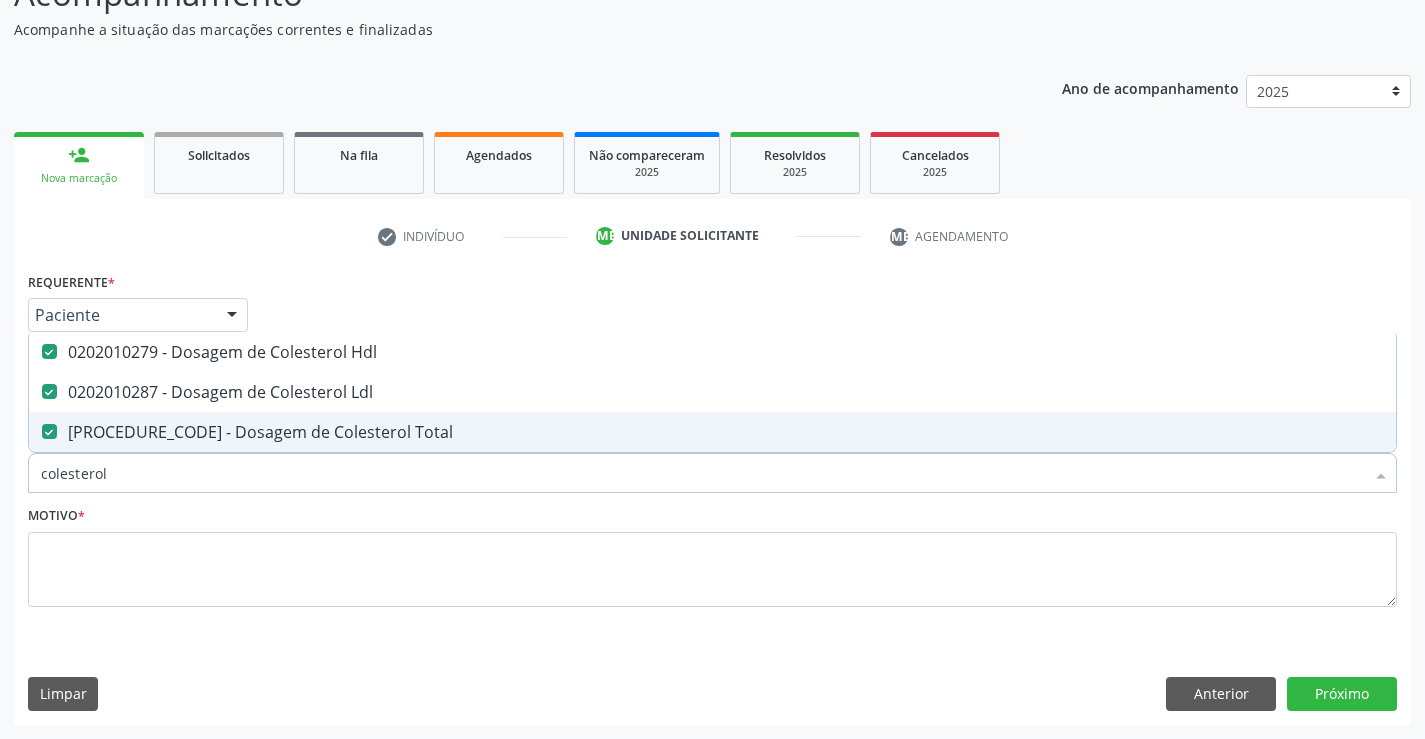 drag, startPoint x: 176, startPoint y: 477, endPoint x: 10, endPoint y: 476, distance: 166.003 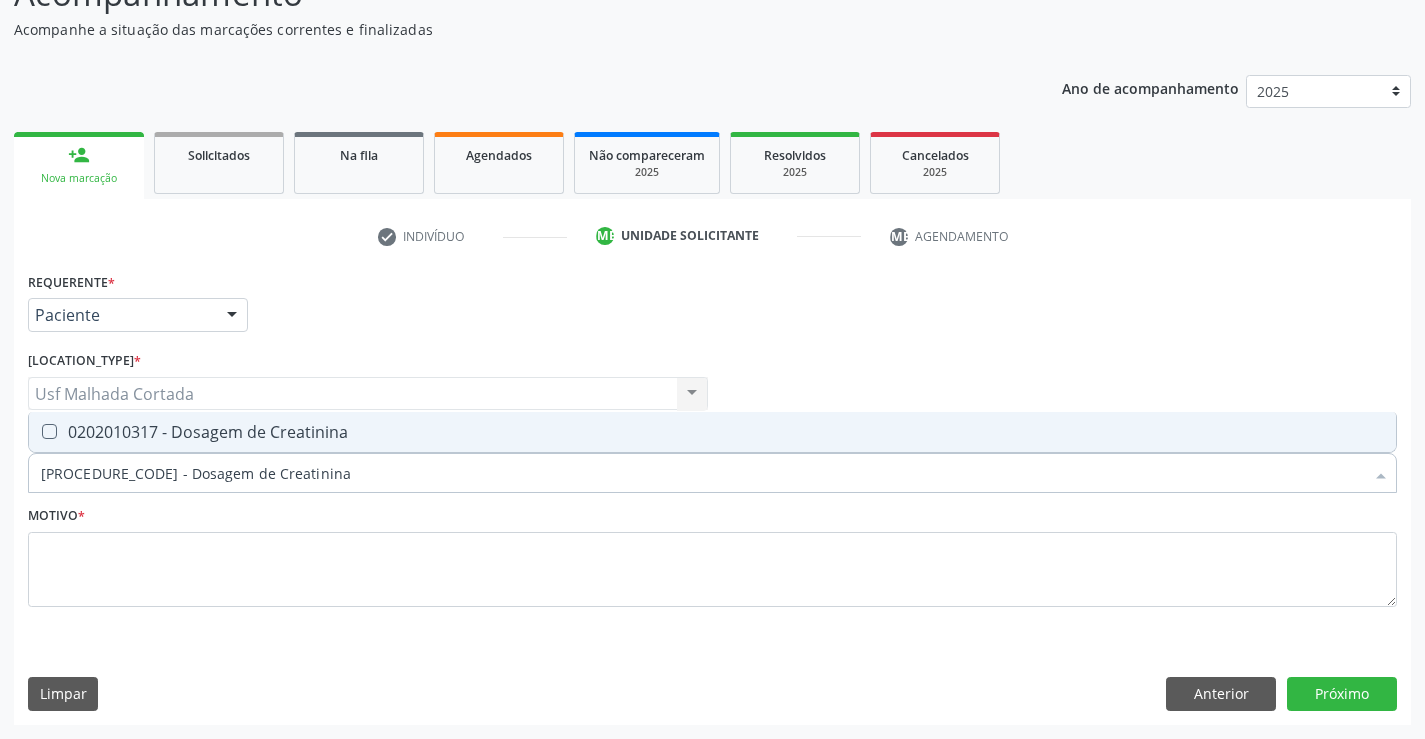 click on "0202010317 - Dosagem de Creatinina" at bounding box center [712, 432] 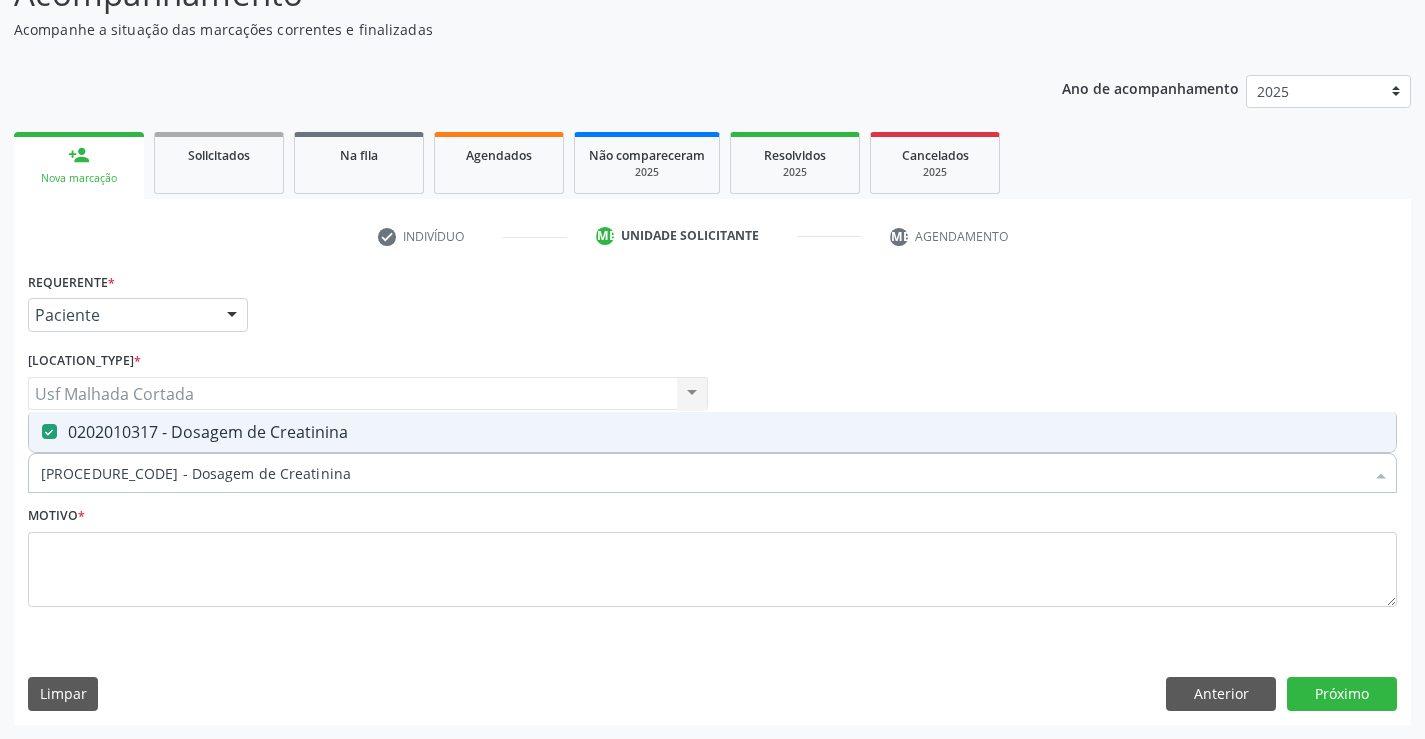 drag, startPoint x: 145, startPoint y: 494, endPoint x: 136, endPoint y: 477, distance: 19.235384 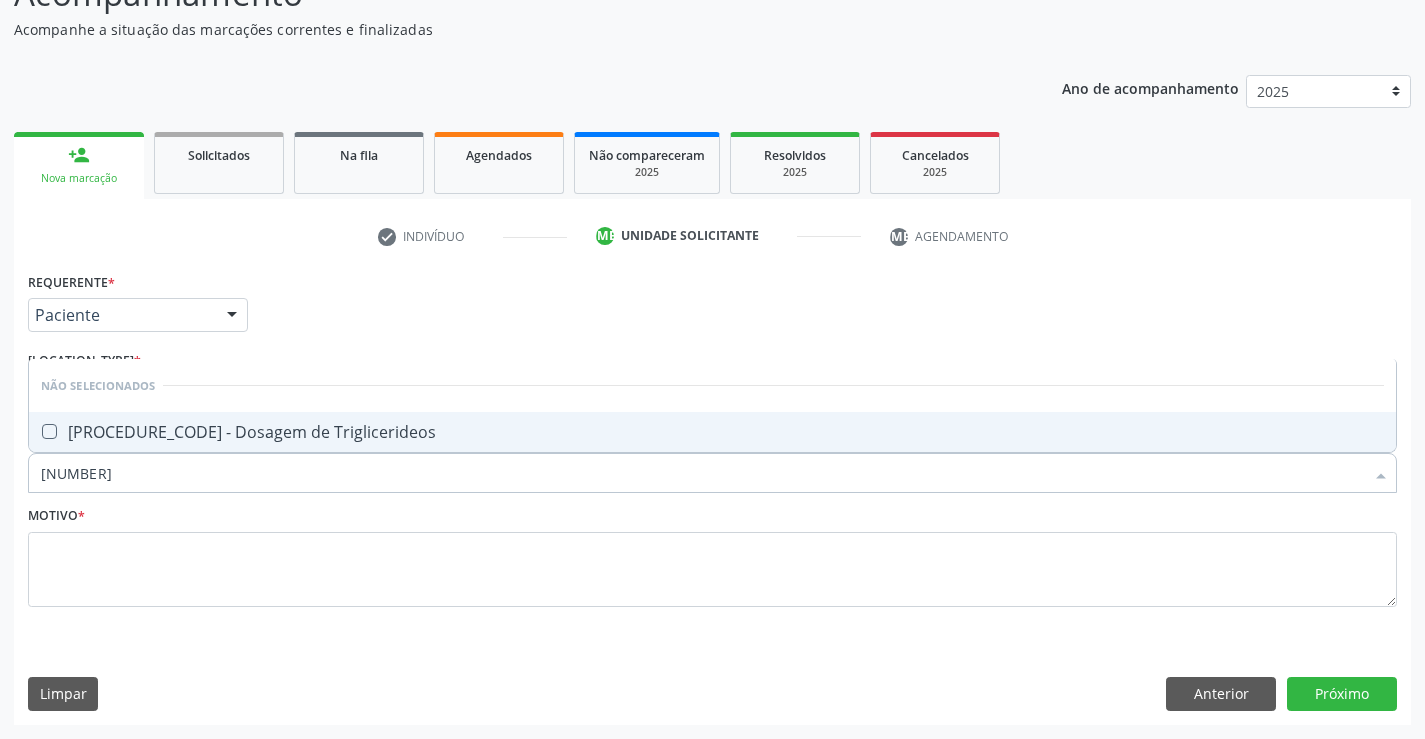 click on "[PROCEDURE_CODE] - Dosagem de Triglicerideos" at bounding box center [712, 432] 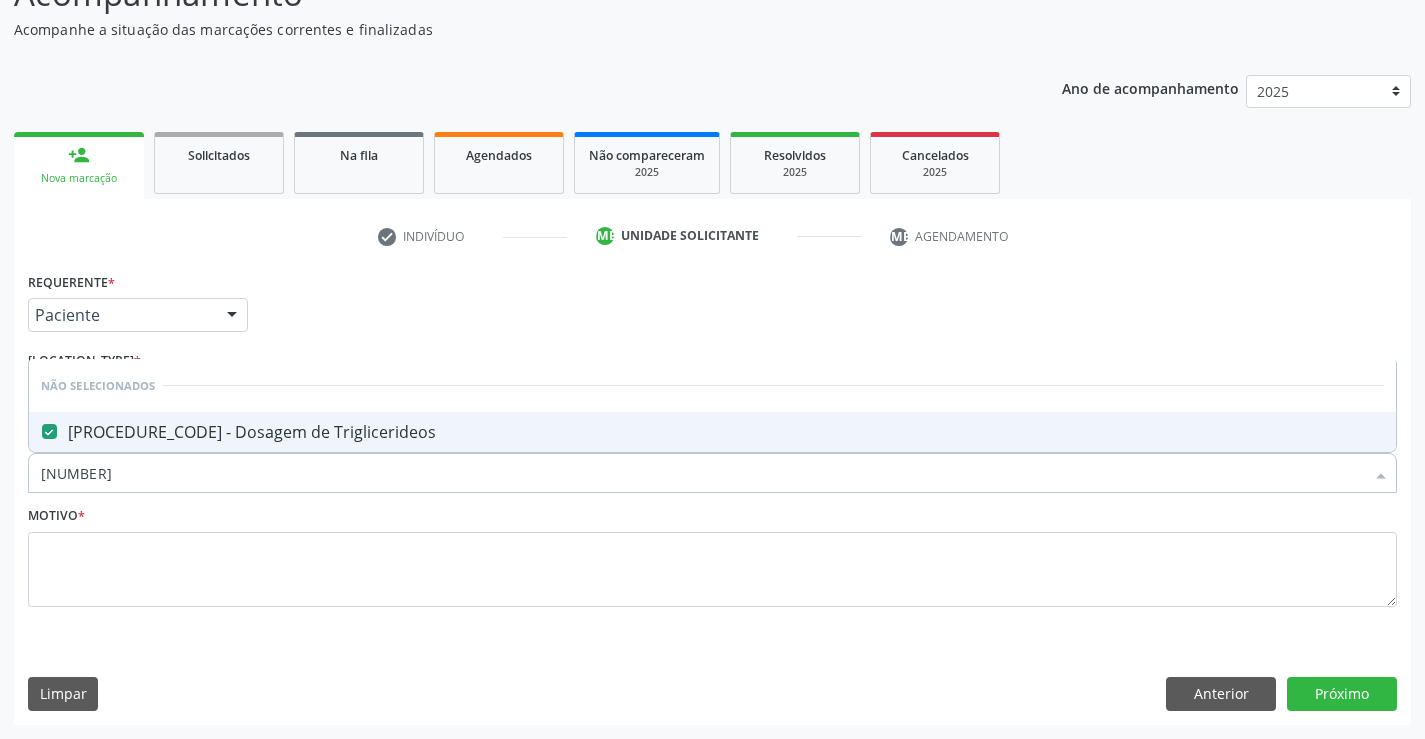 drag, startPoint x: 150, startPoint y: 471, endPoint x: 28, endPoint y: 480, distance: 122.33152 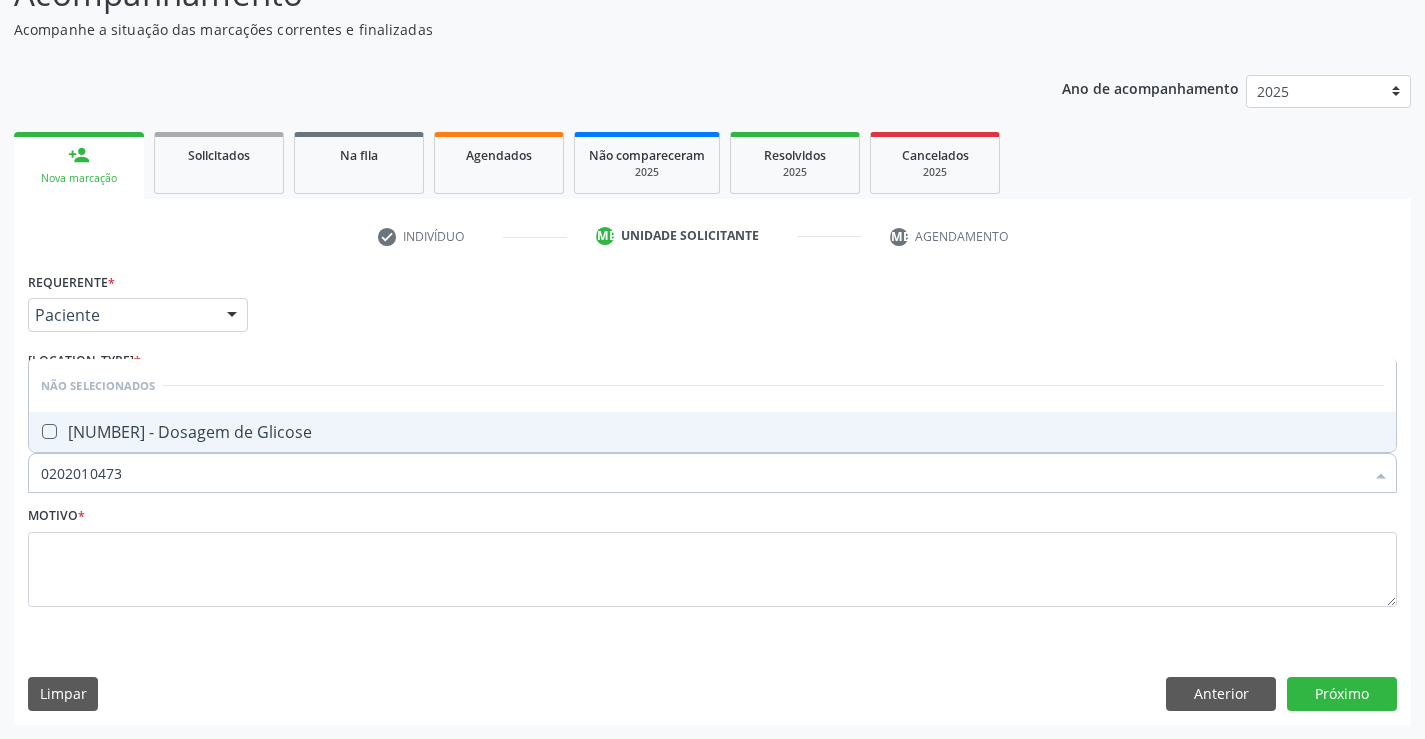 click on "[NUMBER] - Dosagem de Glicose" at bounding box center [712, 432] 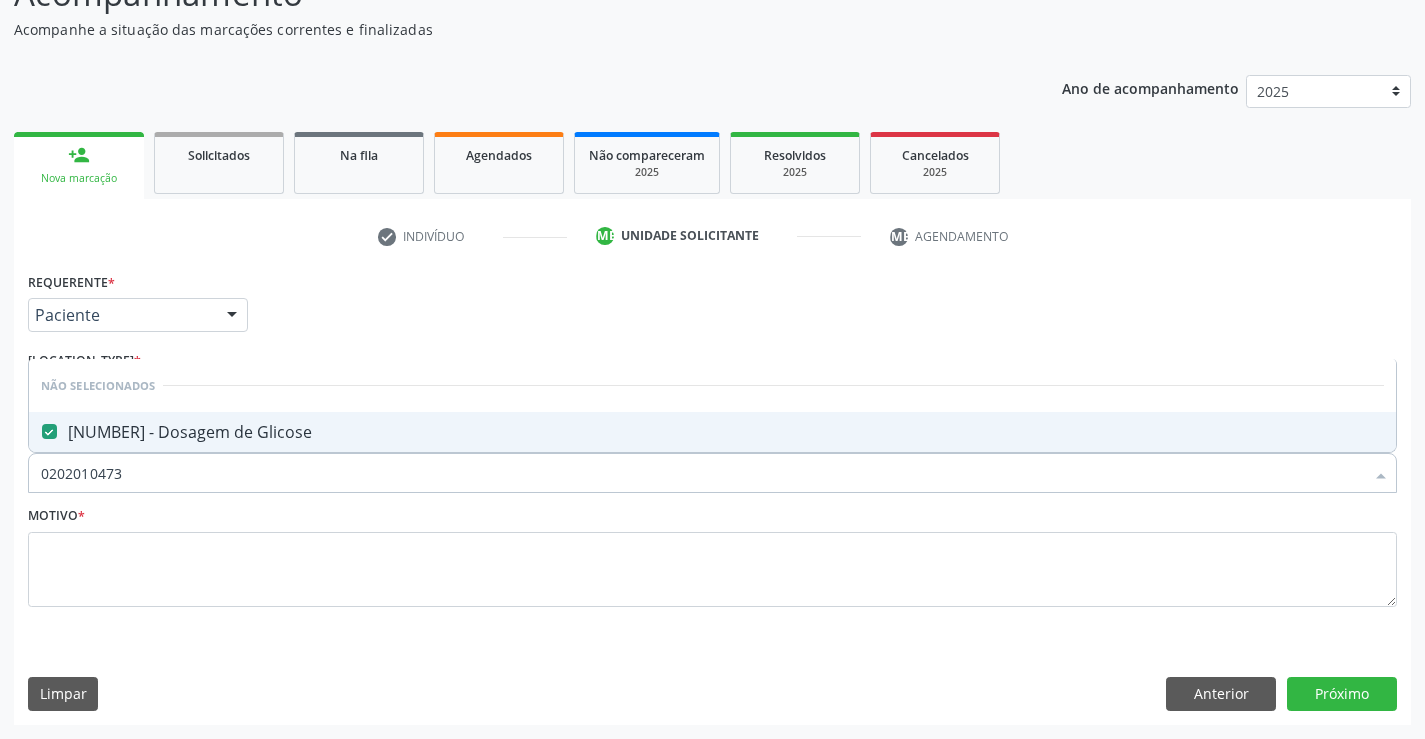 drag, startPoint x: 147, startPoint y: 468, endPoint x: 38, endPoint y: 485, distance: 110.317726 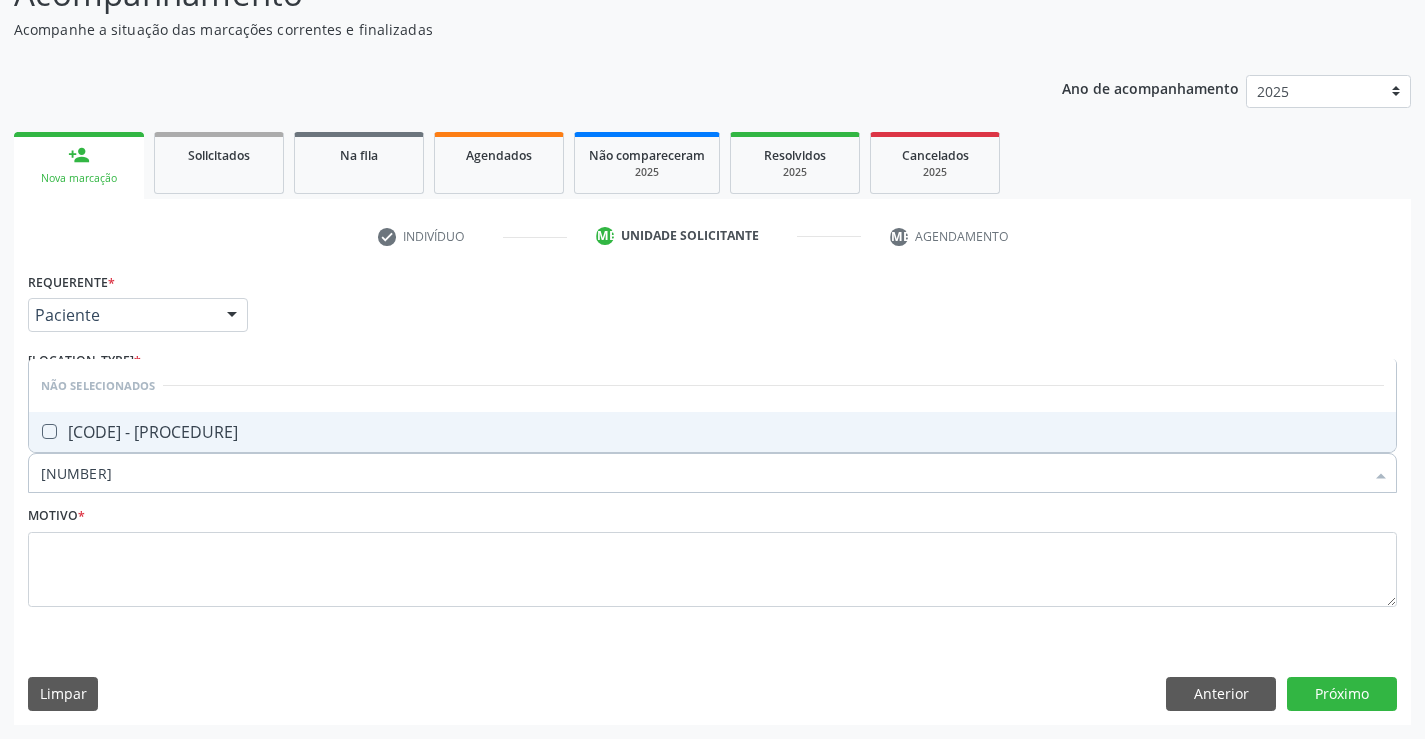 click on "[CODE] - [PROCEDURE]" at bounding box center (712, 432) 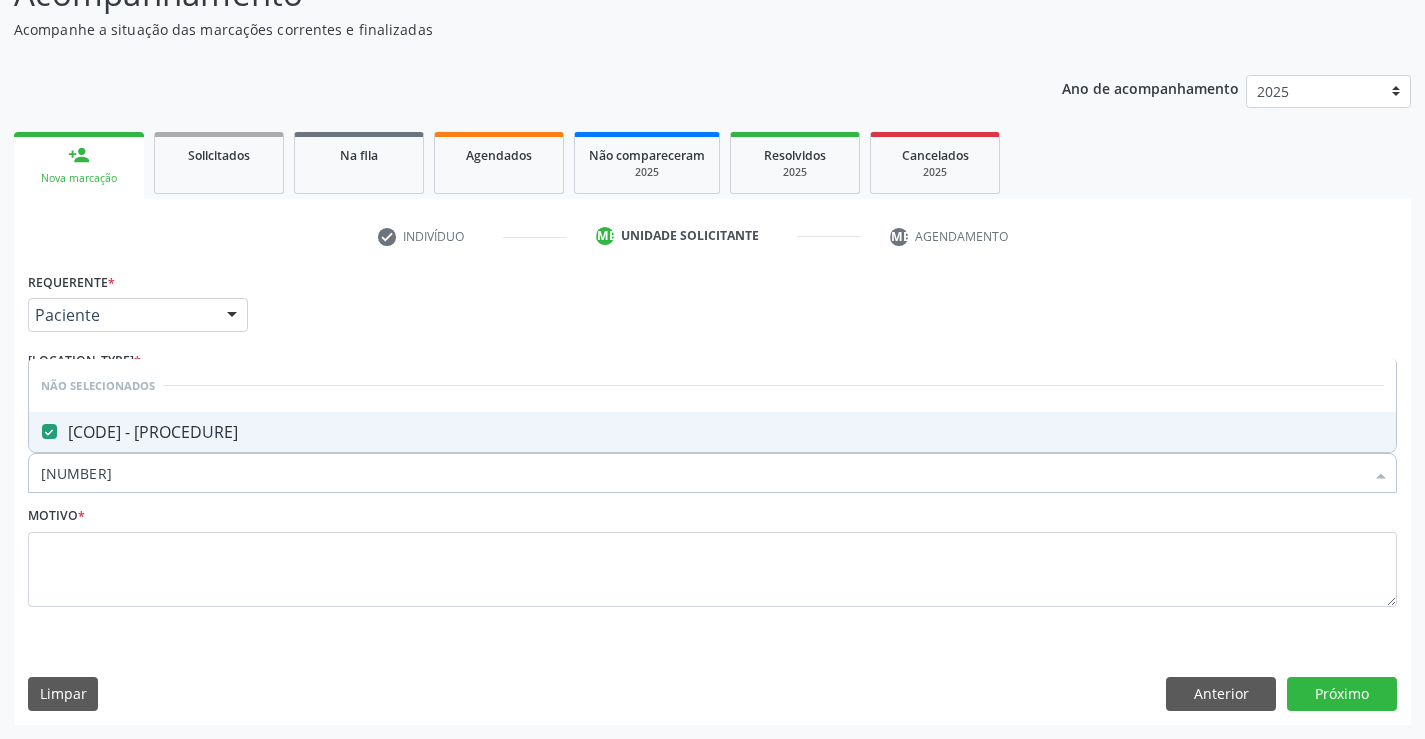drag, startPoint x: 60, startPoint y: 471, endPoint x: 40, endPoint y: 471, distance: 20 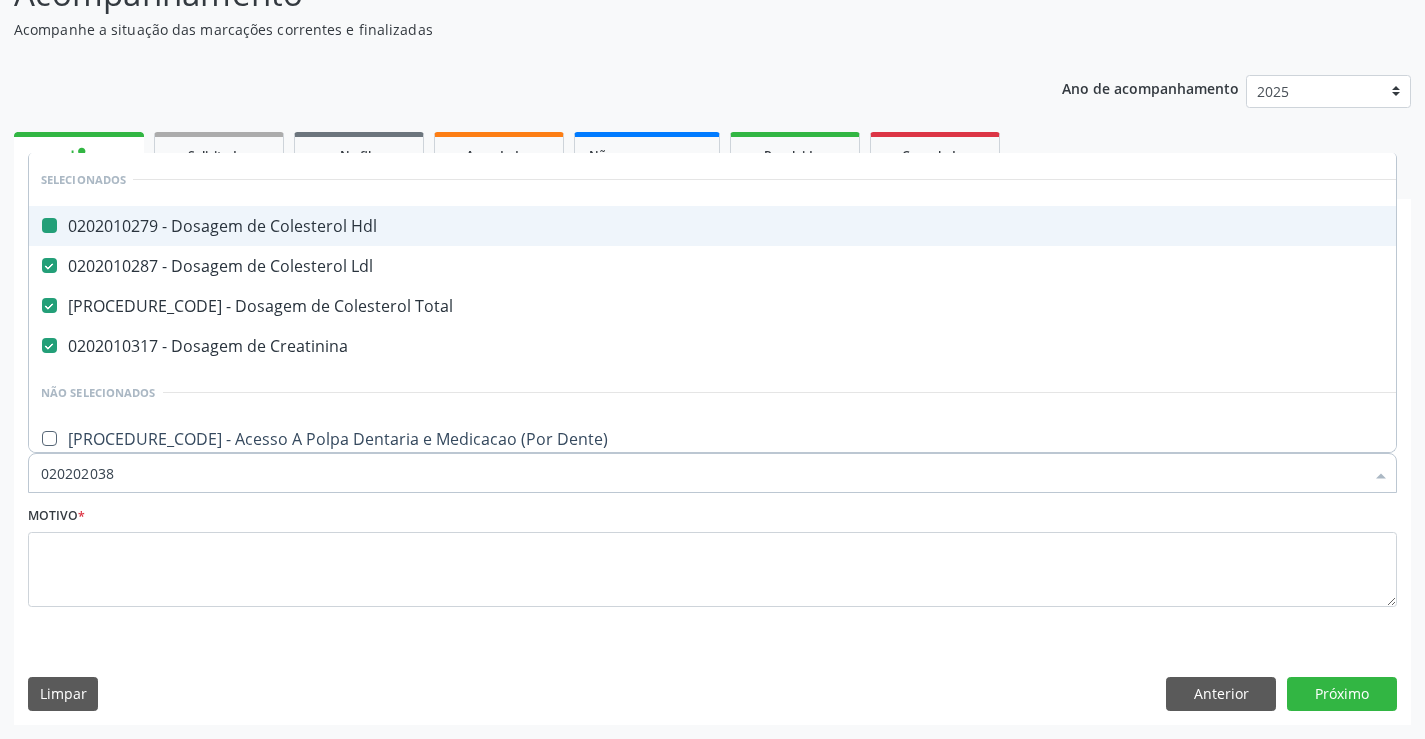 type on "[PROCEDURE_CODE]" 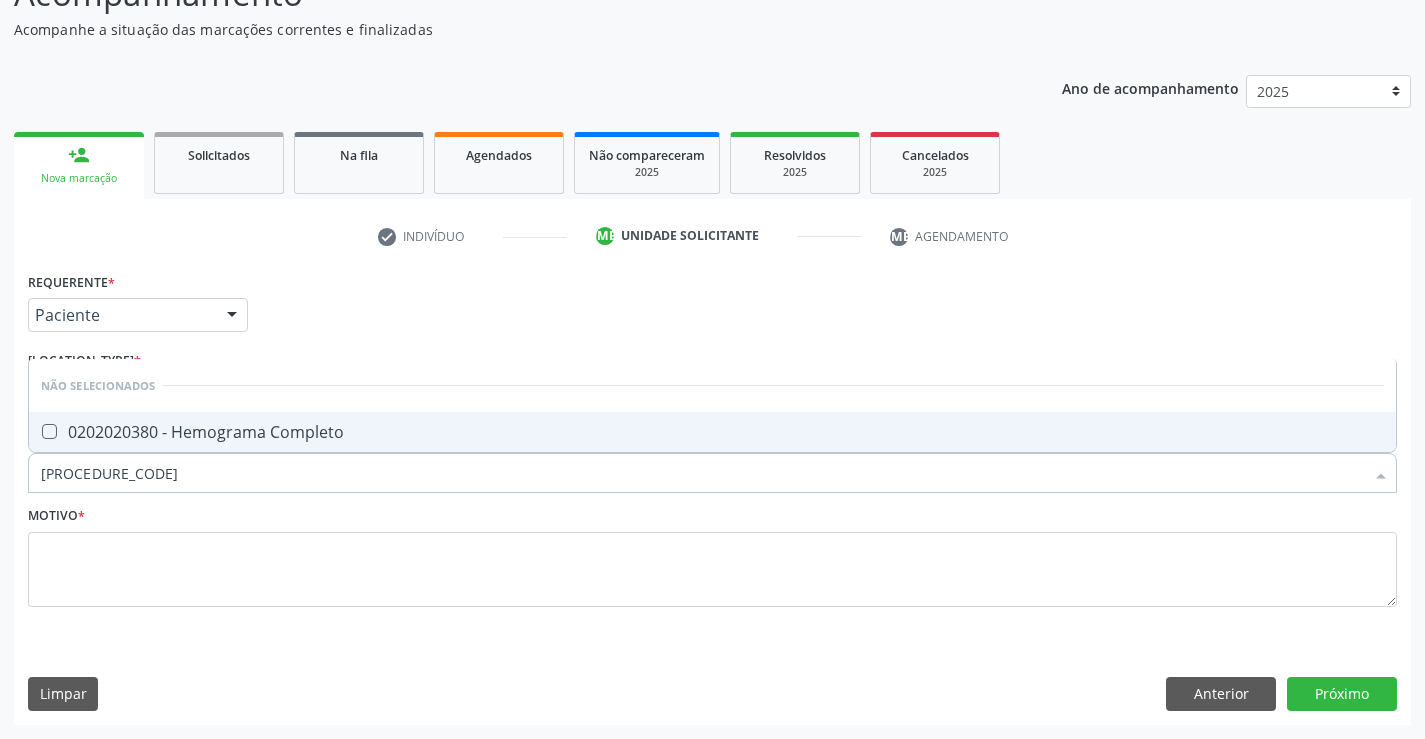 click on "0202020380 - Hemograma Completo" at bounding box center [712, 432] 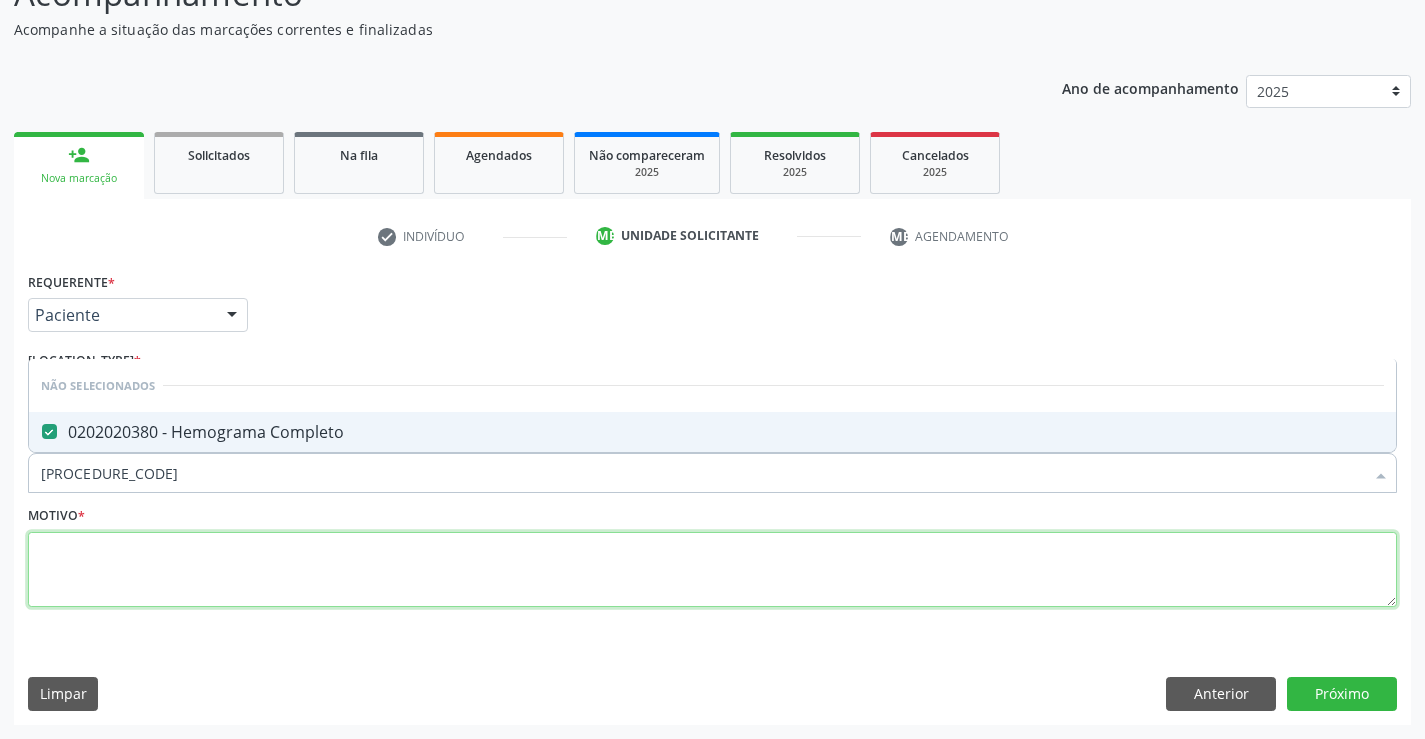 click at bounding box center (712, 570) 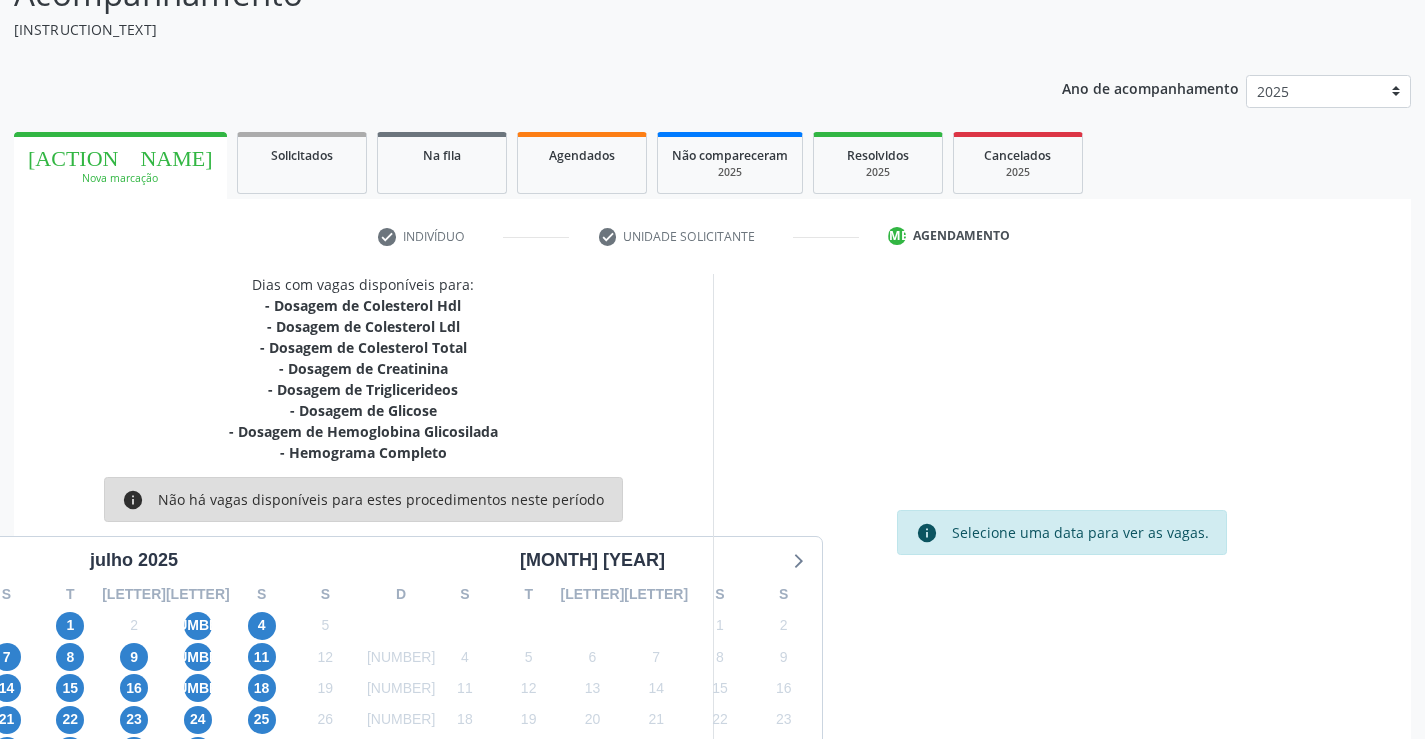 scroll, scrollTop: 167, scrollLeft: 0, axis: vertical 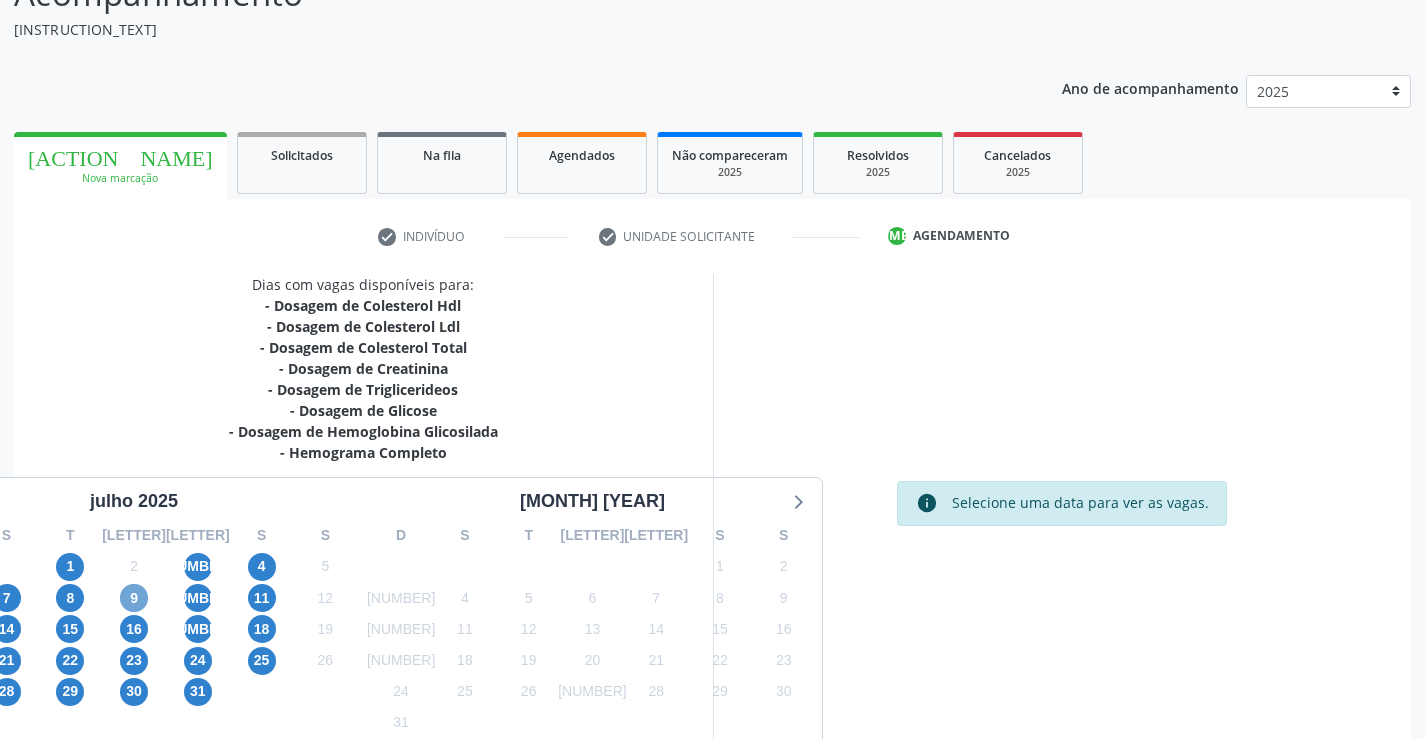 click on "9" at bounding box center [235, 598] 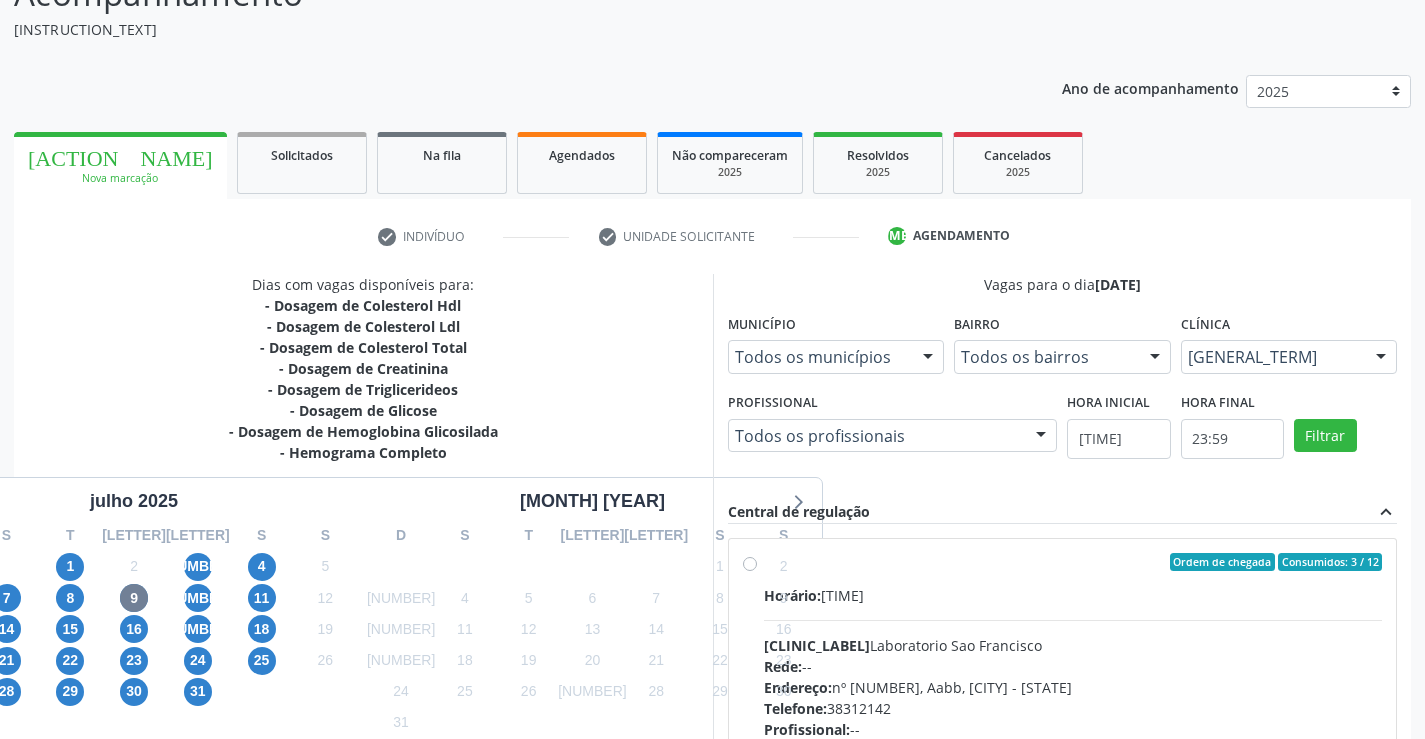 click on "Ordem de chegada
Consumidos: 3 / 12
Horário:   07:00
Clínica:  Laboratorio Sao Francisco
Rede:
--
Endereço:   nº 384, Aabb, Serra Talhada - PE
Telefone:   38312142
Profissional:
--
Informações adicionais sobre o atendimento
Idade de atendimento:
Sem restrição
Gênero(s) atendido(s):
Sem restrição
Informações adicionais:
--" at bounding box center [1063, 706] 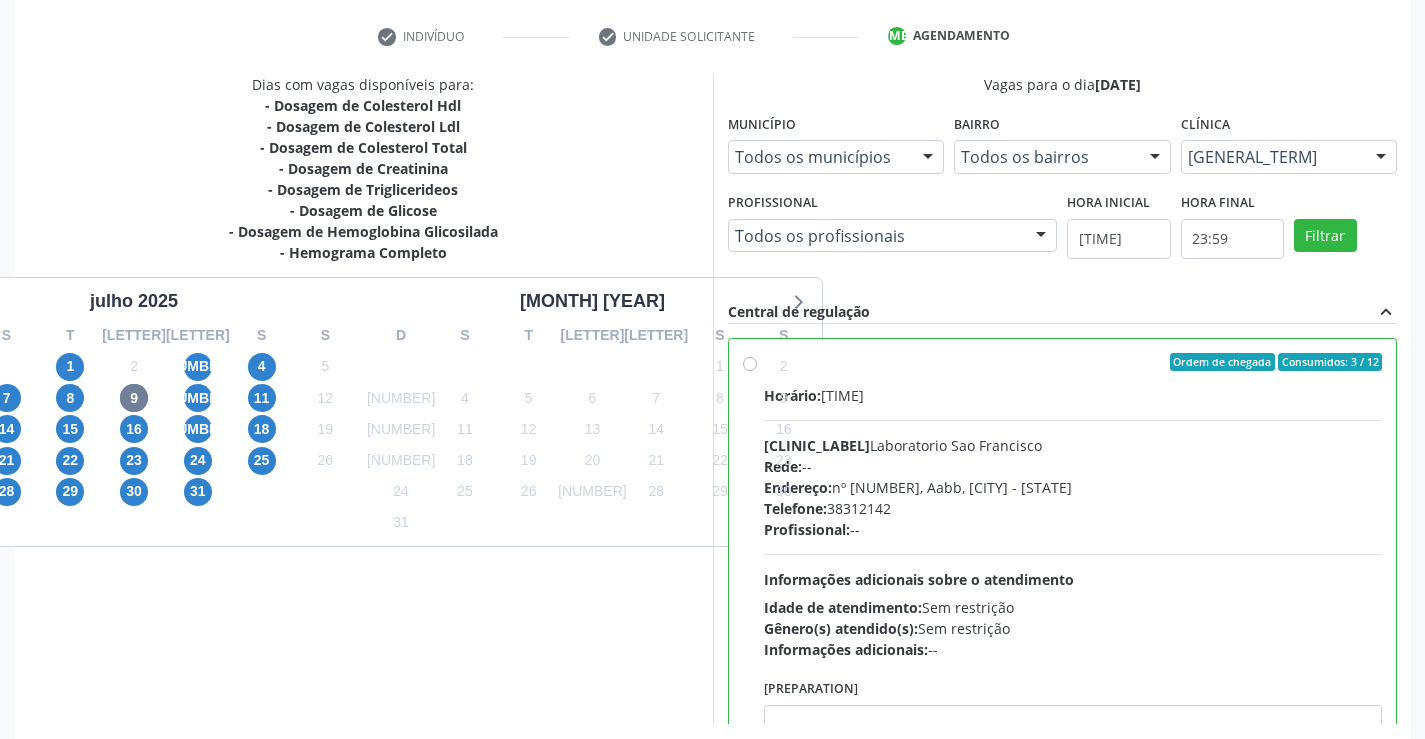 scroll, scrollTop: 456, scrollLeft: 0, axis: vertical 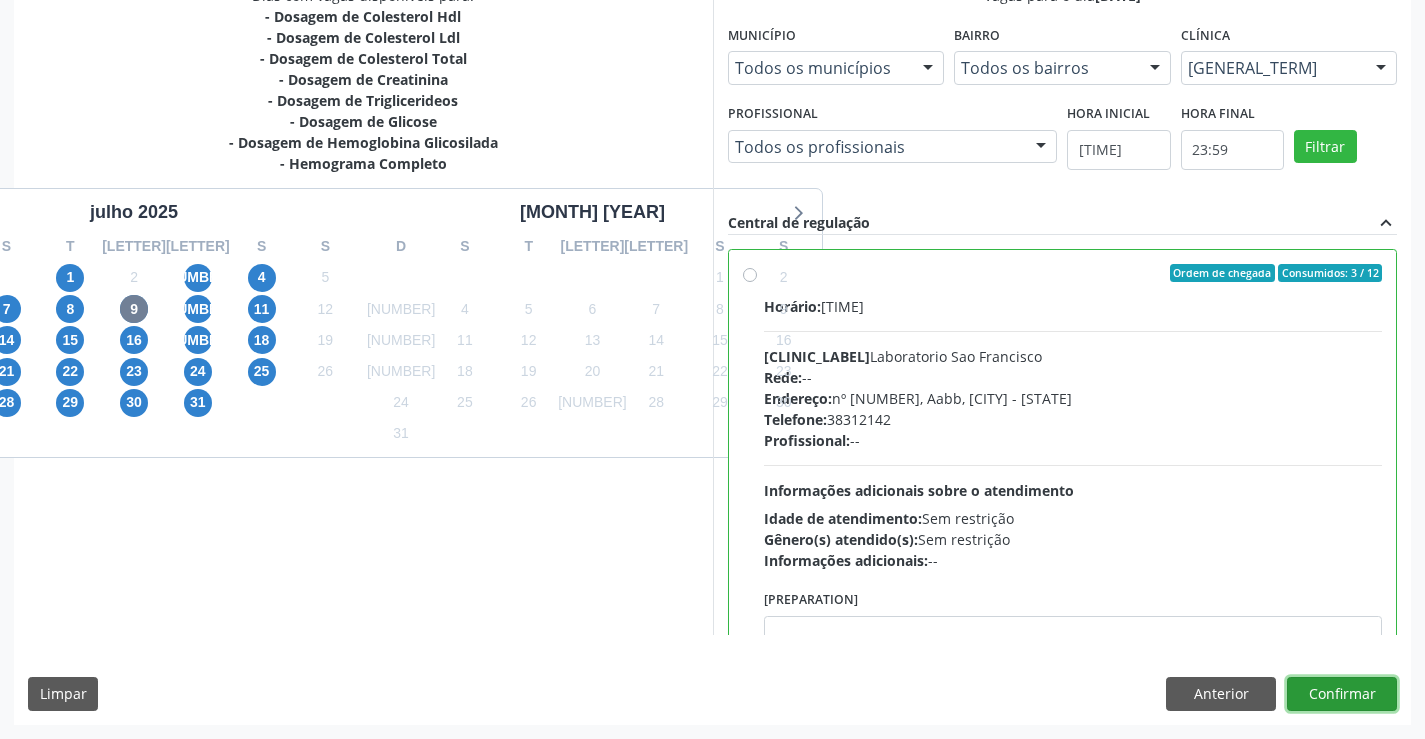 click on "Confirmar" at bounding box center [1342, 694] 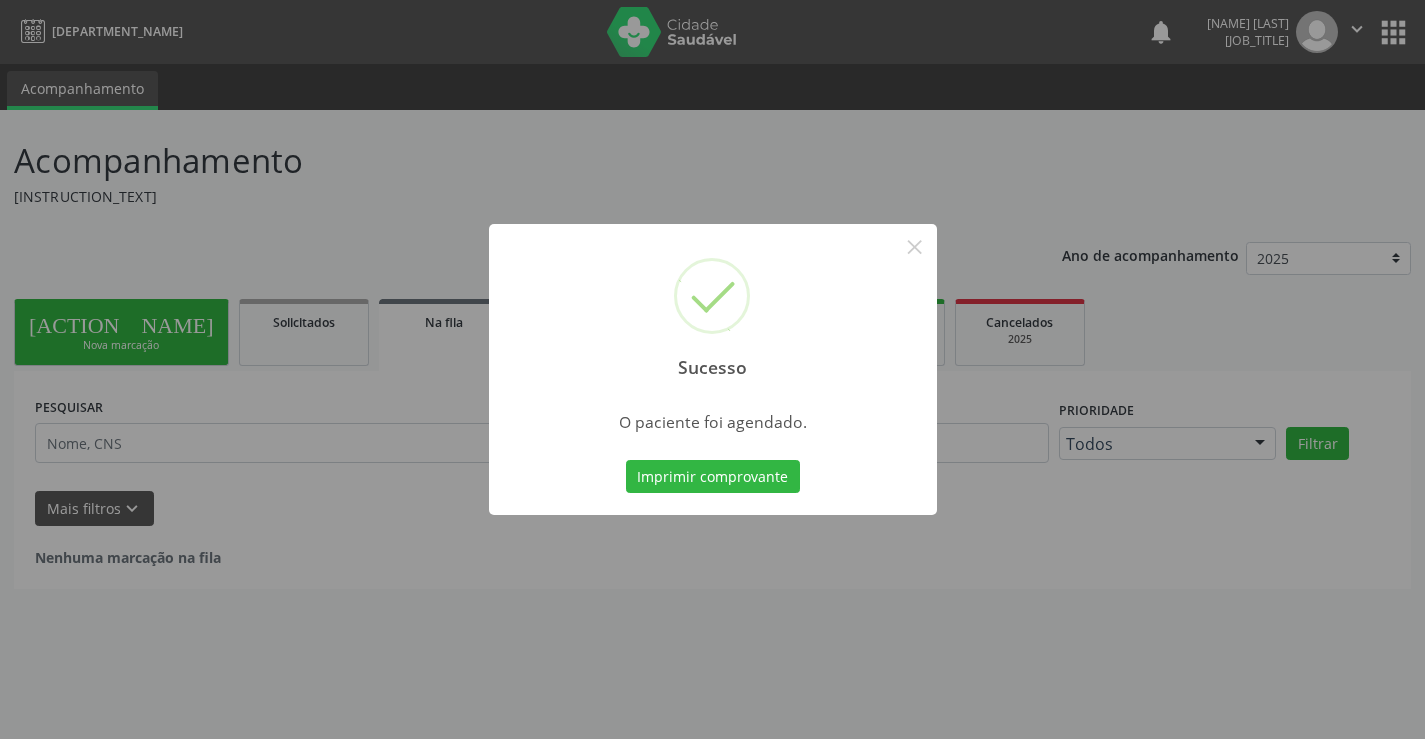 scroll, scrollTop: 0, scrollLeft: 0, axis: both 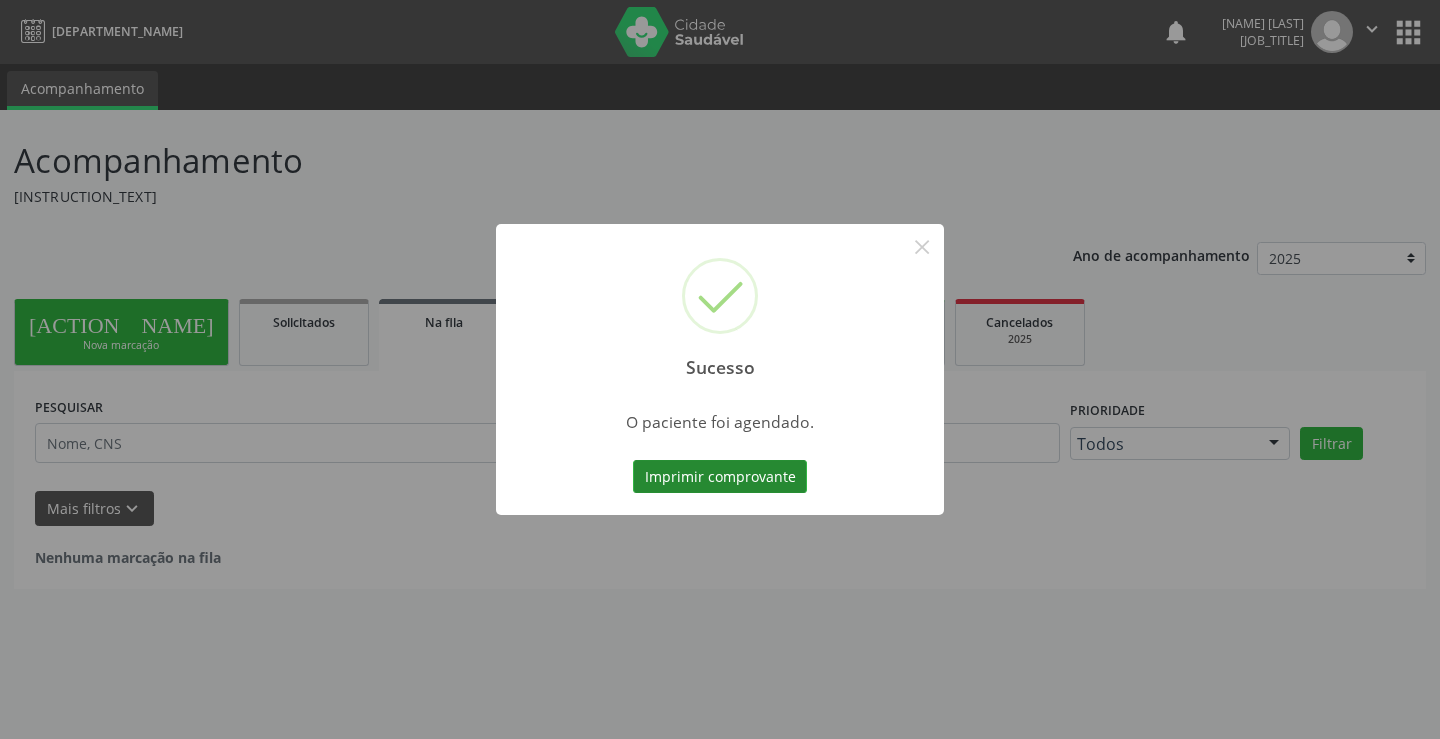 click on "Imprimir comprovante" at bounding box center (720, 477) 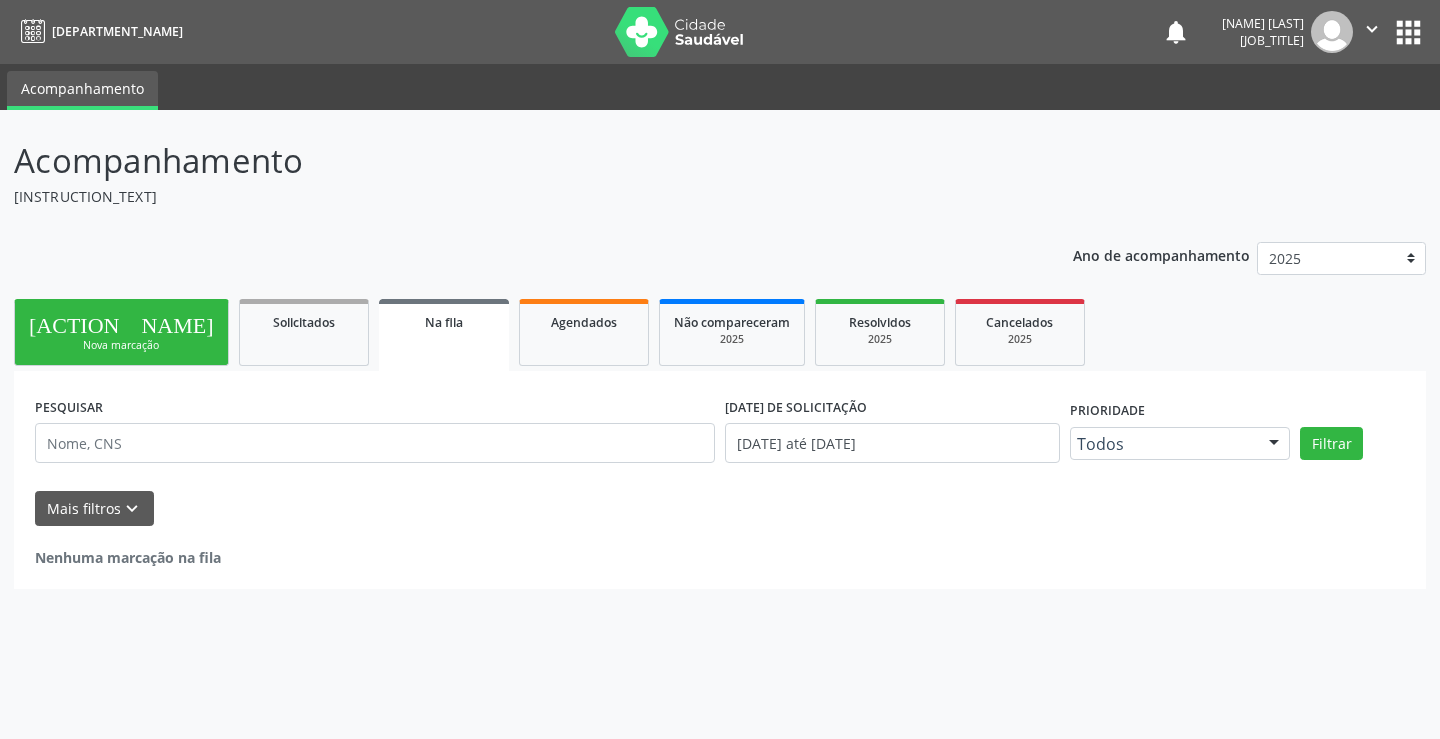 click on "Nova marcação" at bounding box center (79, 345) 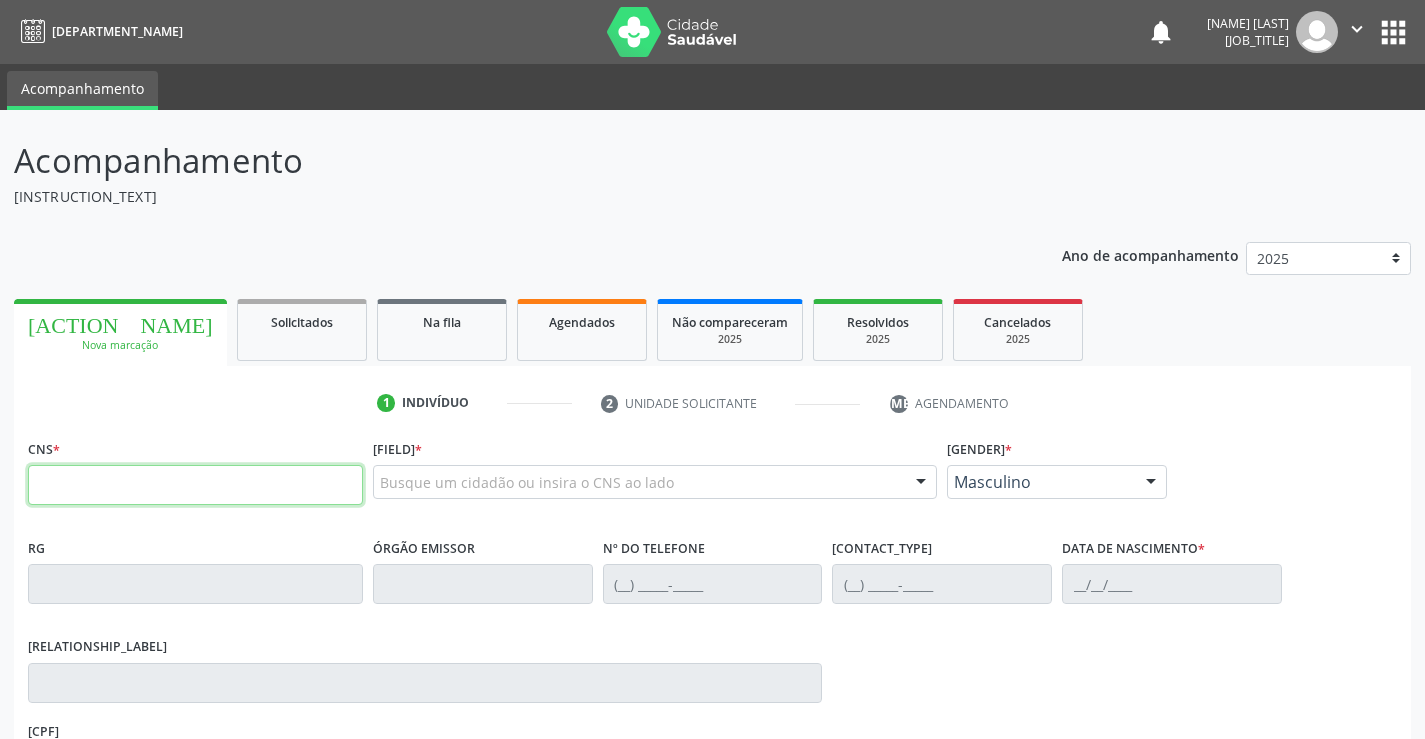 click at bounding box center [195, 485] 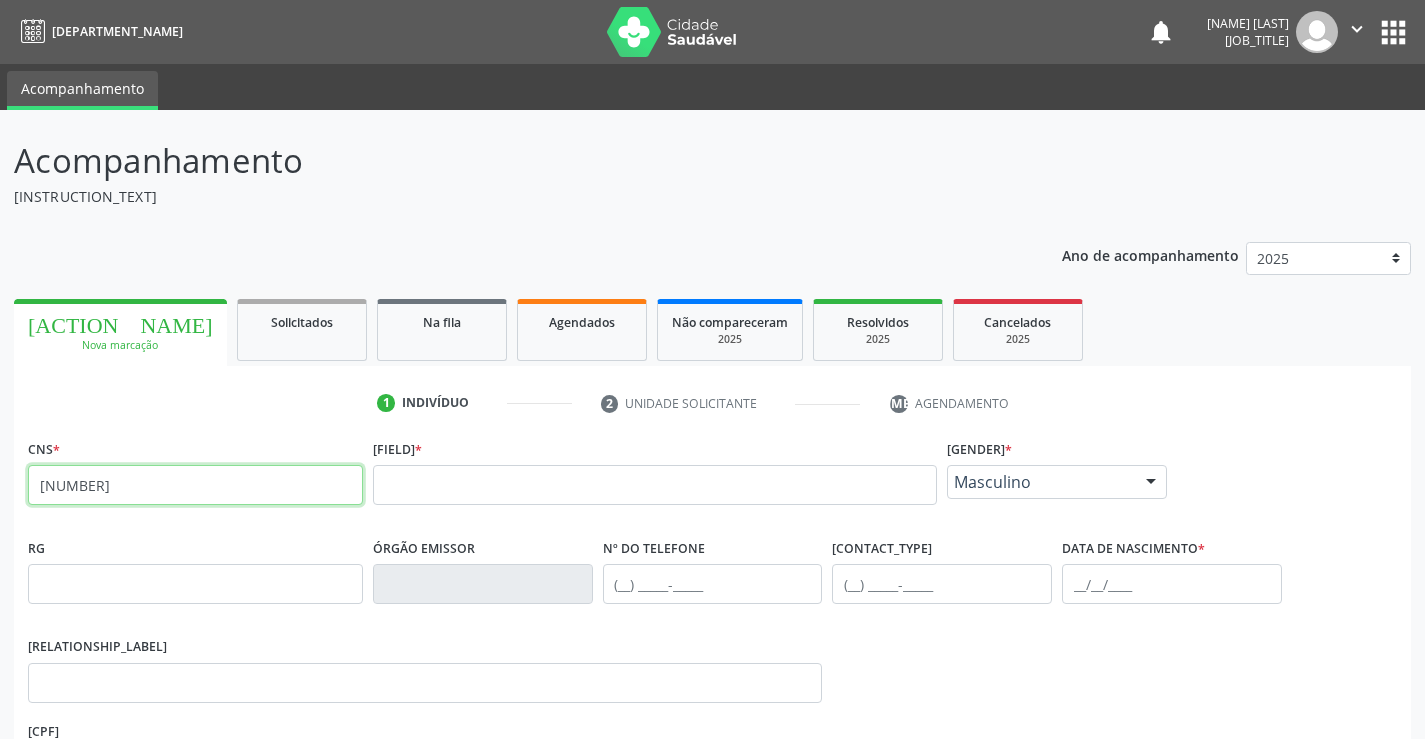 click on "706 0068 8837 2247" at bounding box center [195, 485] 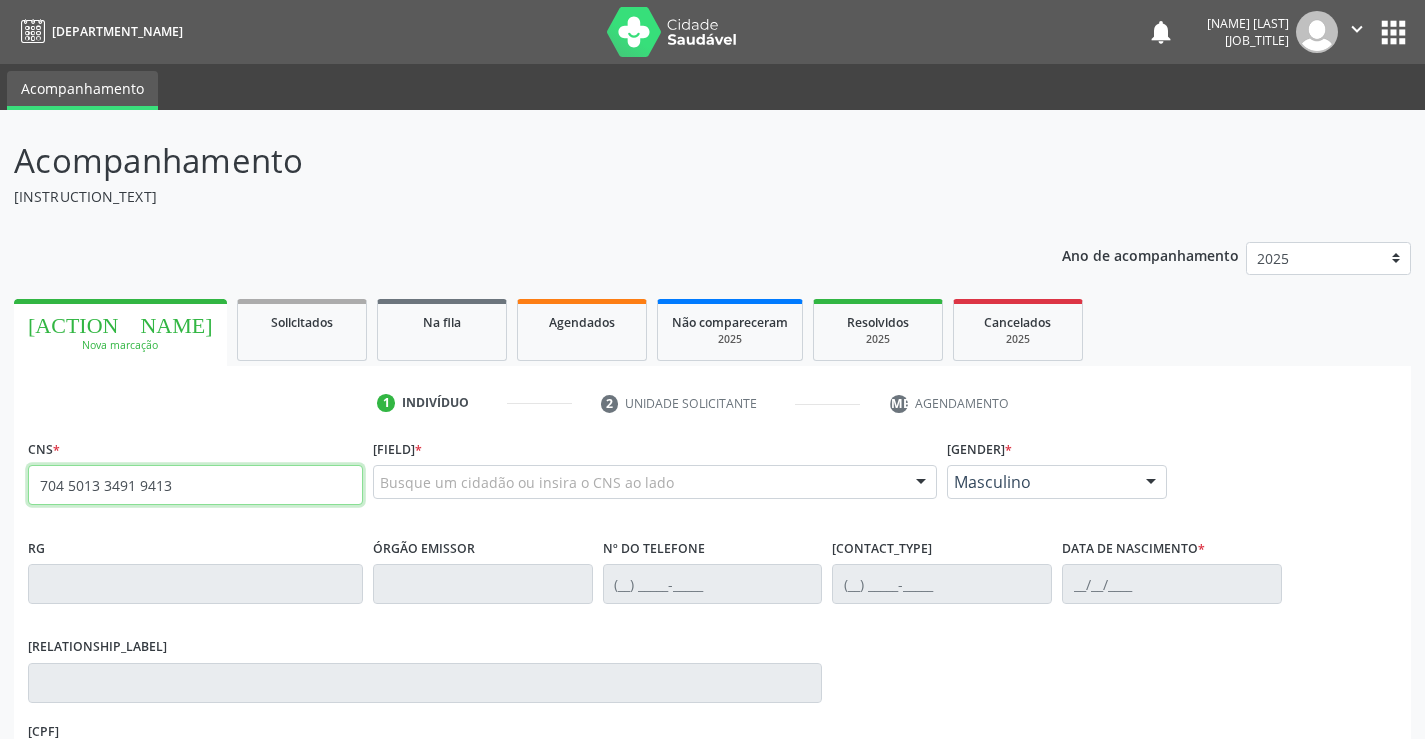 type on "704 5013 3491 9413" 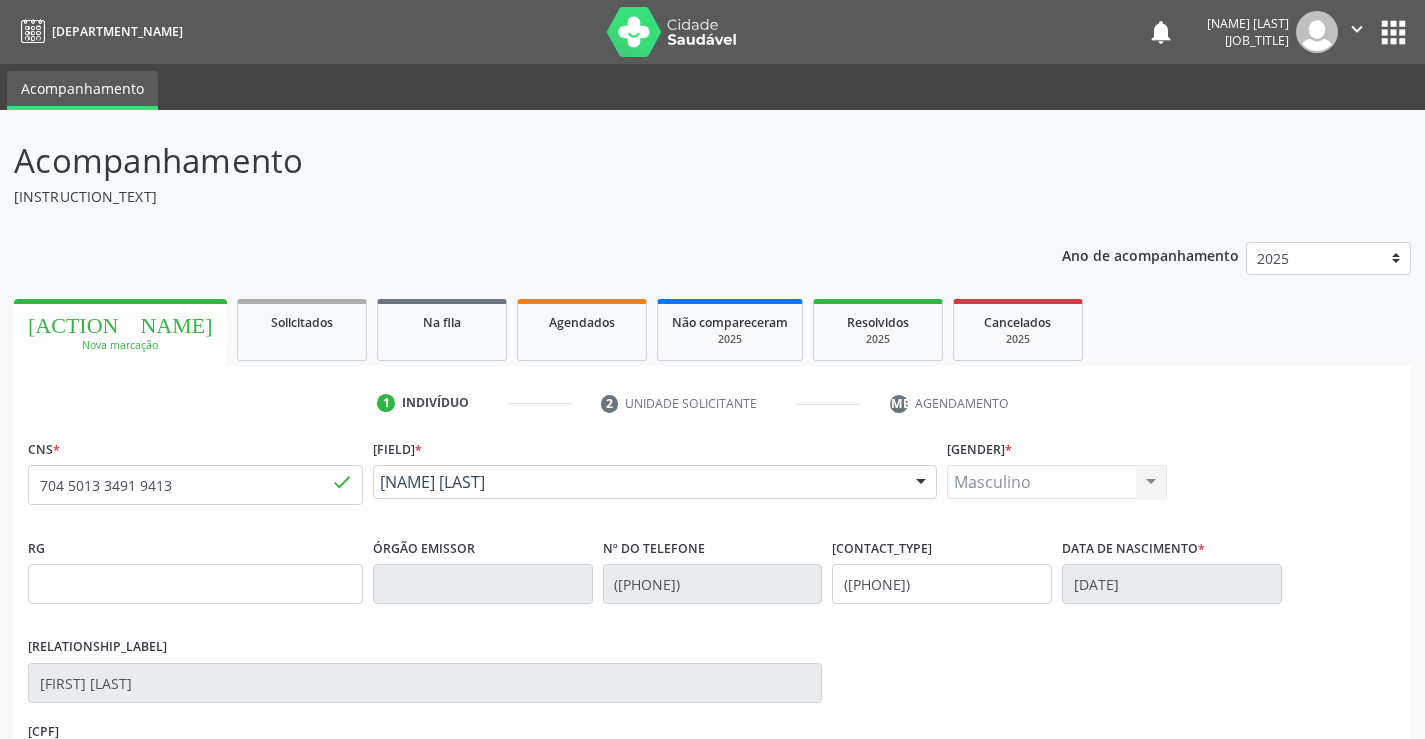 drag, startPoint x: 589, startPoint y: 502, endPoint x: 377, endPoint y: 480, distance: 213.13846 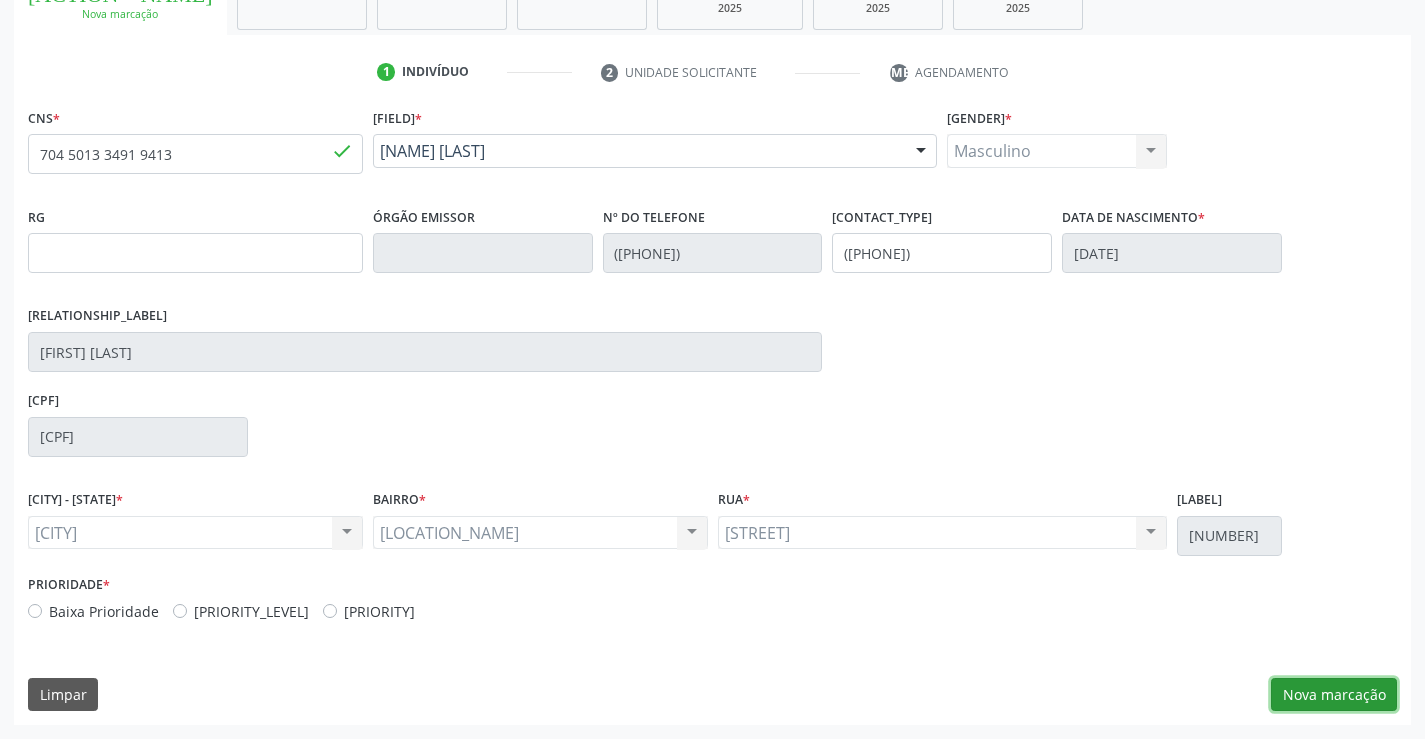 click on "Nova marcação" at bounding box center (1334, 695) 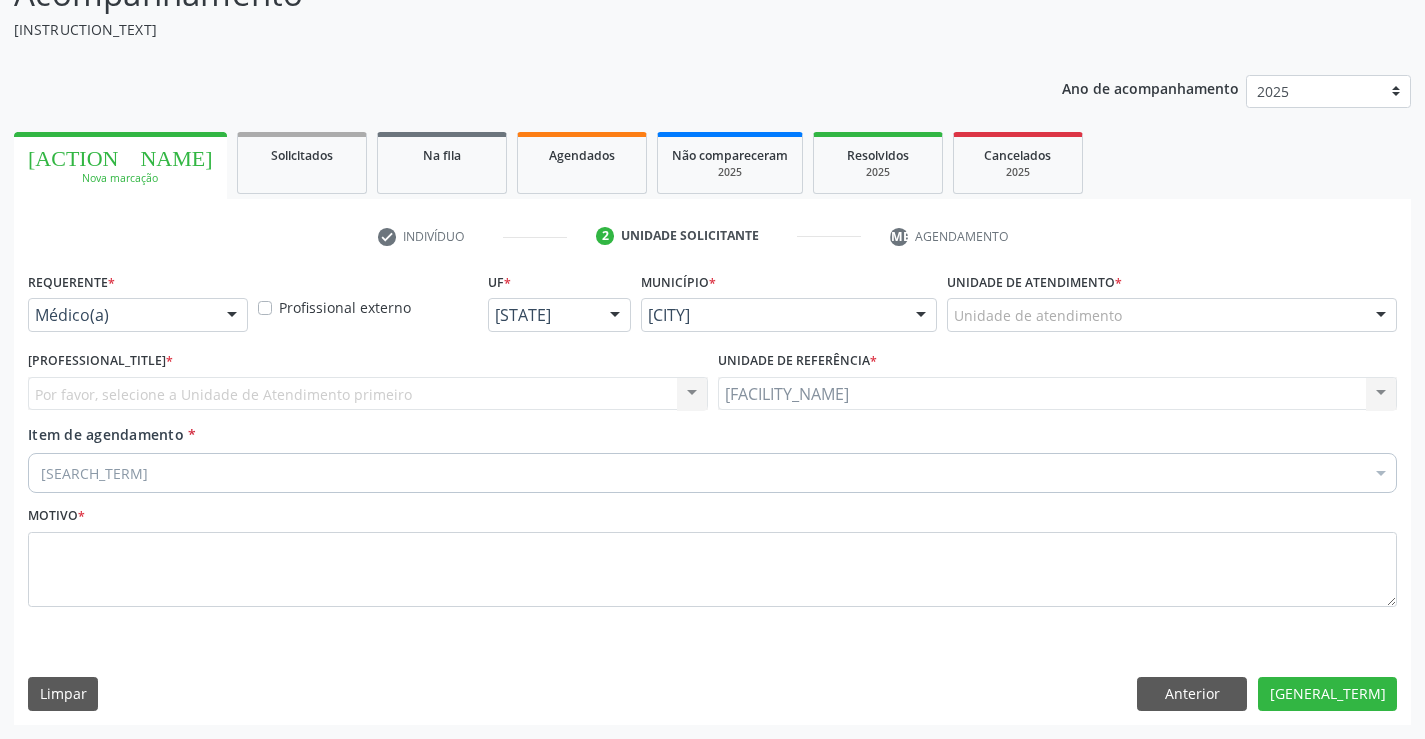 scroll, scrollTop: 167, scrollLeft: 0, axis: vertical 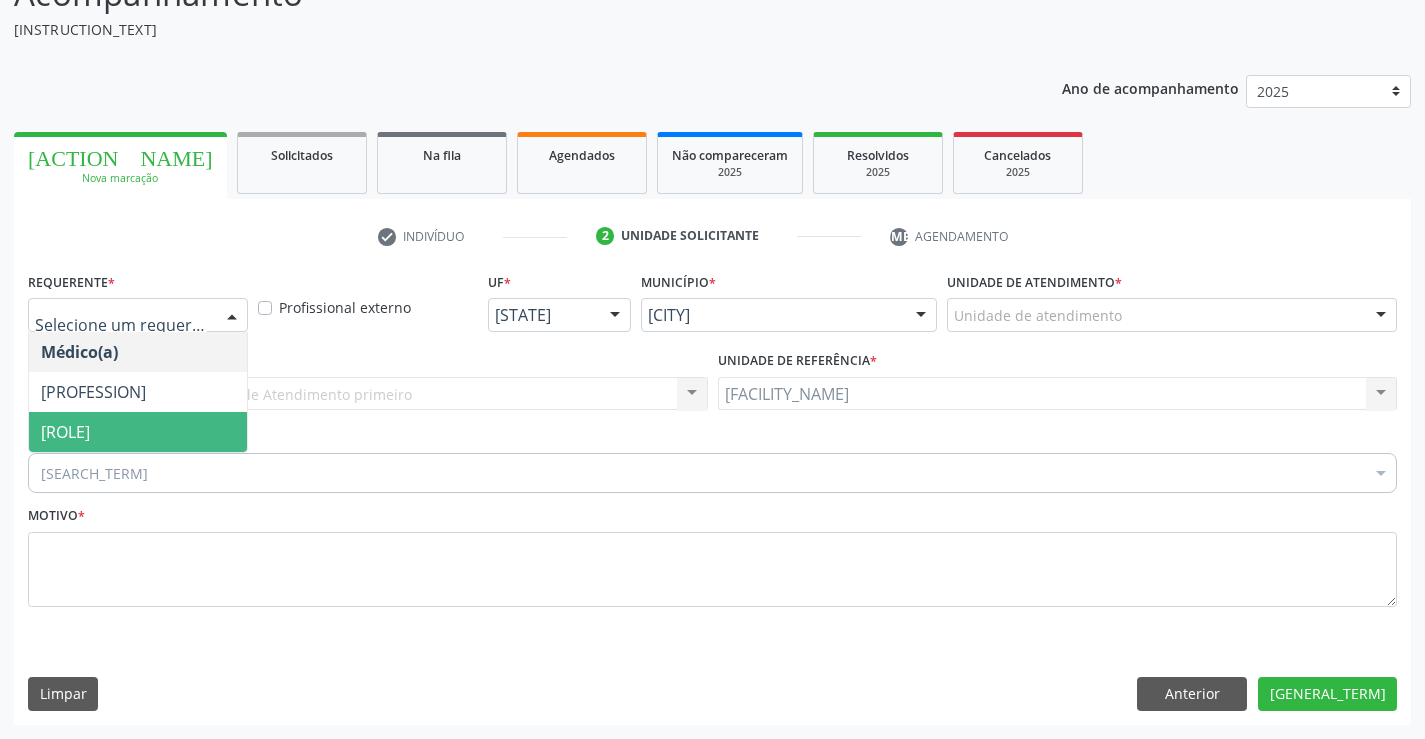 click on "Paciente" at bounding box center [138, 432] 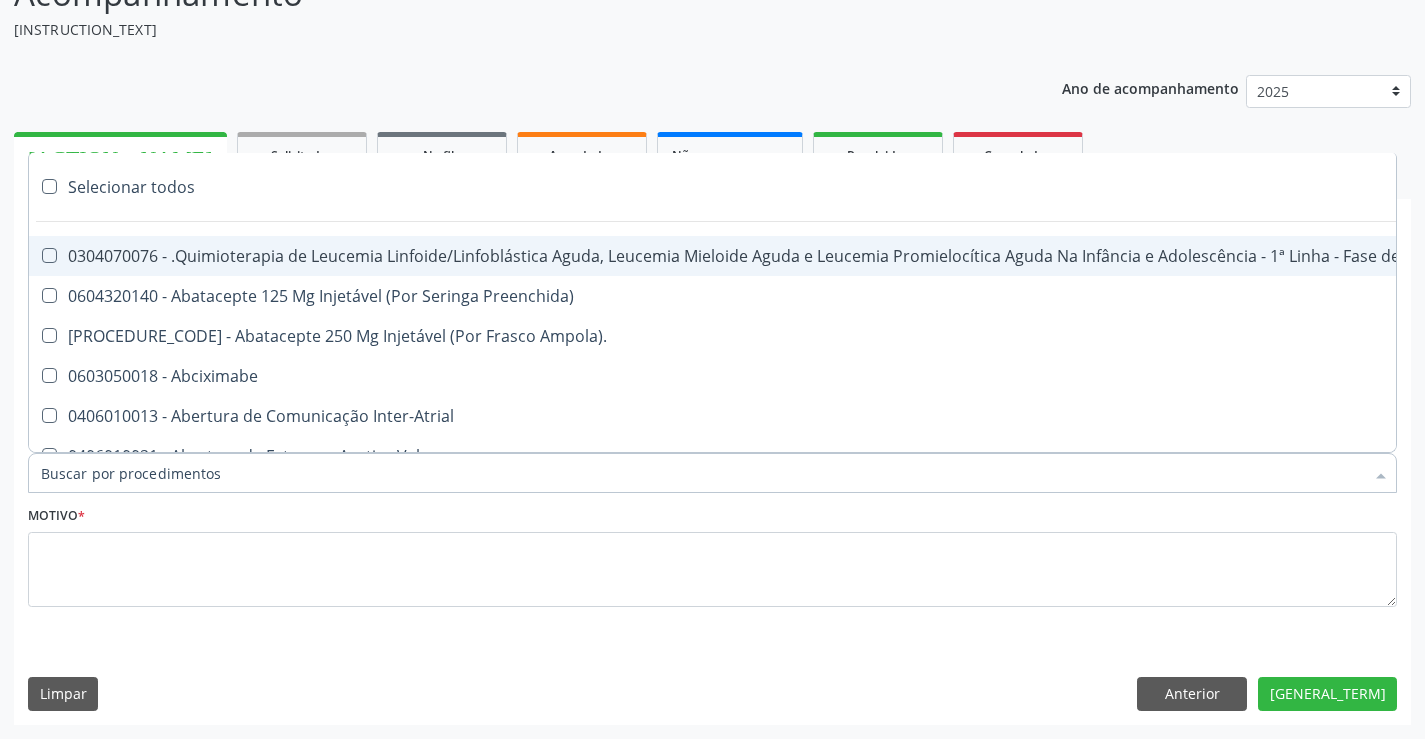 scroll, scrollTop: 100, scrollLeft: 0, axis: vertical 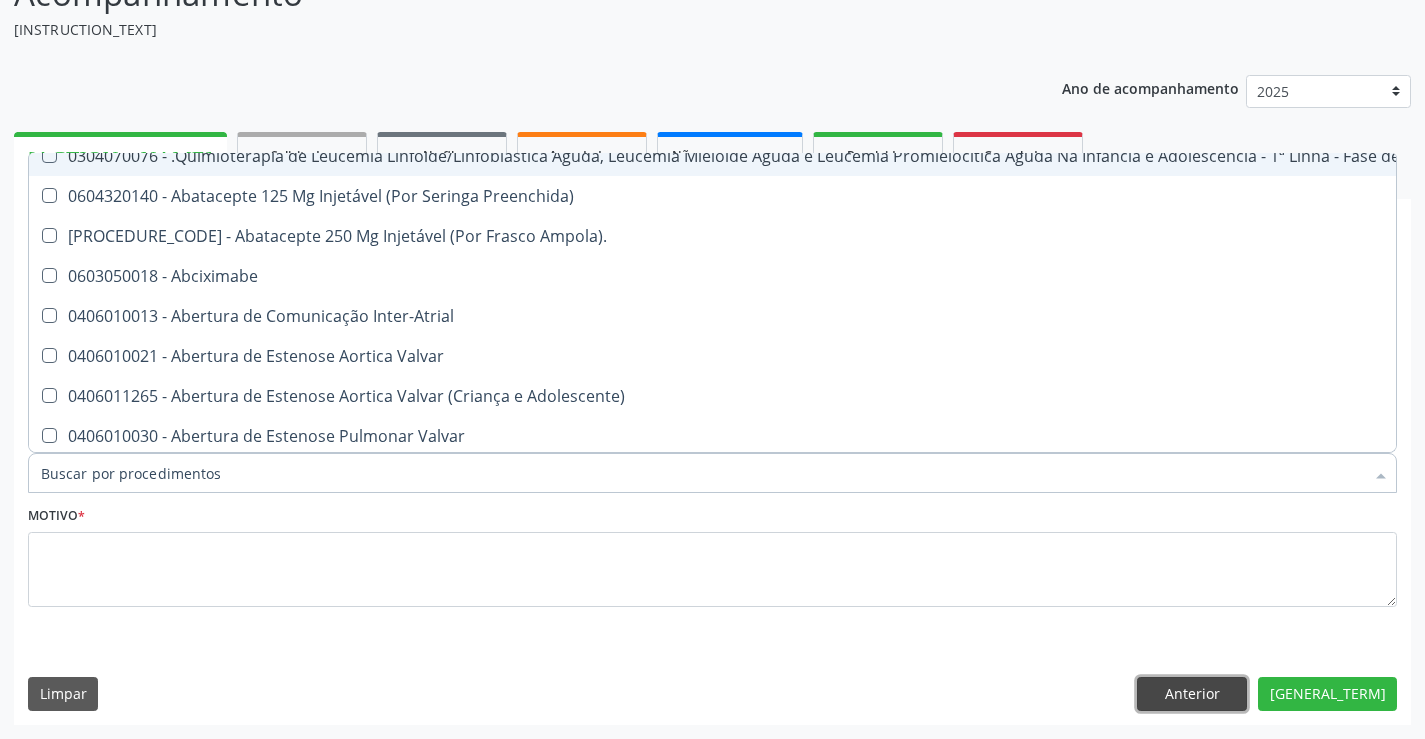 click on "Anterior" at bounding box center [1221, 694] 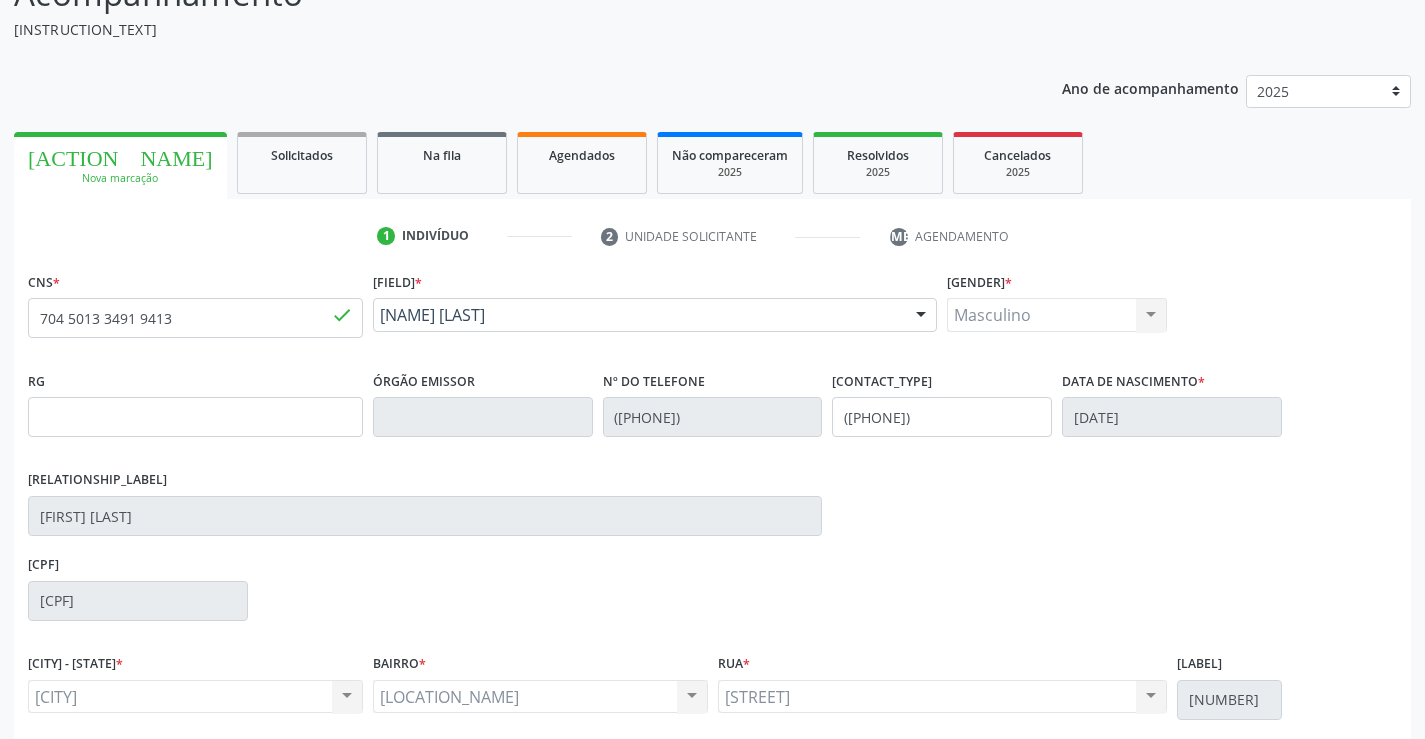 scroll, scrollTop: 0, scrollLeft: 0, axis: both 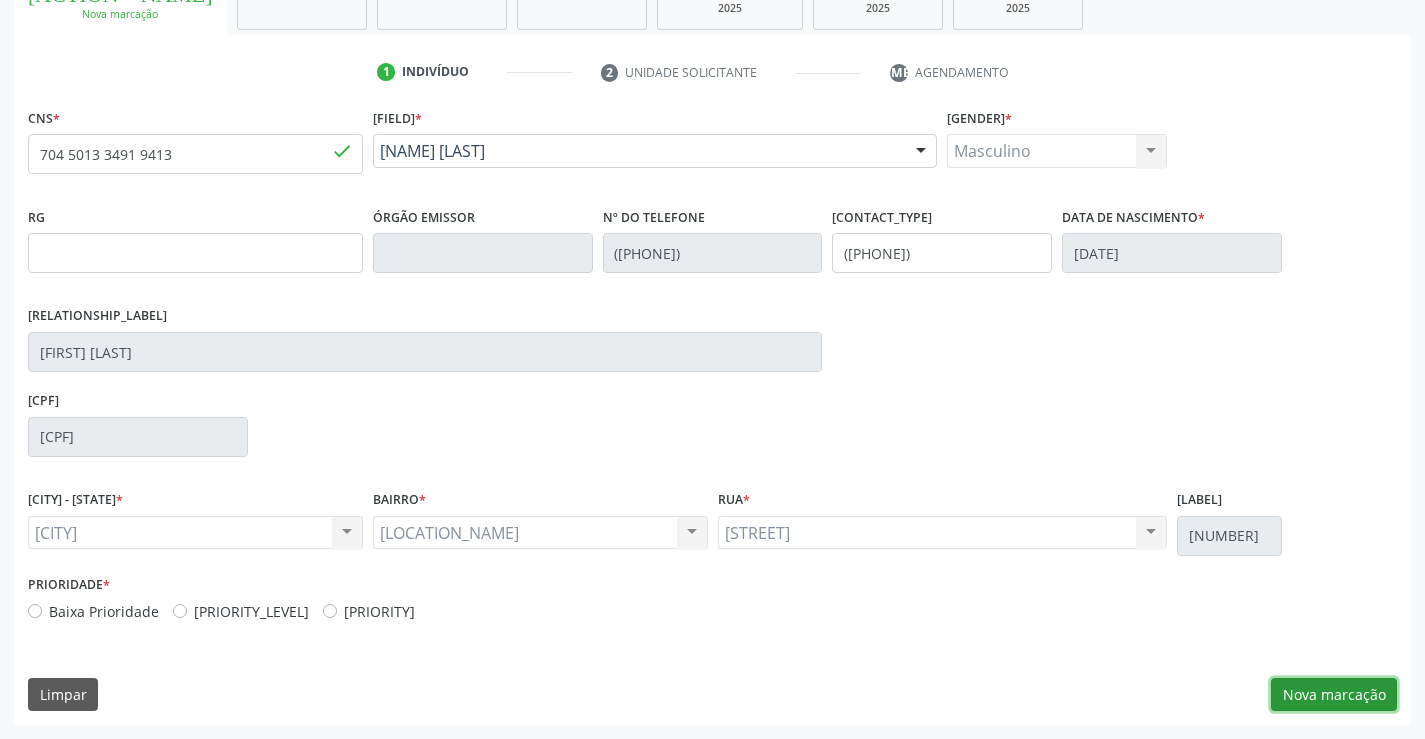 click on "Nova marcação" at bounding box center (1334, 695) 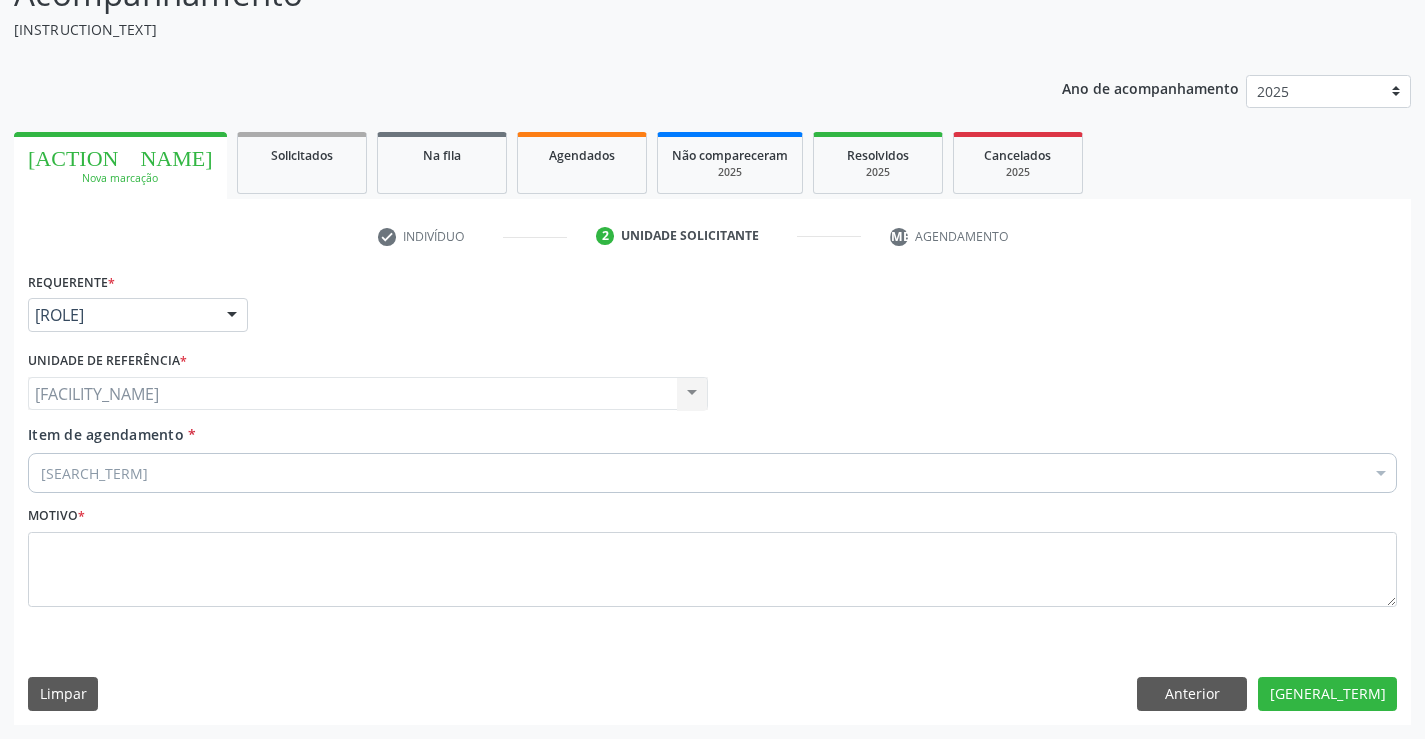 scroll, scrollTop: 167, scrollLeft: 0, axis: vertical 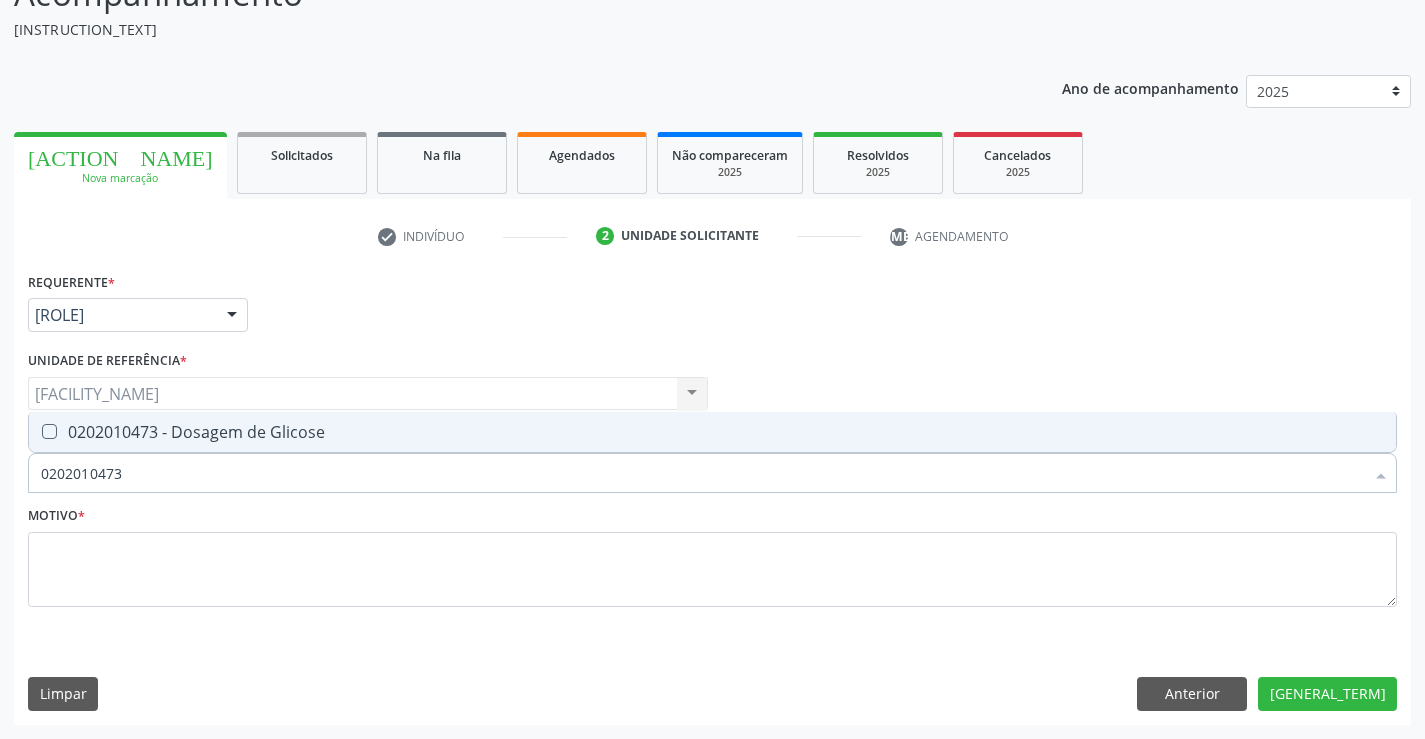 click on "[NUMBER] - Dosagem de Glicose" at bounding box center [712, 432] 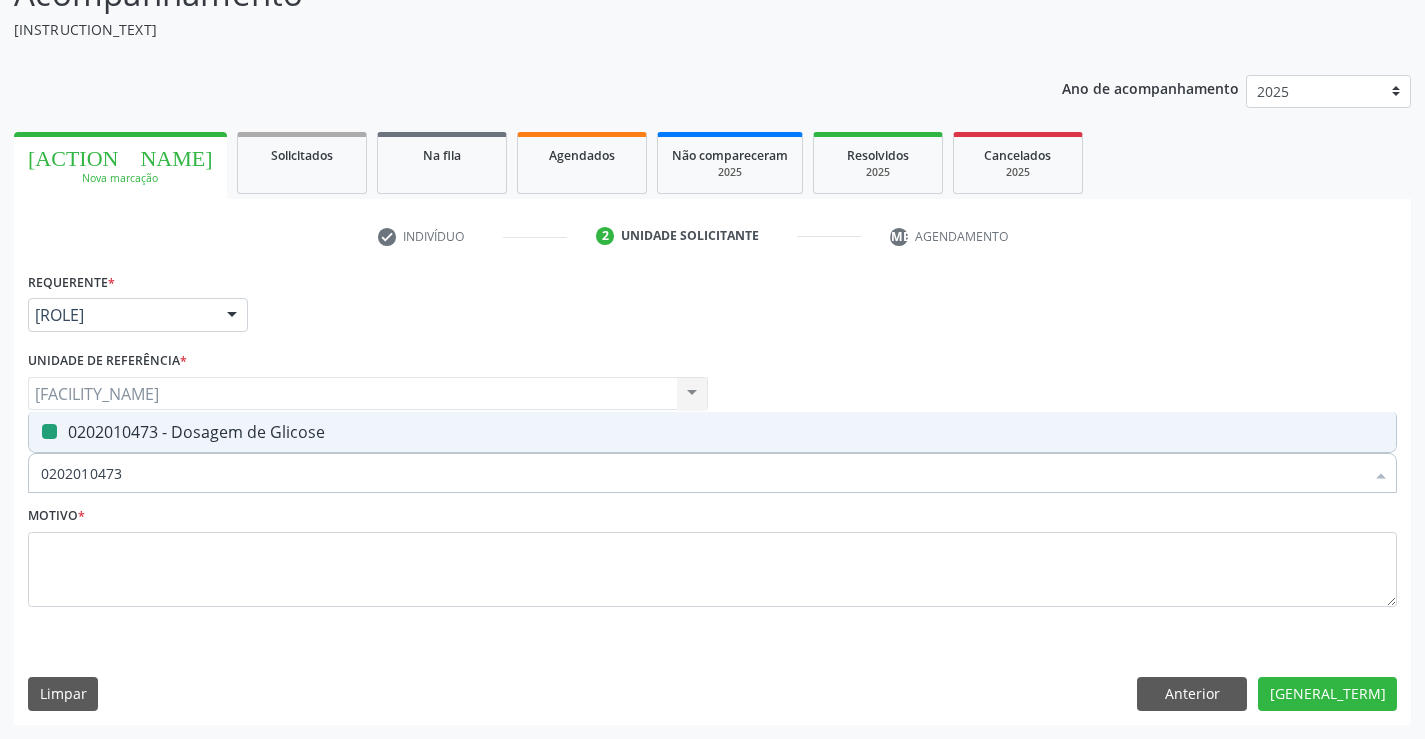 drag, startPoint x: 299, startPoint y: 476, endPoint x: 0, endPoint y: 480, distance: 299.02676 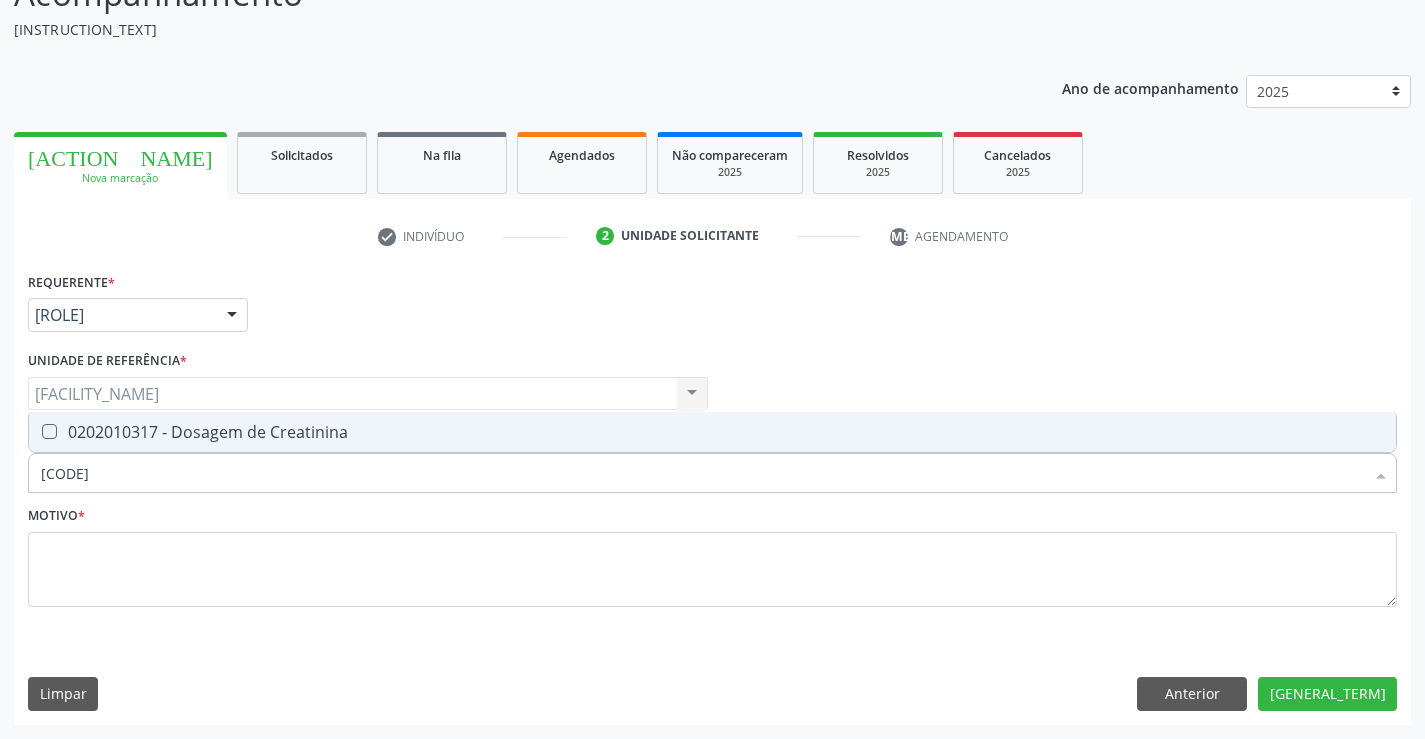 click on "0202010317 - Dosagem de Creatinina" at bounding box center (712, 432) 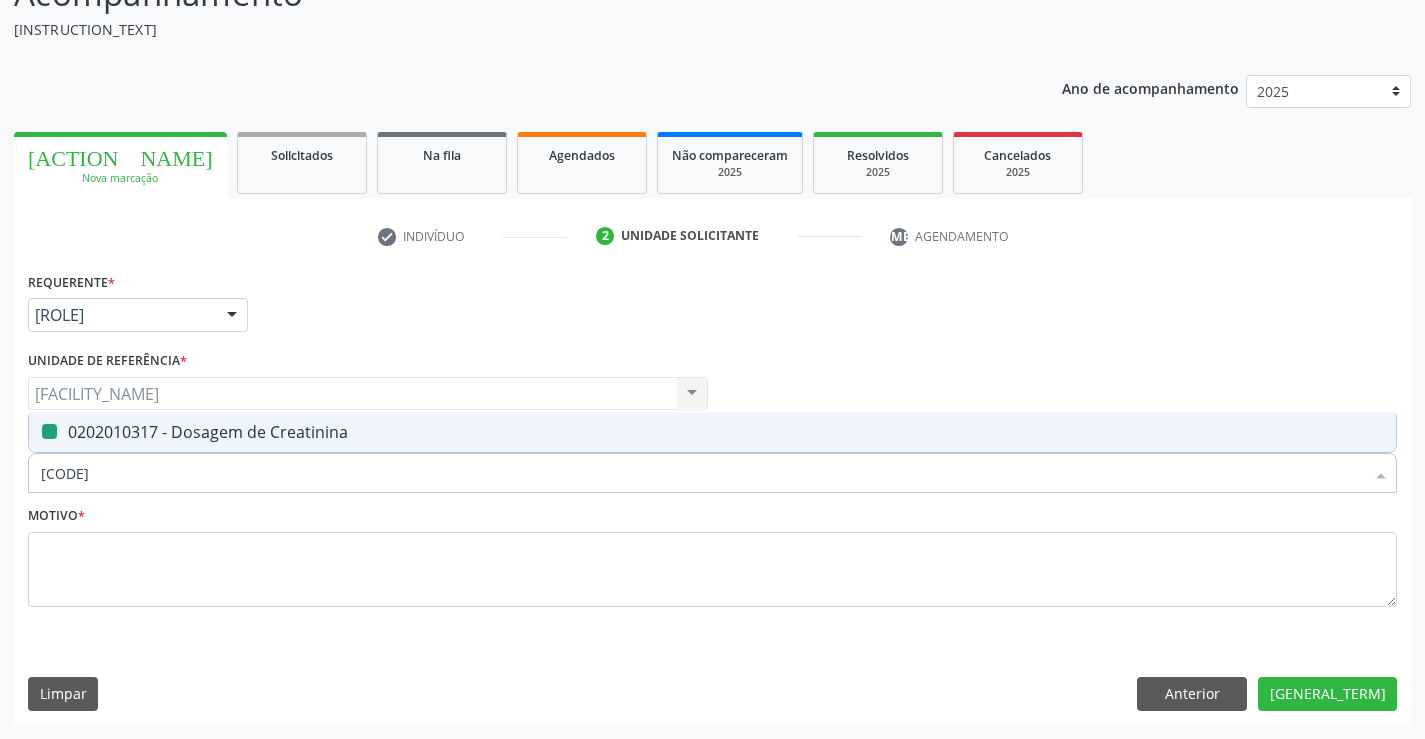 drag, startPoint x: 145, startPoint y: 474, endPoint x: 27, endPoint y: 476, distance: 118.016945 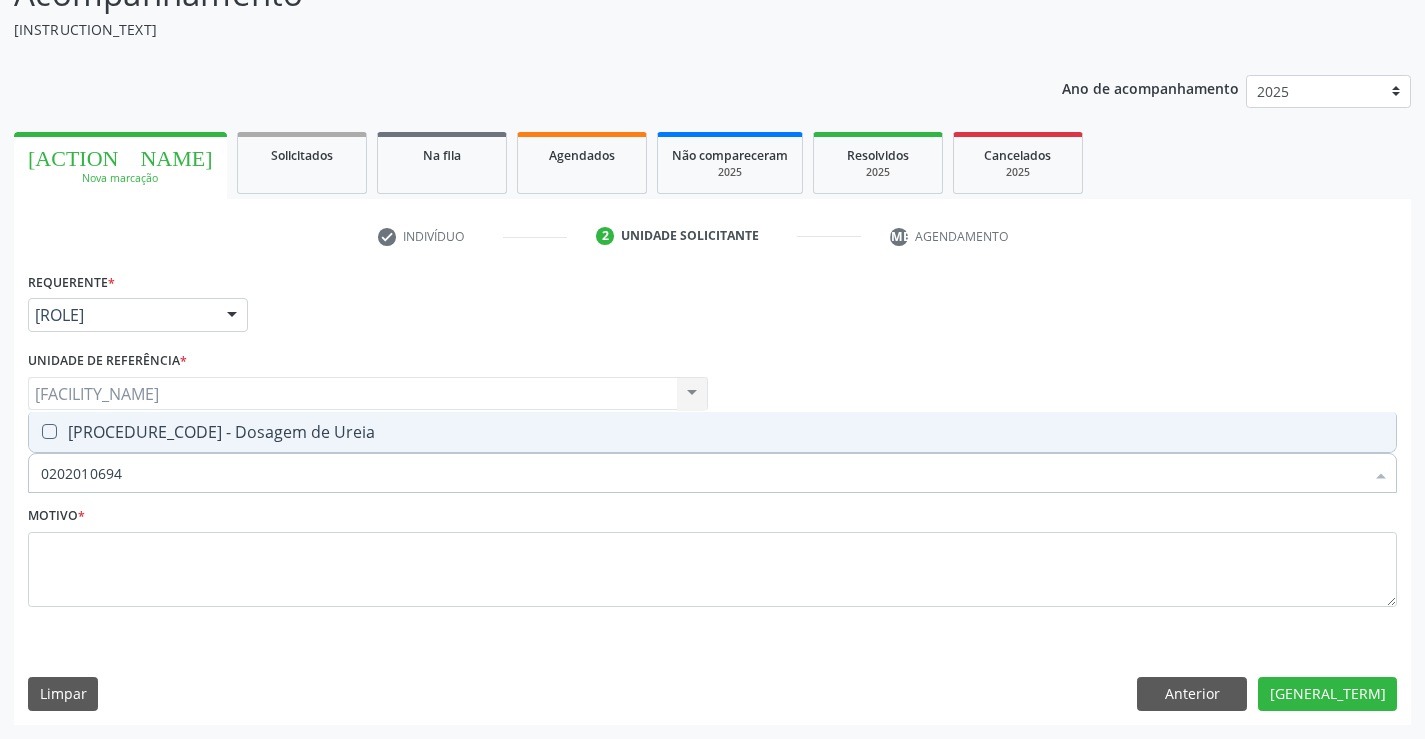 click on "[NUMBER] - Dosagem de Ureia" at bounding box center [712, 432] 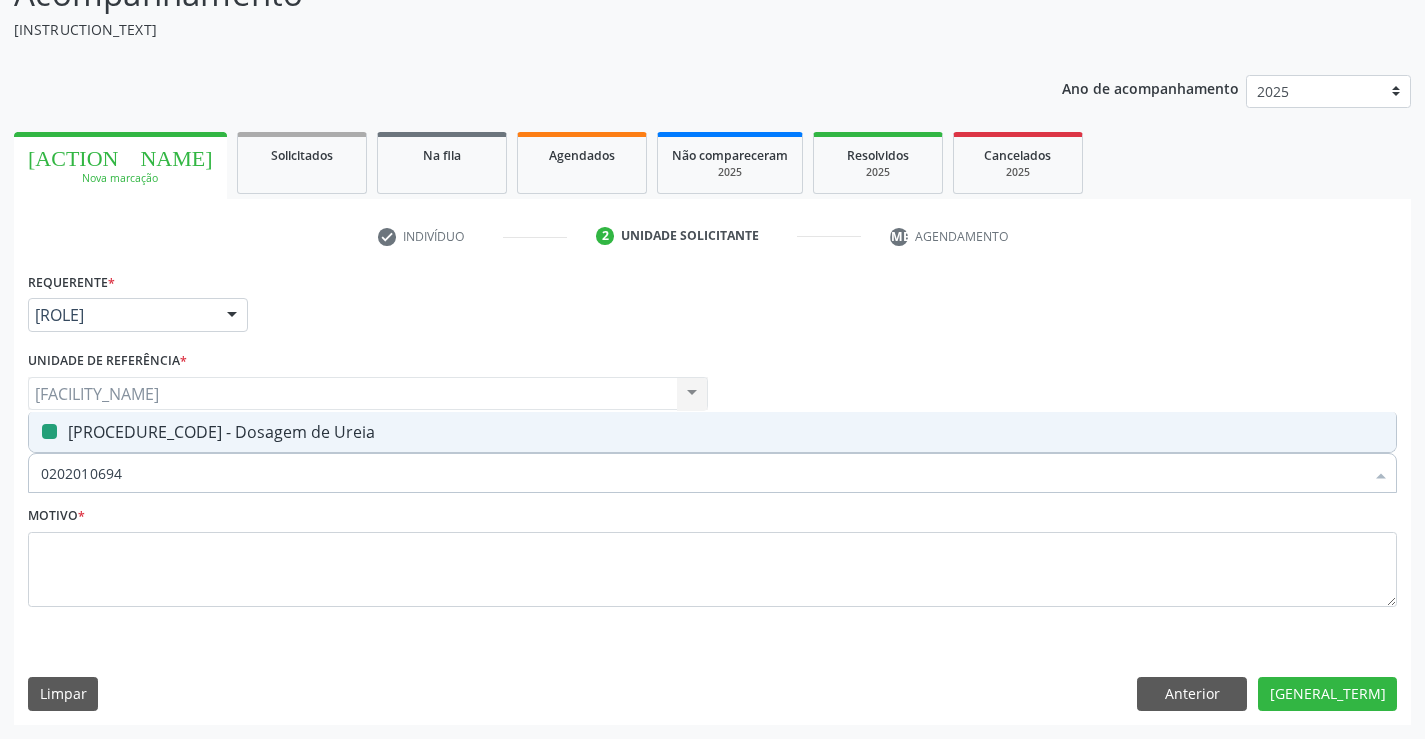 drag, startPoint x: 148, startPoint y: 479, endPoint x: 21, endPoint y: 490, distance: 127.47549 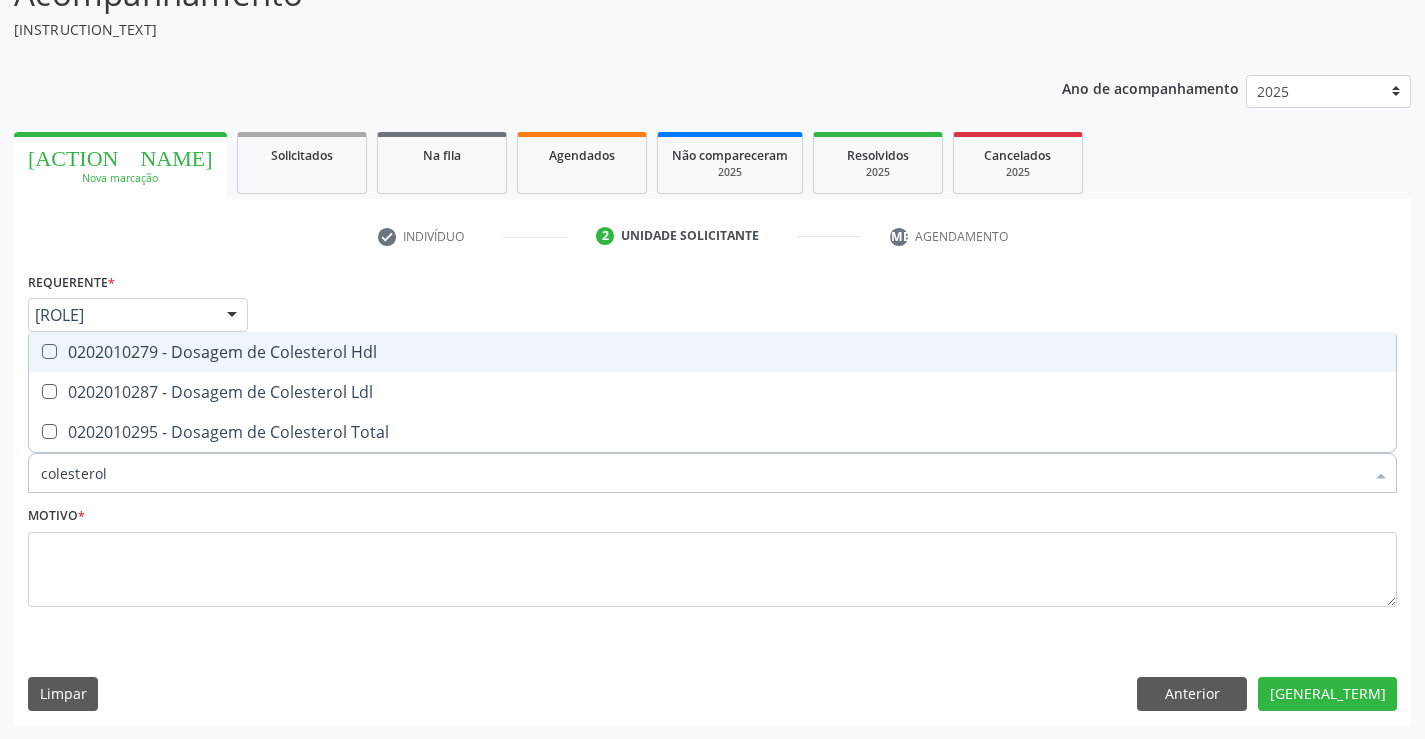 click on "0202010279 - Dosagem de Colesterol Hdl" at bounding box center (712, 352) 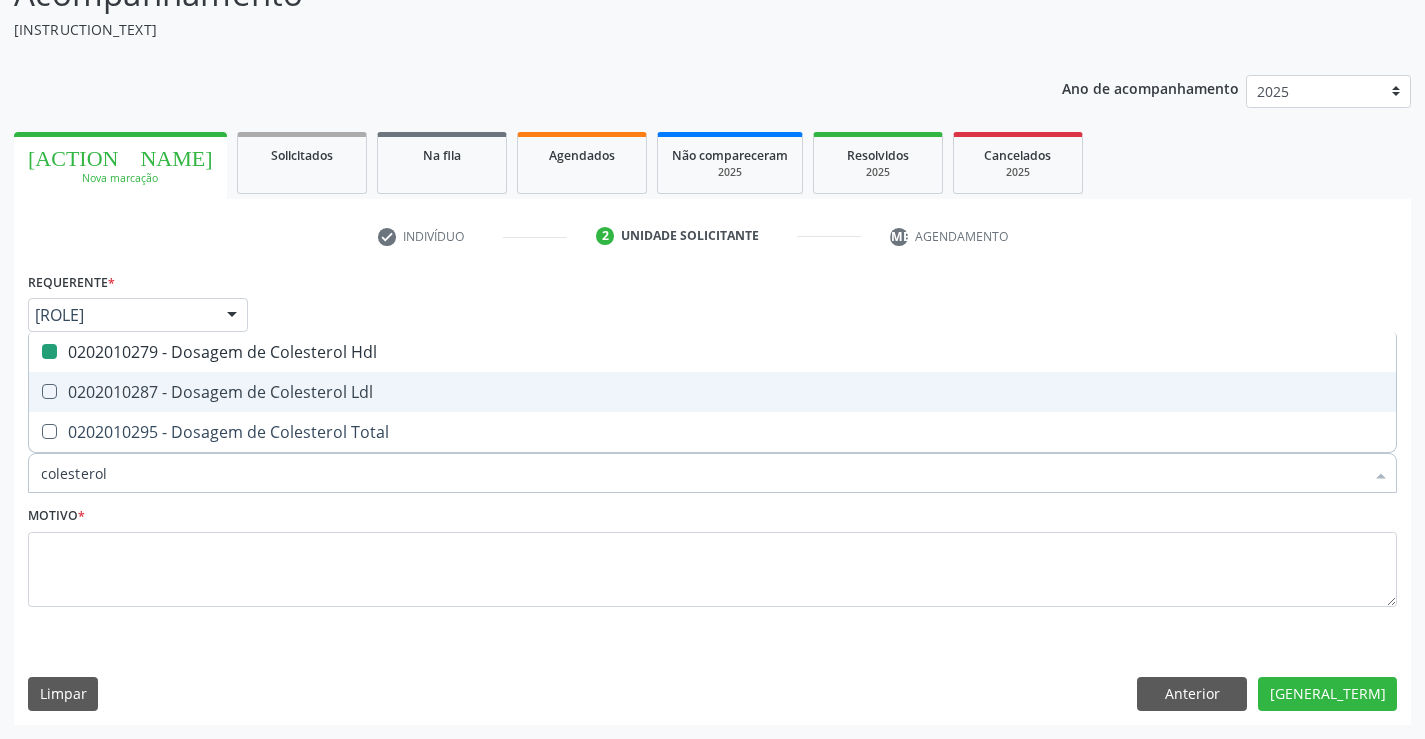click on "0202010287 - Dosagem de Colesterol Ldl" at bounding box center (712, 392) 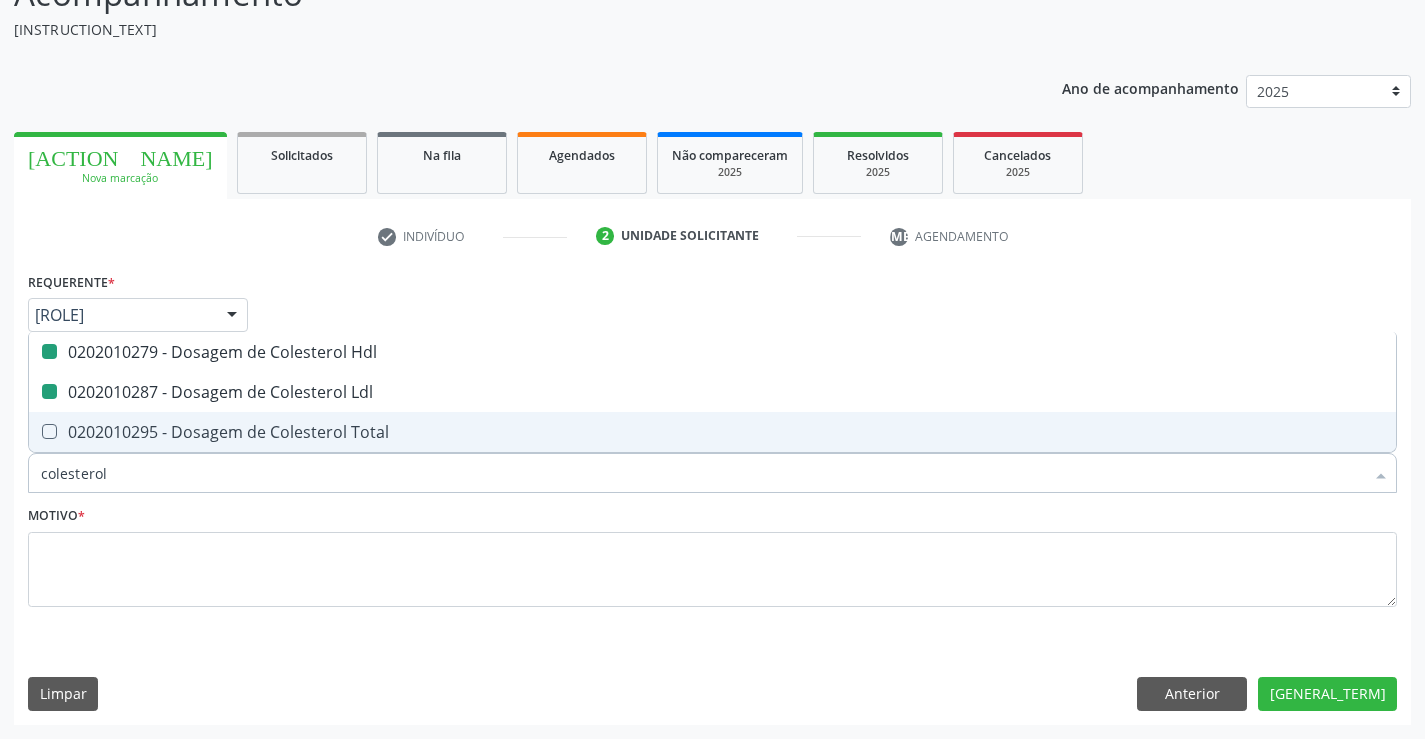 click on "[PROCEDURE_CODE] - Dosagem de Colesterol Total" at bounding box center [712, 432] 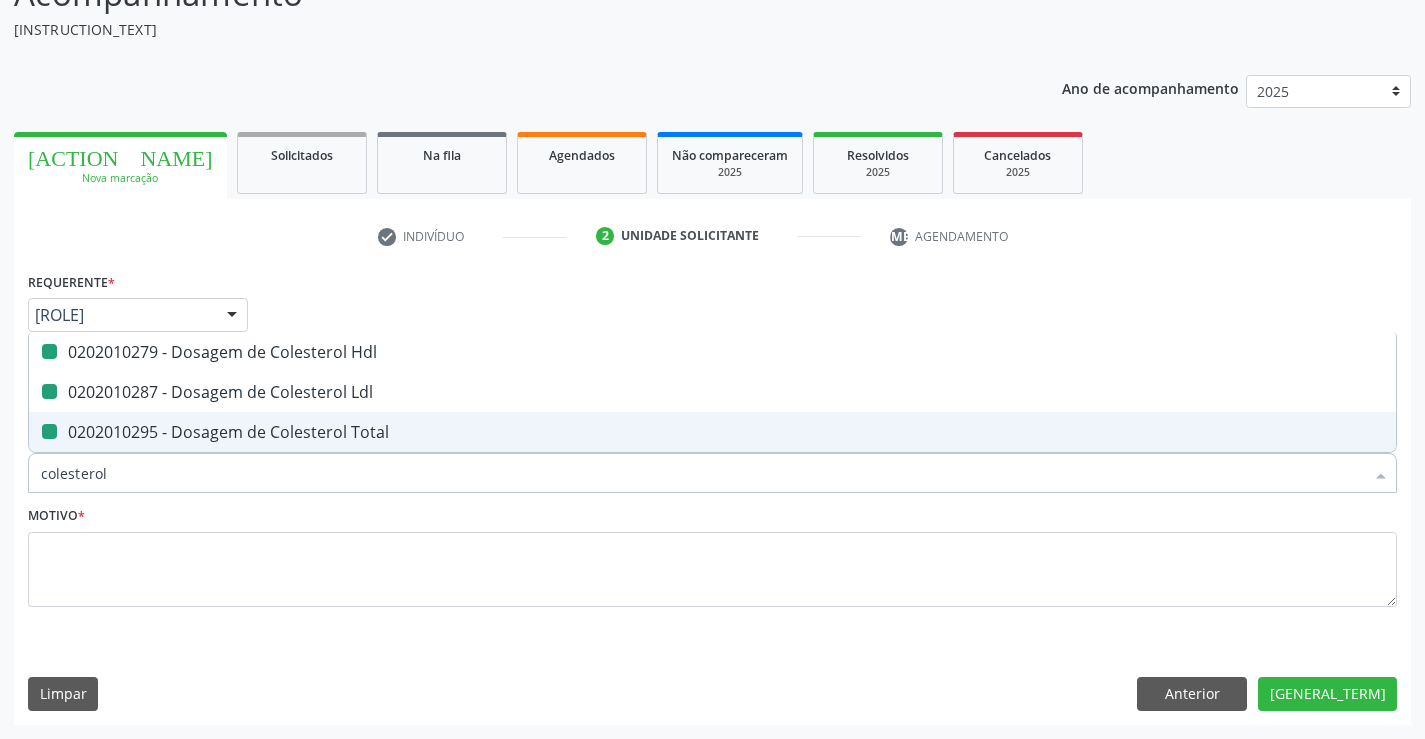 drag, startPoint x: 137, startPoint y: 477, endPoint x: 0, endPoint y: 495, distance: 138.17743 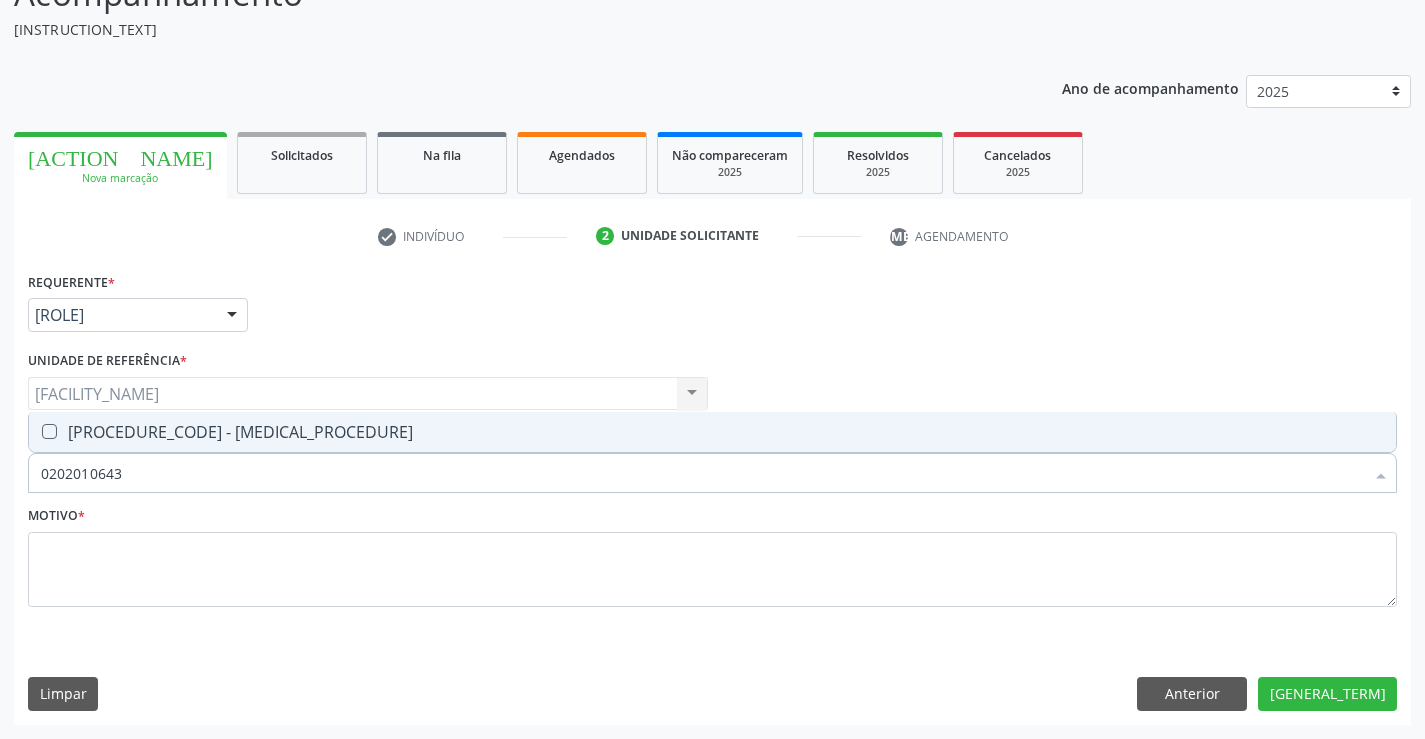 click on "[PROCEDURE_CODE] - Dosagem de Transaminase Glutamico-Oxalacetica (Tgo)" at bounding box center (712, 432) 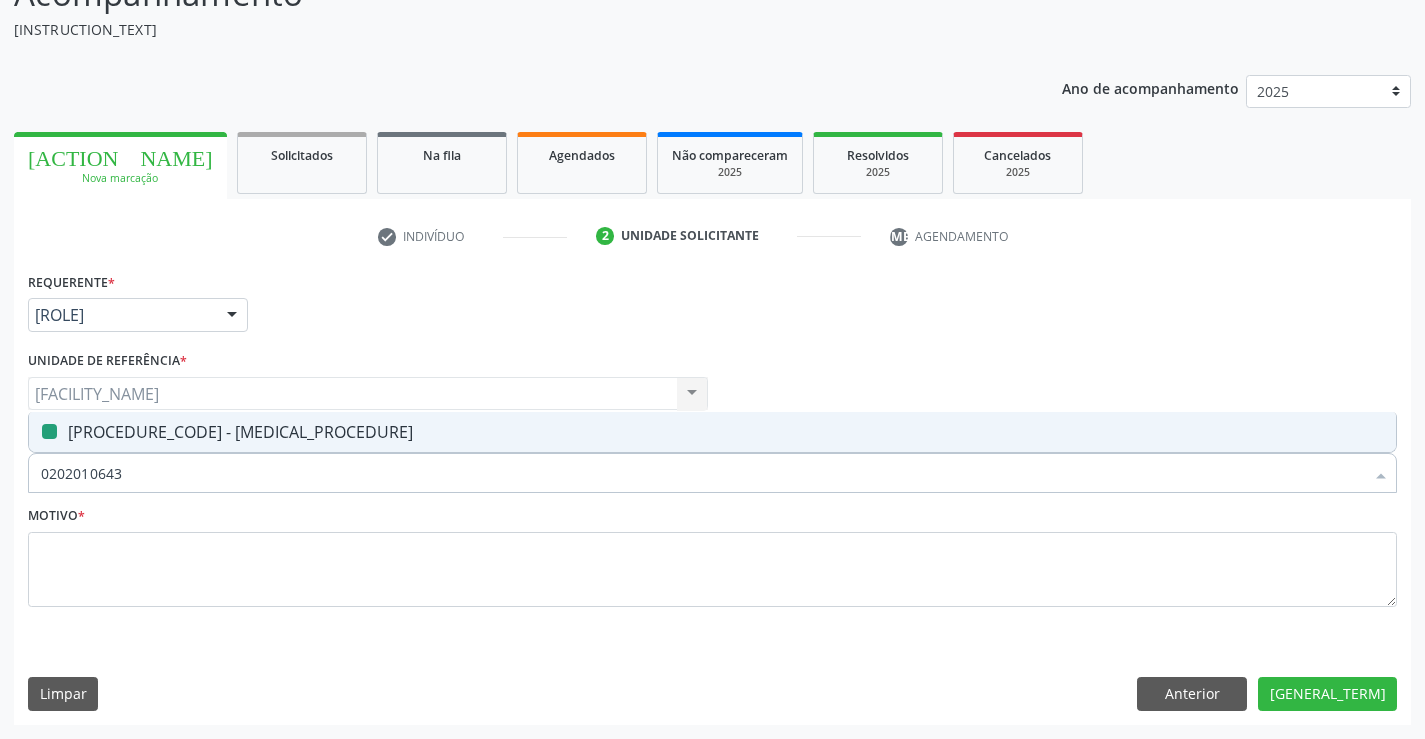 drag, startPoint x: 193, startPoint y: 474, endPoint x: 0, endPoint y: 474, distance: 193 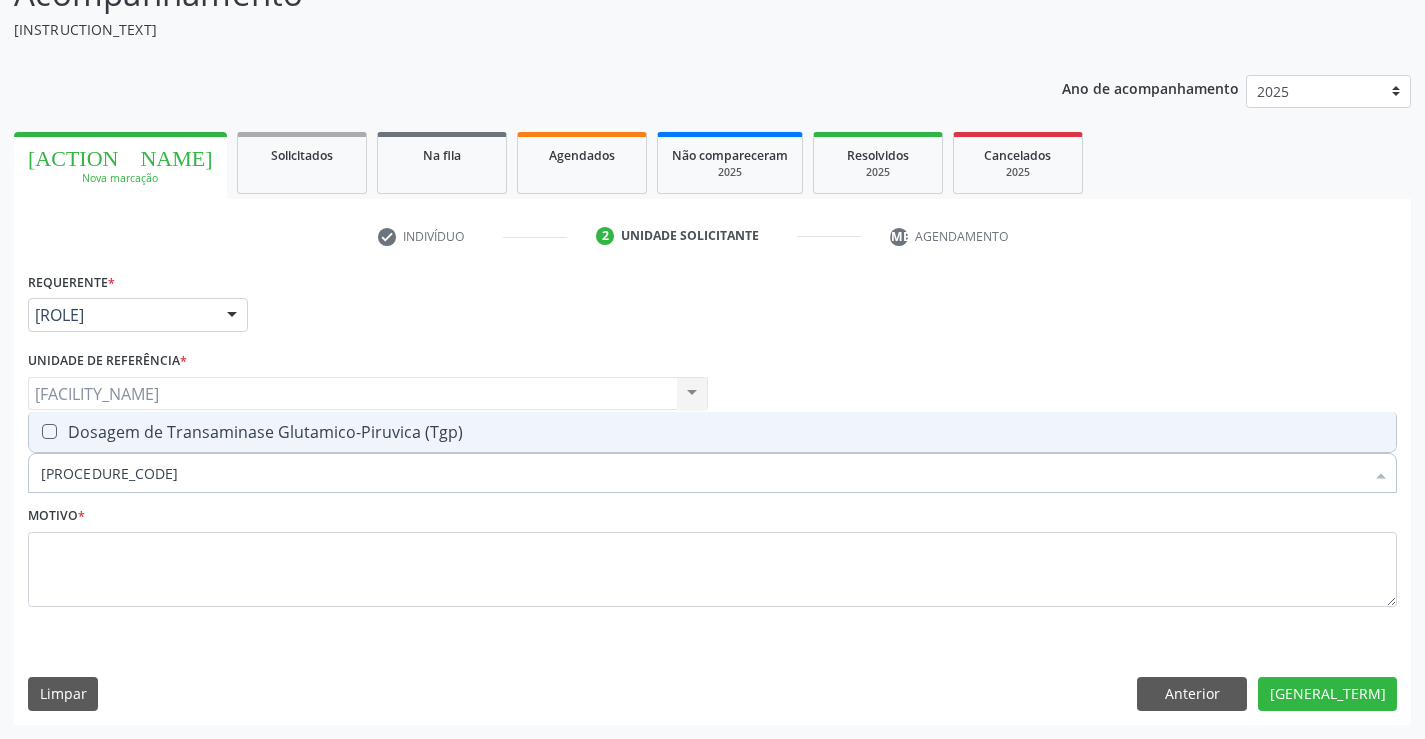 click on "0202010651 - Dosagem de Transaminase Glutamico-Piruvica (Tgp)" at bounding box center [712, 432] 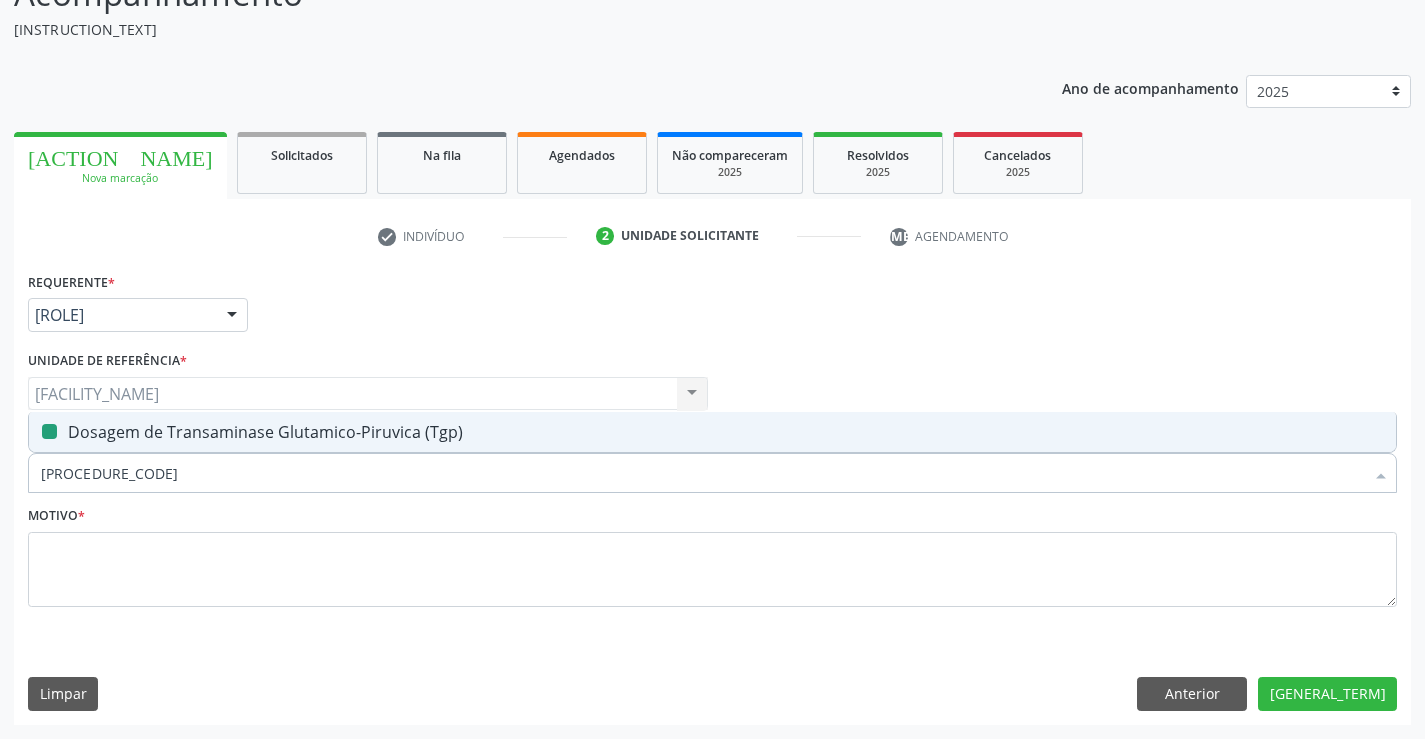 drag, startPoint x: 181, startPoint y: 475, endPoint x: 9, endPoint y: 478, distance: 172.02615 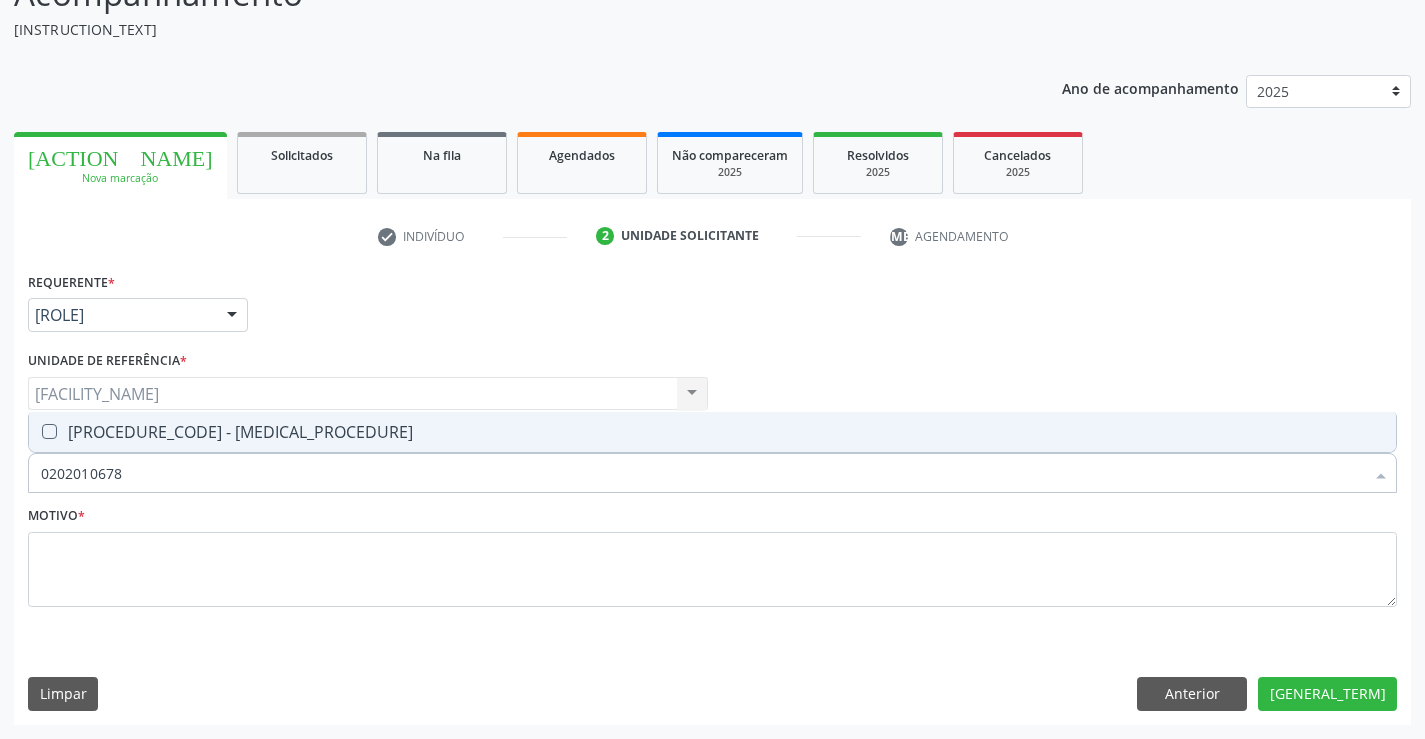click on "[PROCEDURE_CODE] - Dosagem de Triglicerideos" at bounding box center (712, 432) 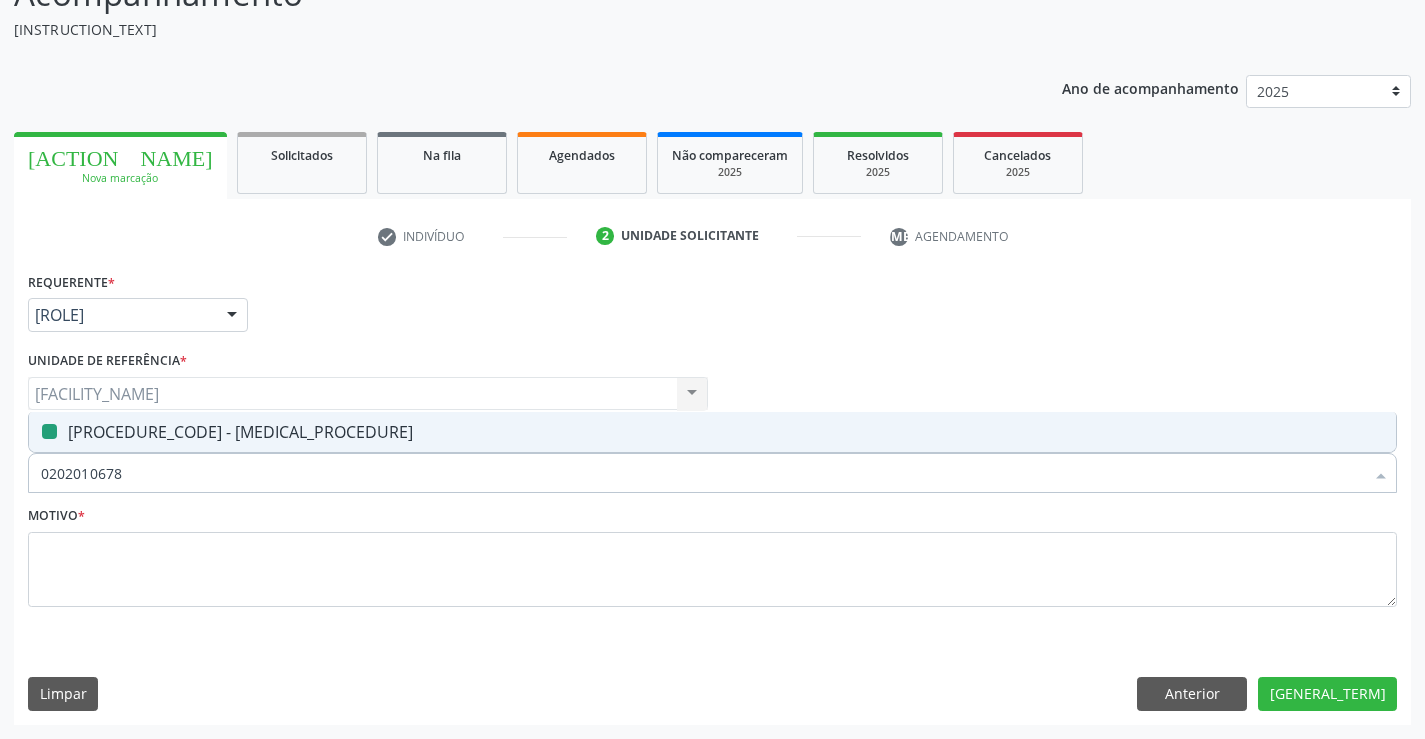 drag, startPoint x: 157, startPoint y: 480, endPoint x: 8, endPoint y: 466, distance: 149.65627 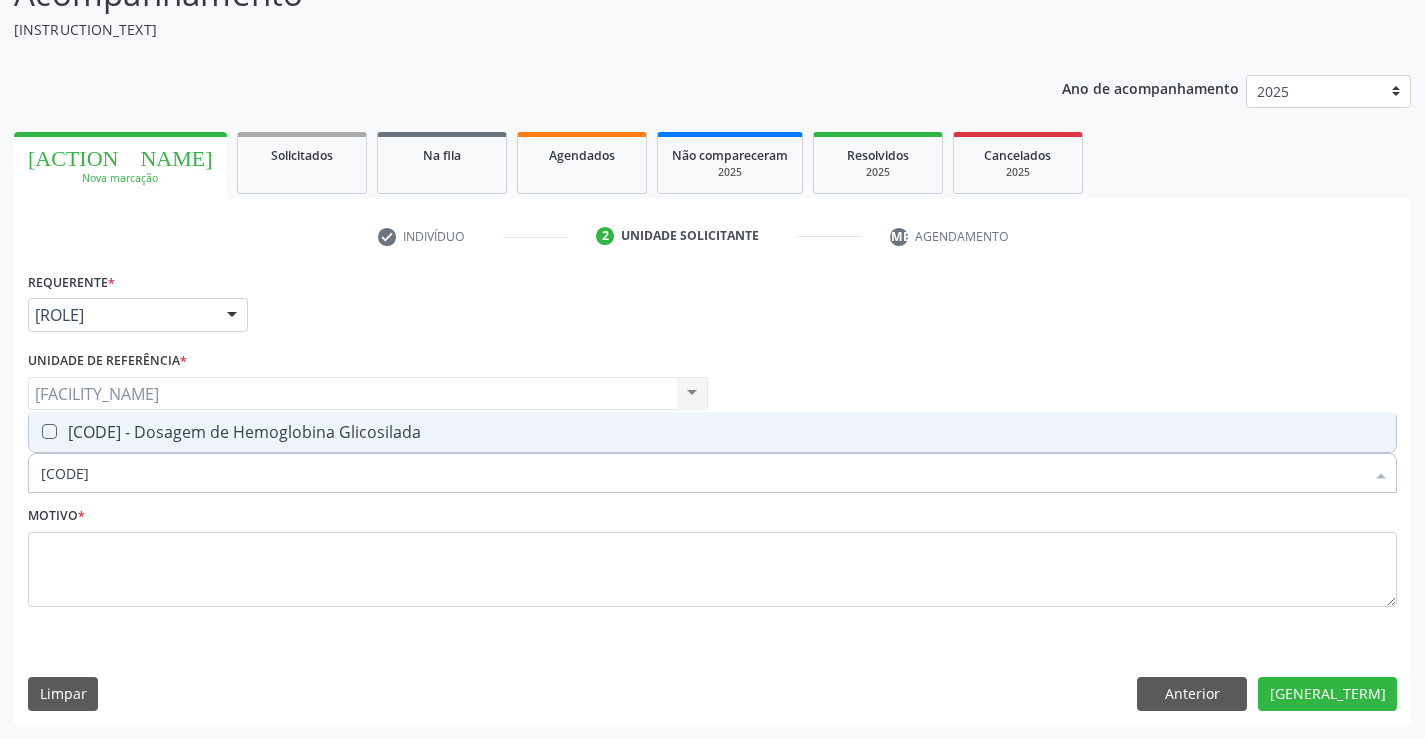 click on "[CODE] - [PROCEDURE]" at bounding box center (712, 432) 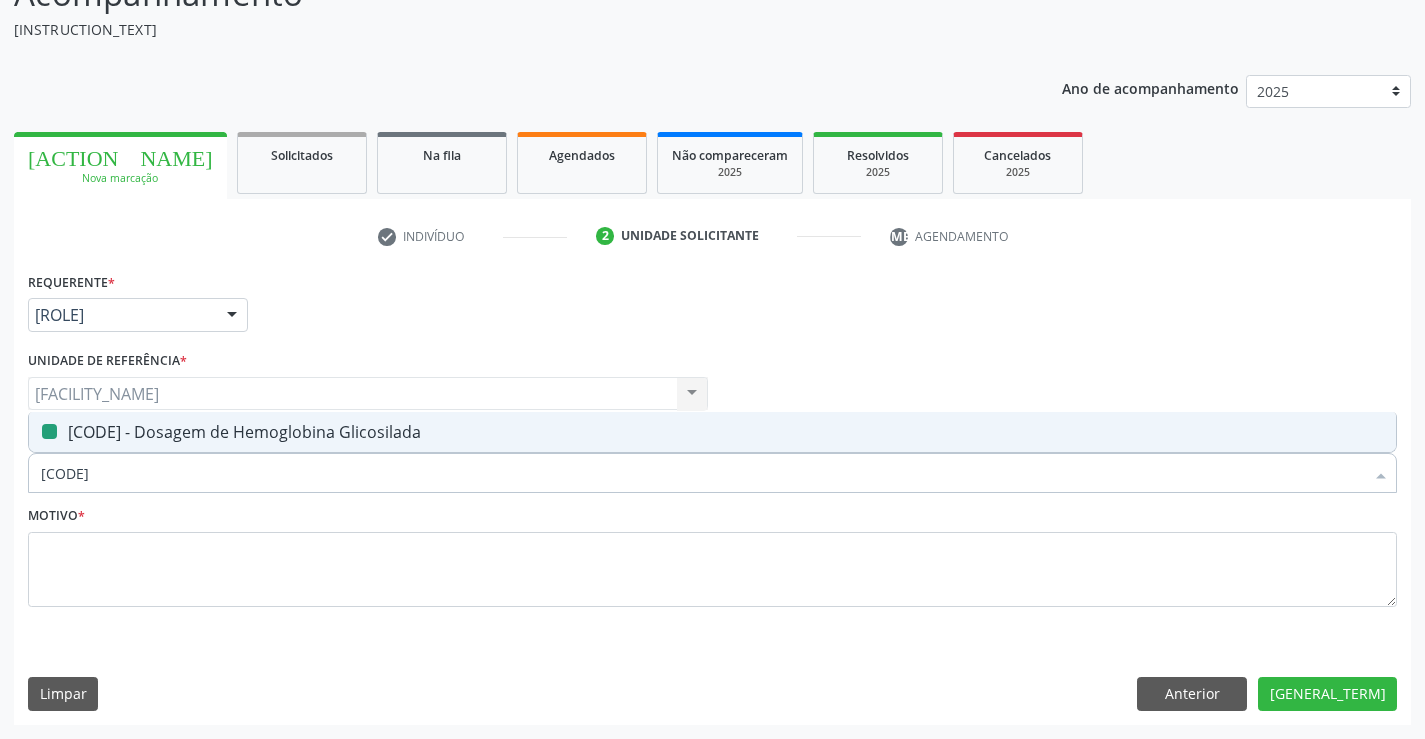 drag, startPoint x: 147, startPoint y: 470, endPoint x: 0, endPoint y: 467, distance: 147.03061 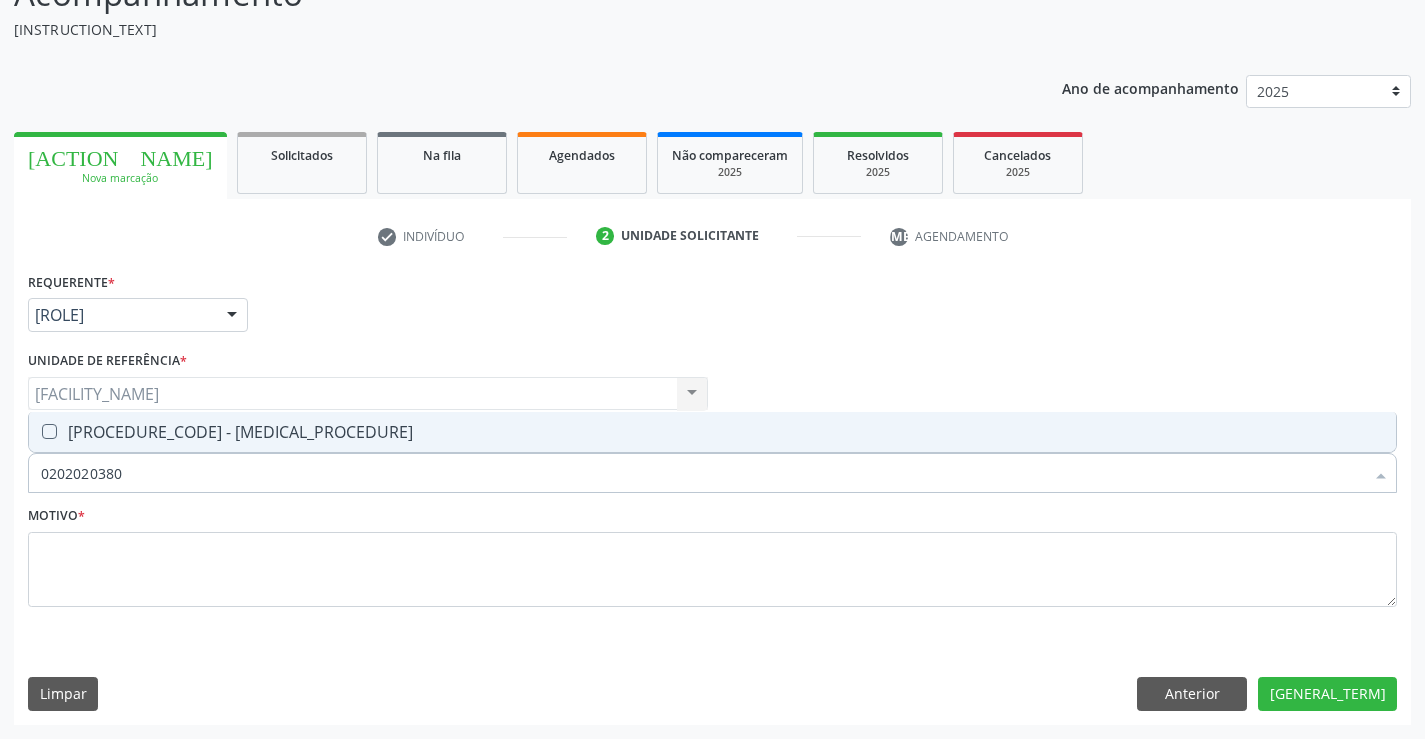 click on "0202020380 - Hemograma Completo" at bounding box center [712, 432] 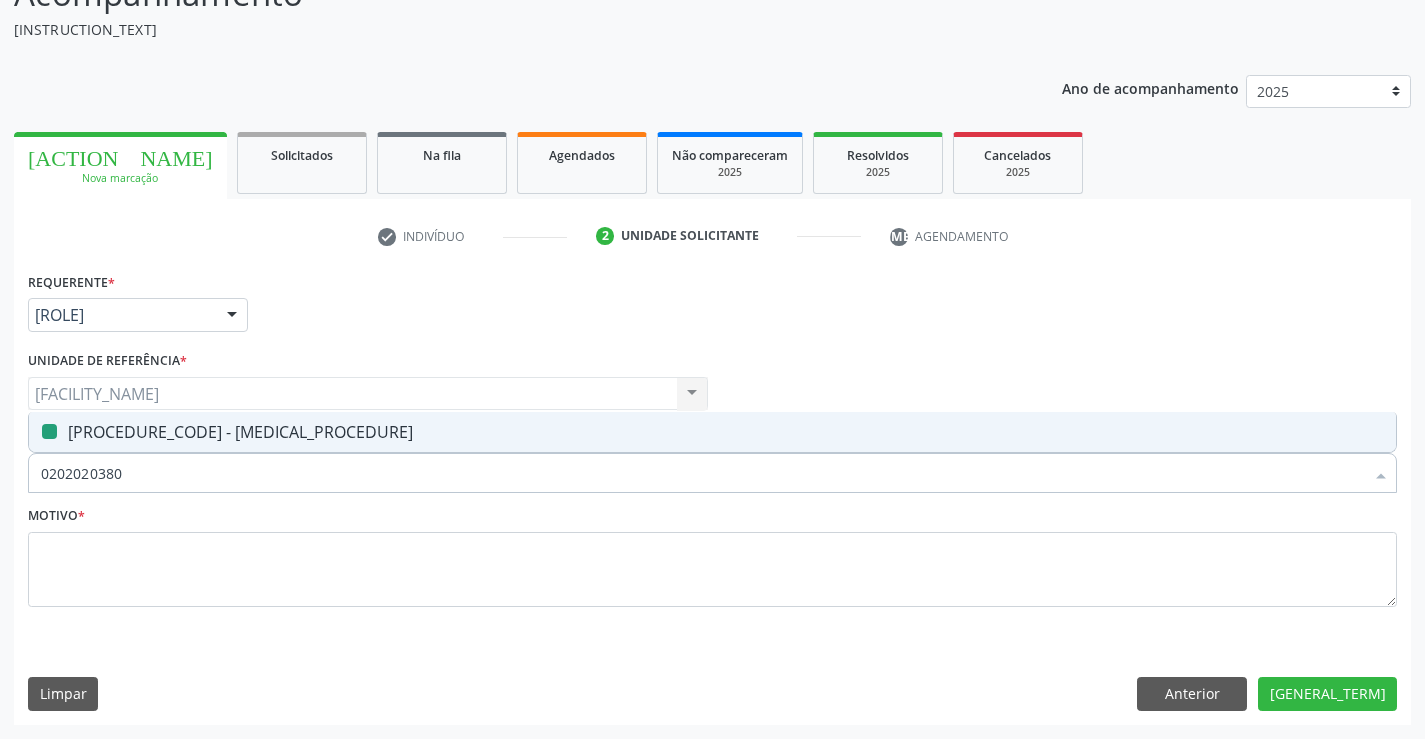 drag, startPoint x: 125, startPoint y: 477, endPoint x: 24, endPoint y: 475, distance: 101.0198 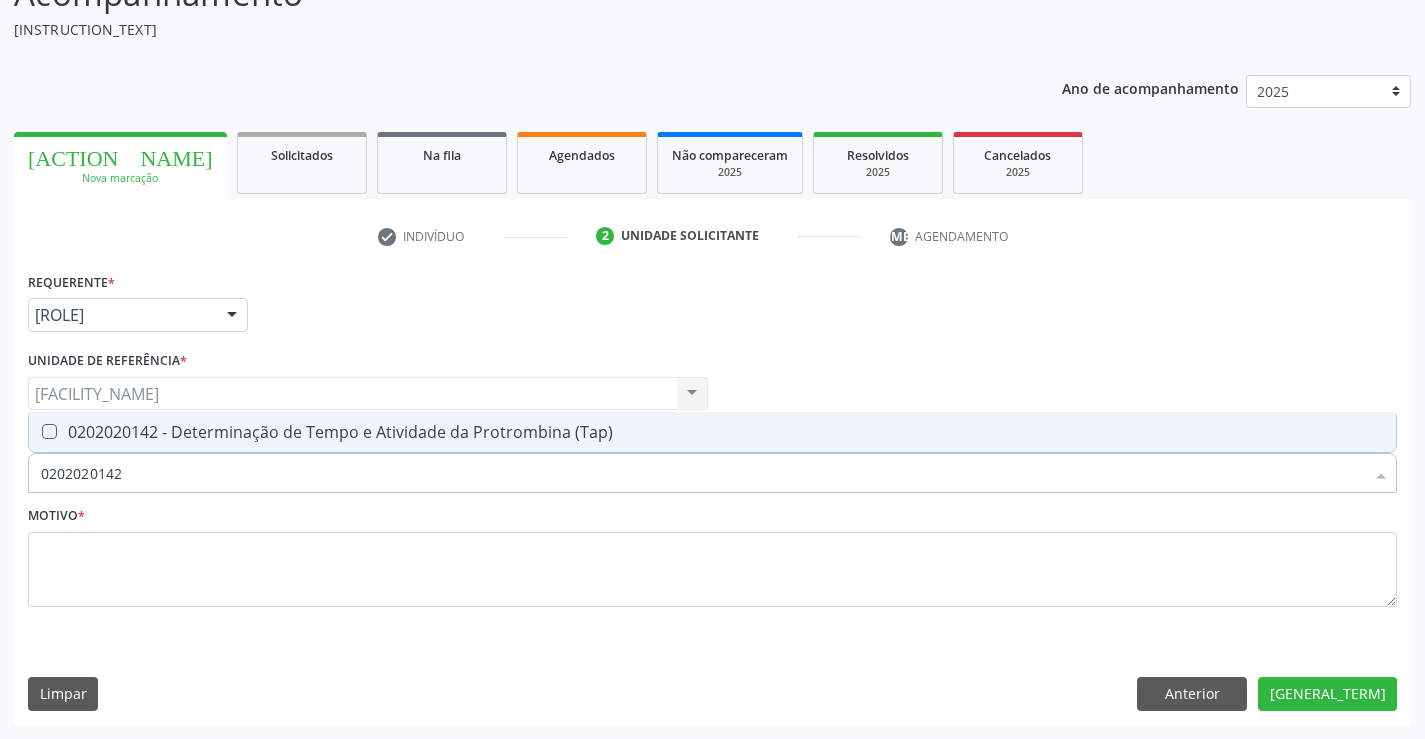 drag, startPoint x: 126, startPoint y: 477, endPoint x: 13, endPoint y: 470, distance: 113.216606 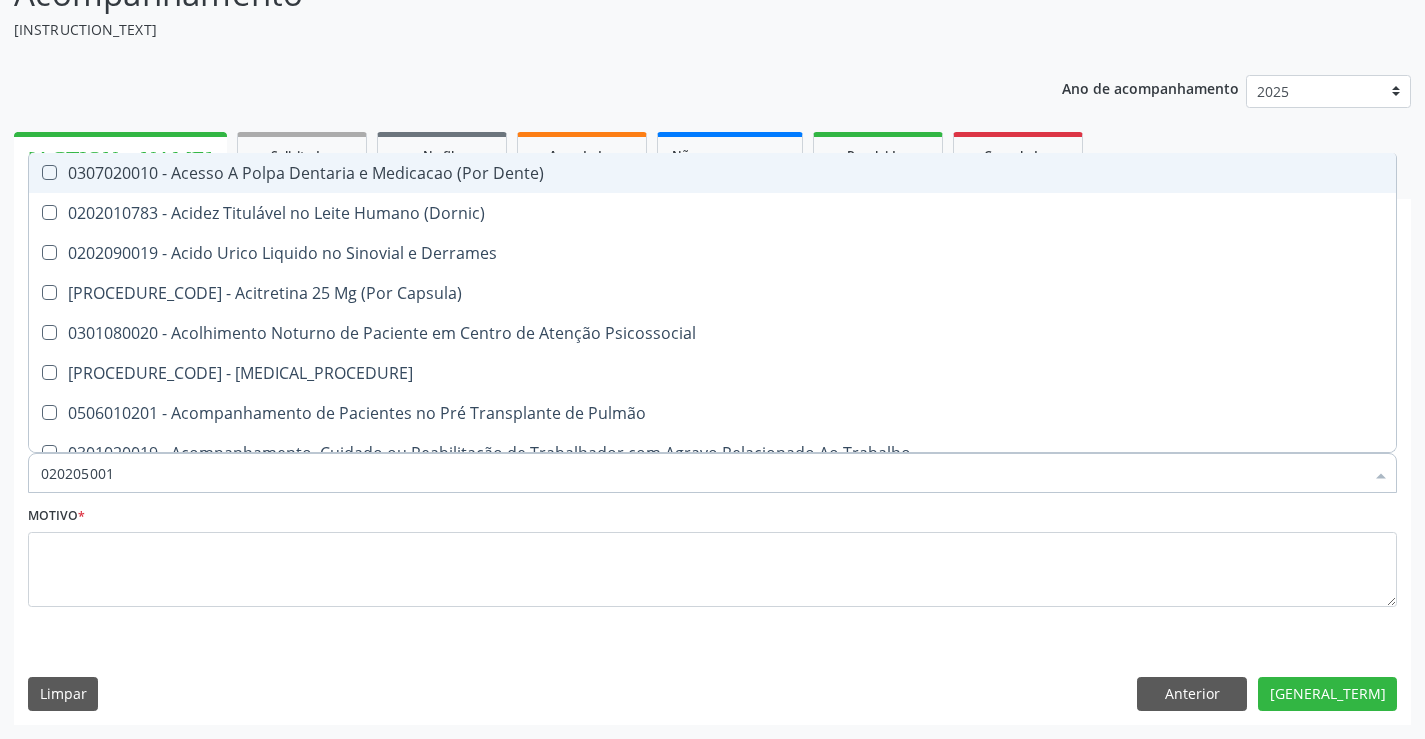 type on "0202050017" 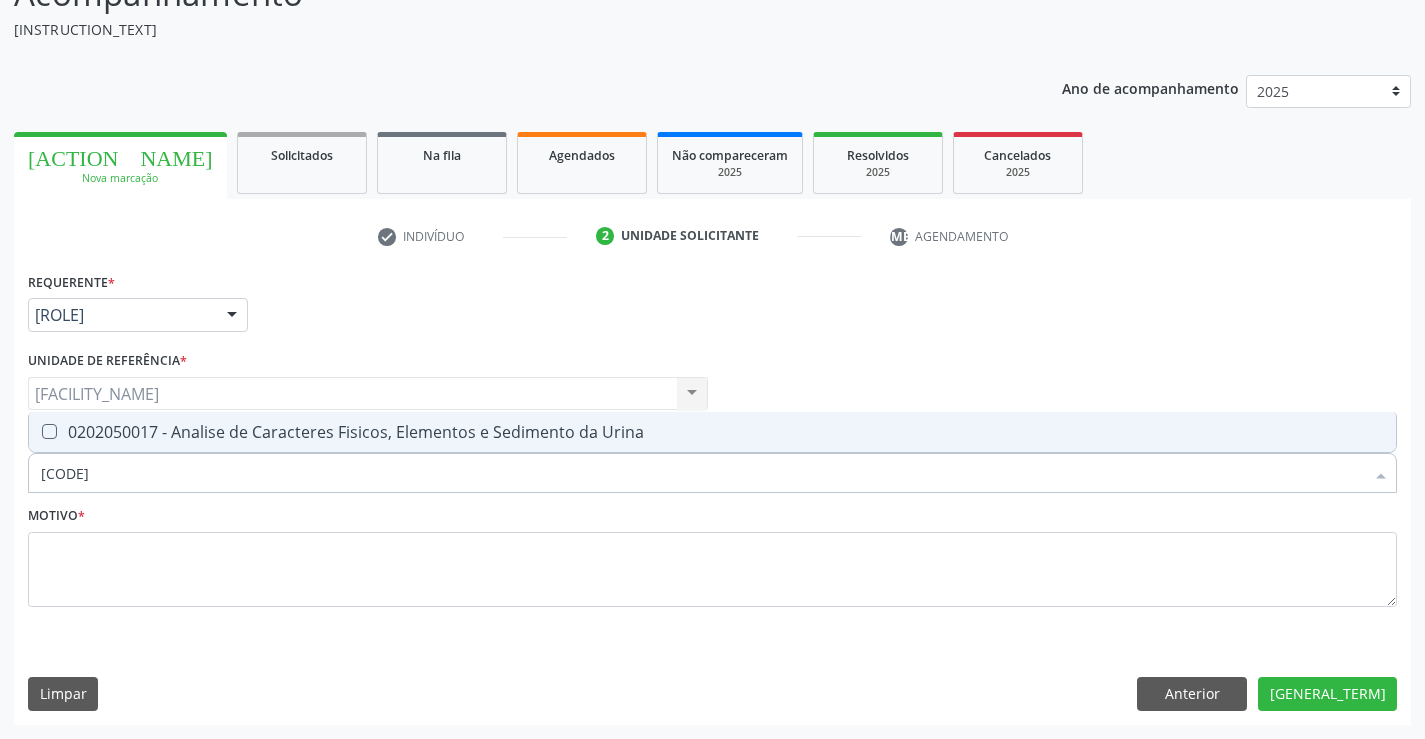 click at bounding box center [49, 431] 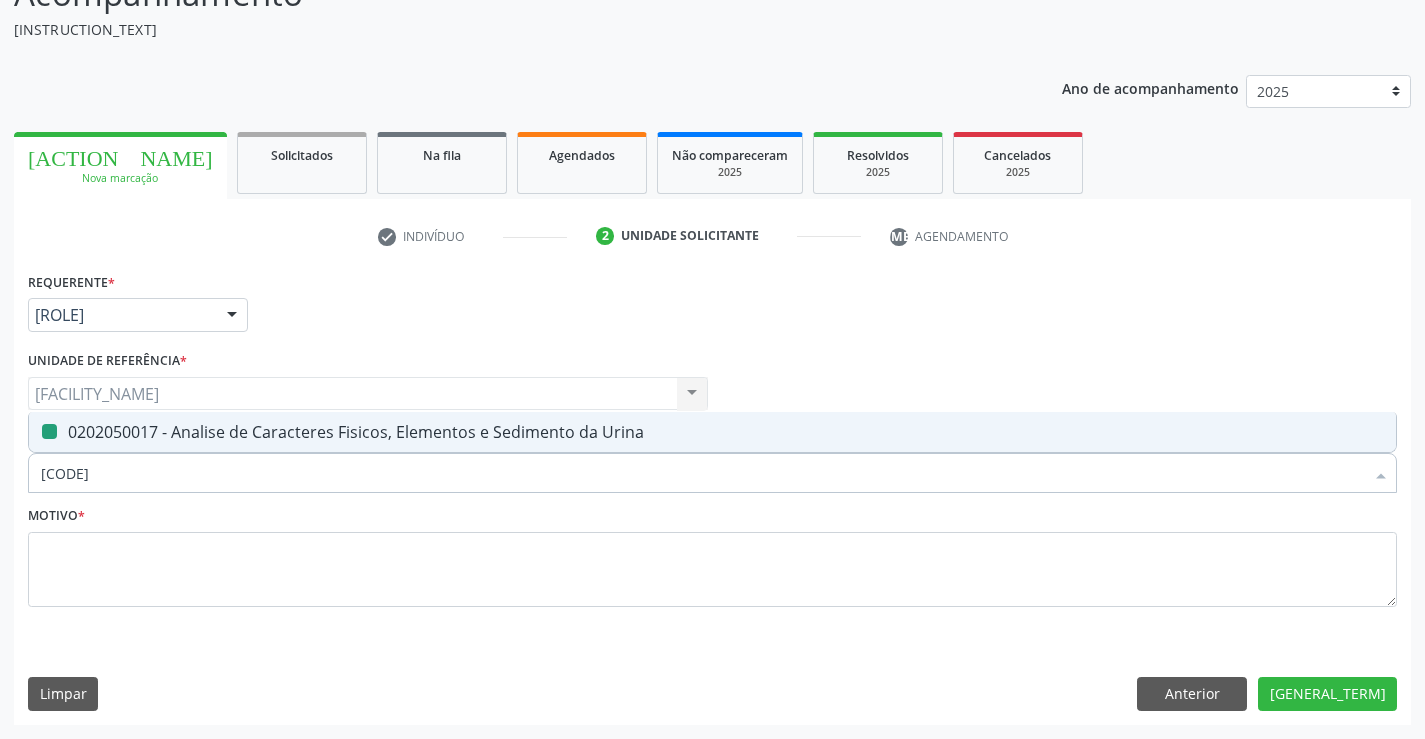 drag, startPoint x: 137, startPoint y: 471, endPoint x: 33, endPoint y: 477, distance: 104.172935 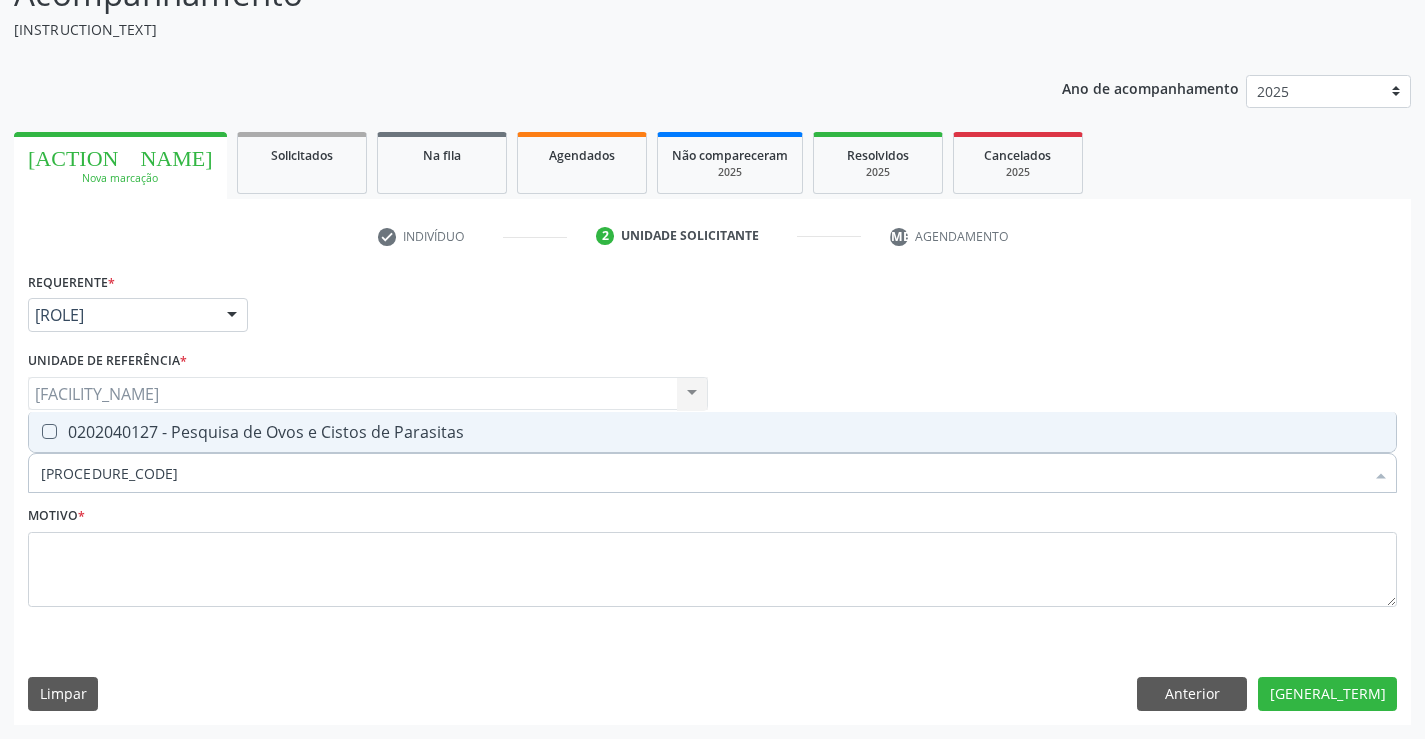 click on "[NUMBER] - Pesquisa de Ovos e Cistos de Parasitas" at bounding box center (712, 432) 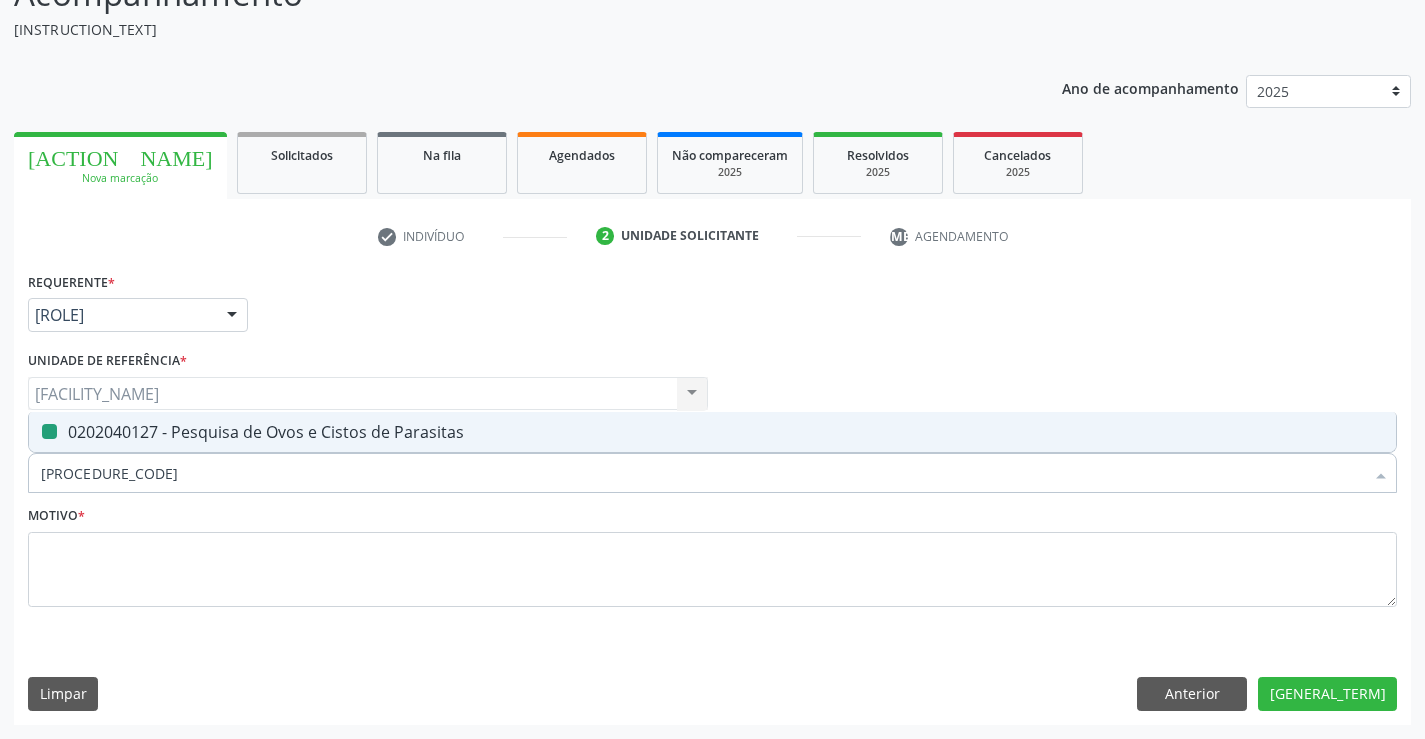 drag, startPoint x: 140, startPoint y: 476, endPoint x: 9, endPoint y: 486, distance: 131.38112 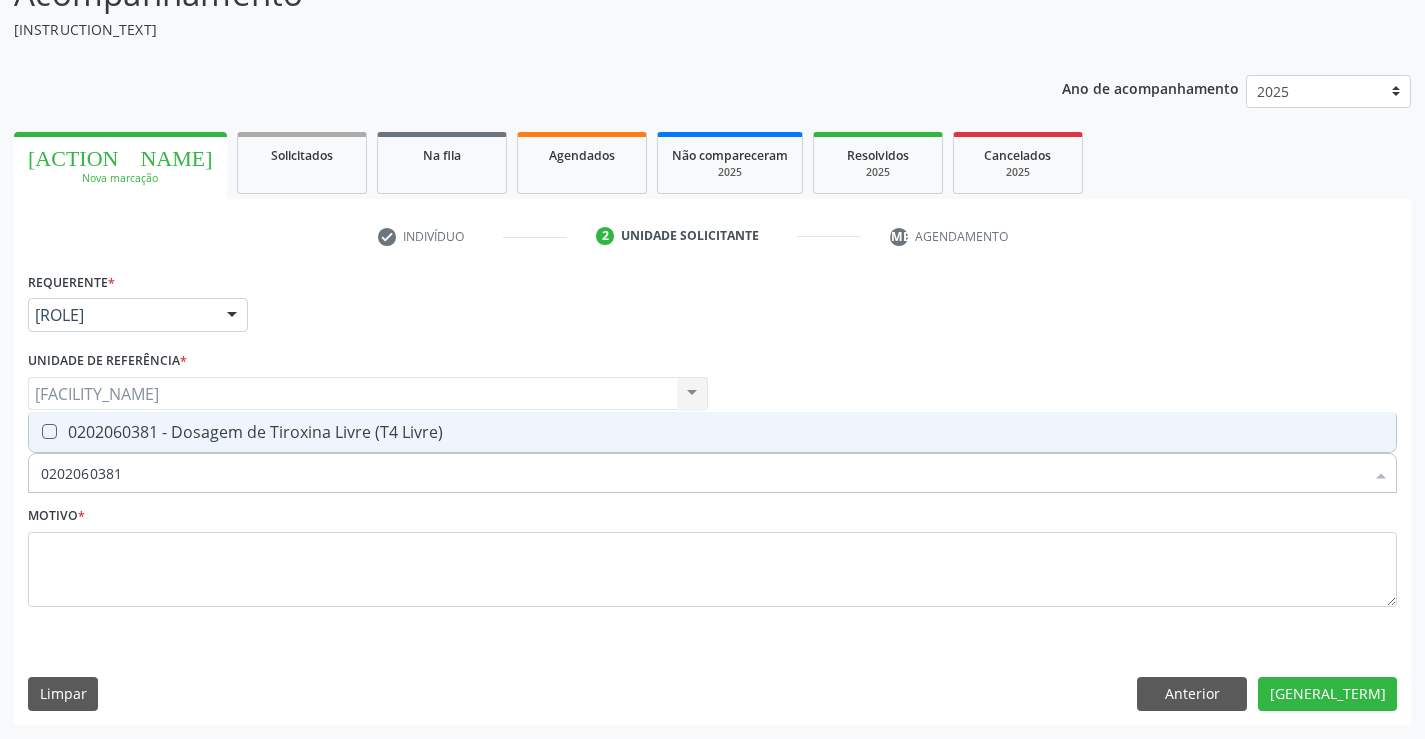 click on "[PROCEDURE_CODE] - Dosagem de Tiroxina Livre (T4 Livre)" at bounding box center [712, 432] 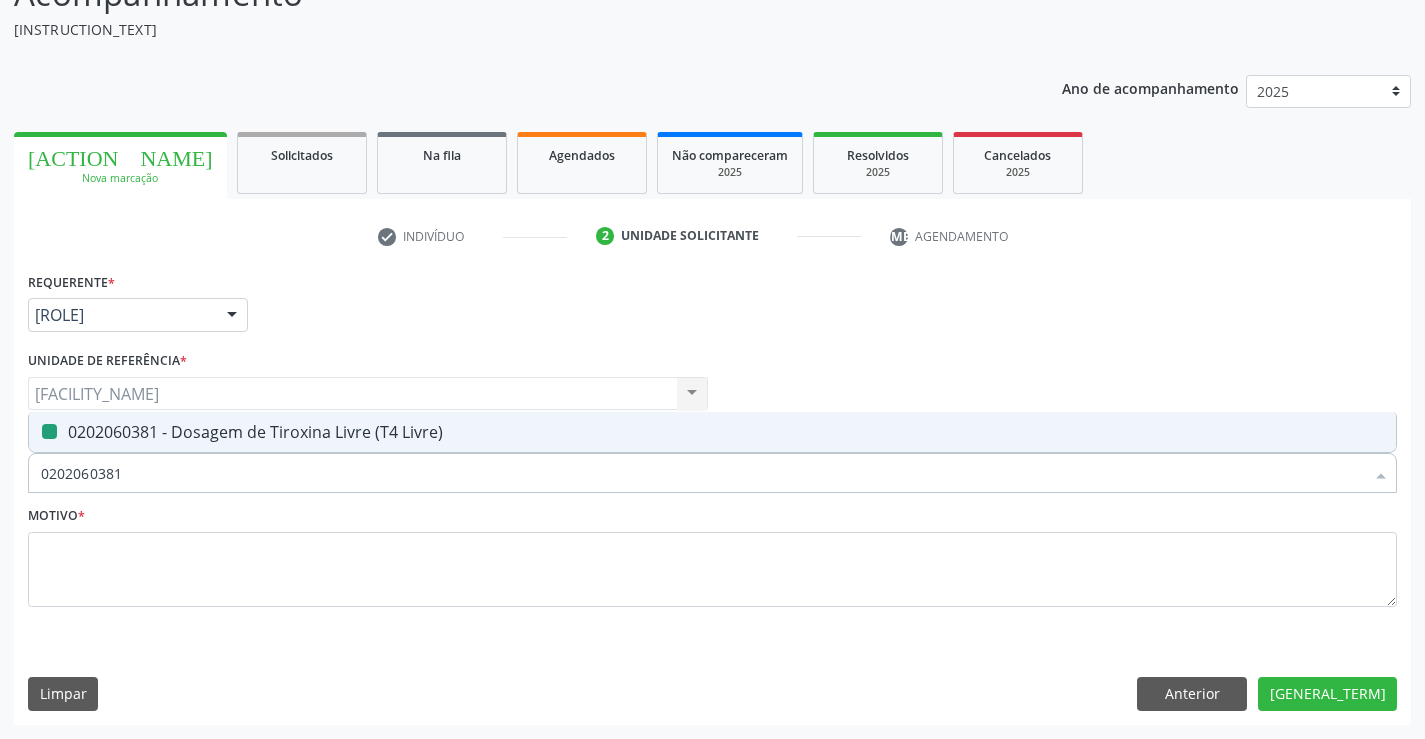 drag, startPoint x: 129, startPoint y: 481, endPoint x: 15, endPoint y: 479, distance: 114.01754 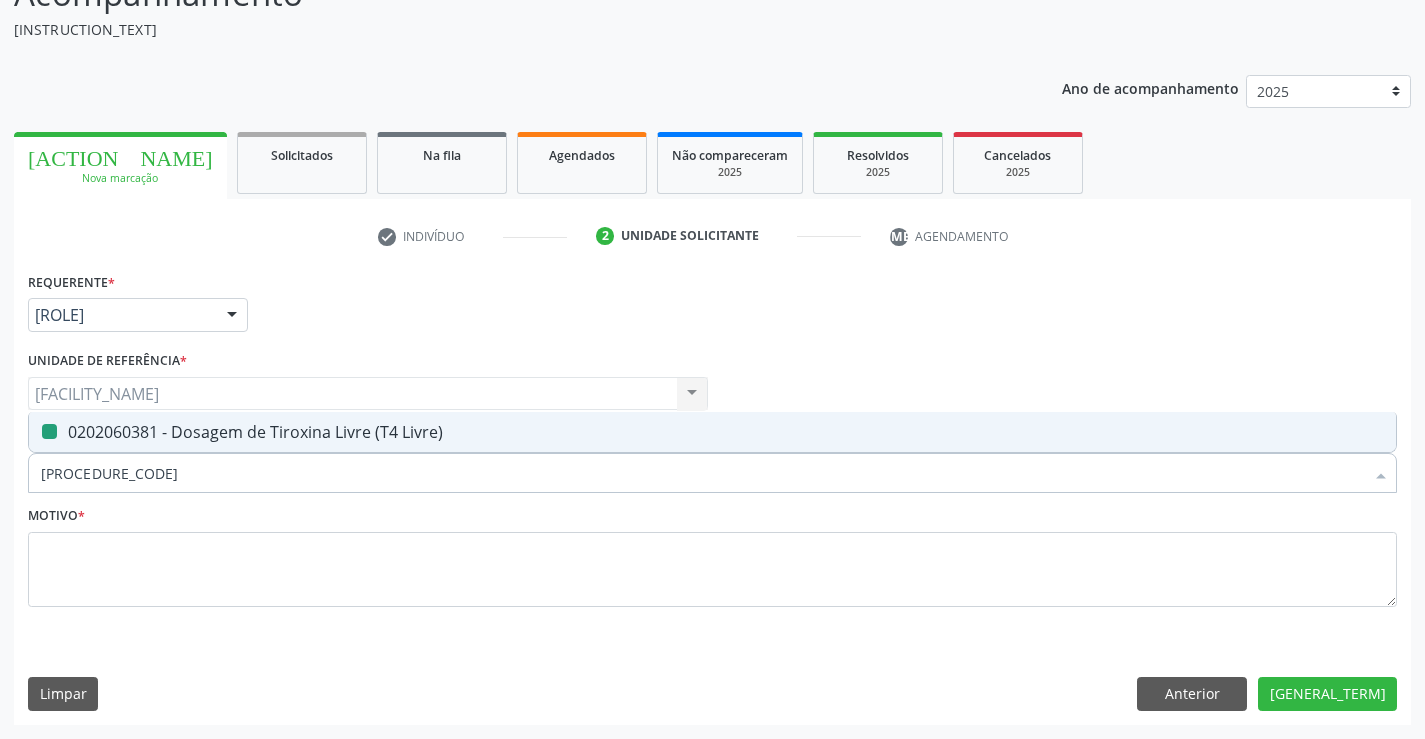 type on "[CODE]" 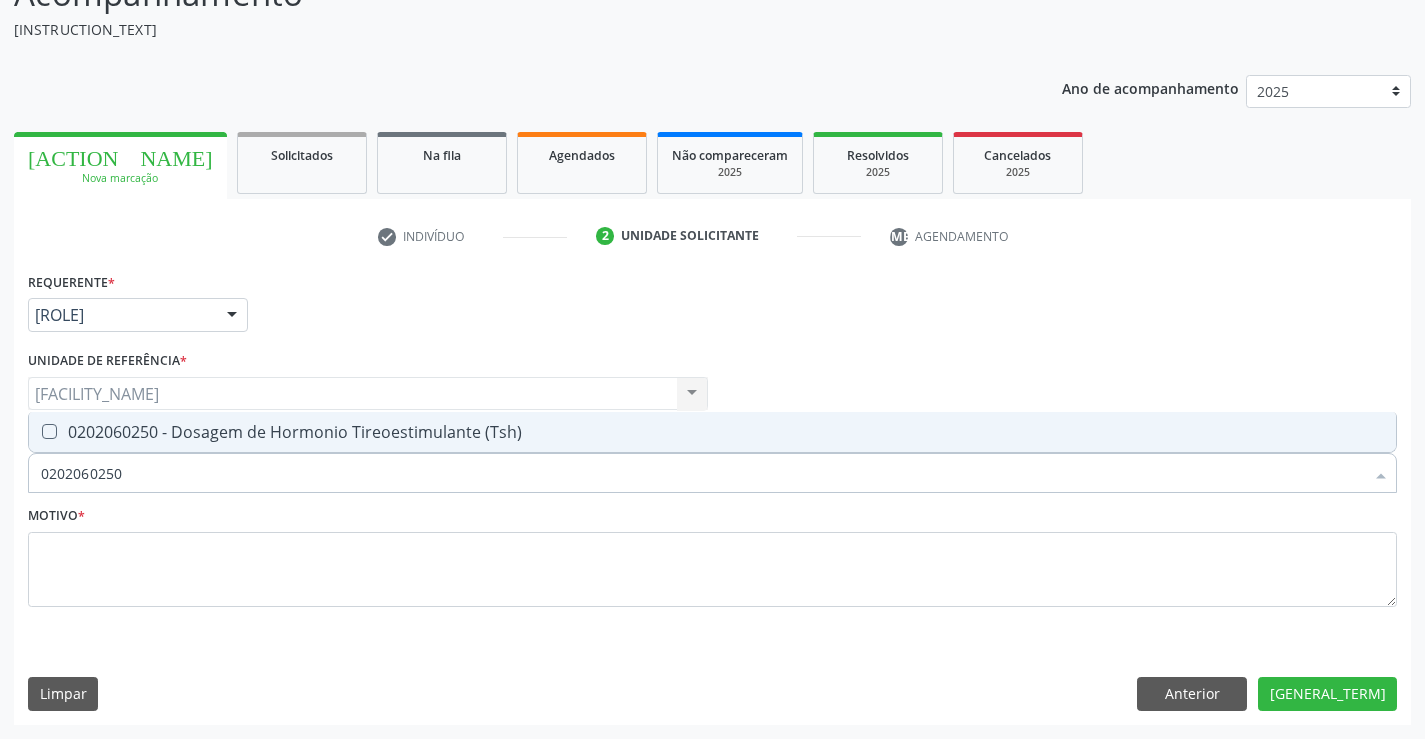 click on "[PROCEDURE_CODE] - Dosagem de Hormonio Tireoestimulante (Tsh)" at bounding box center [712, 432] 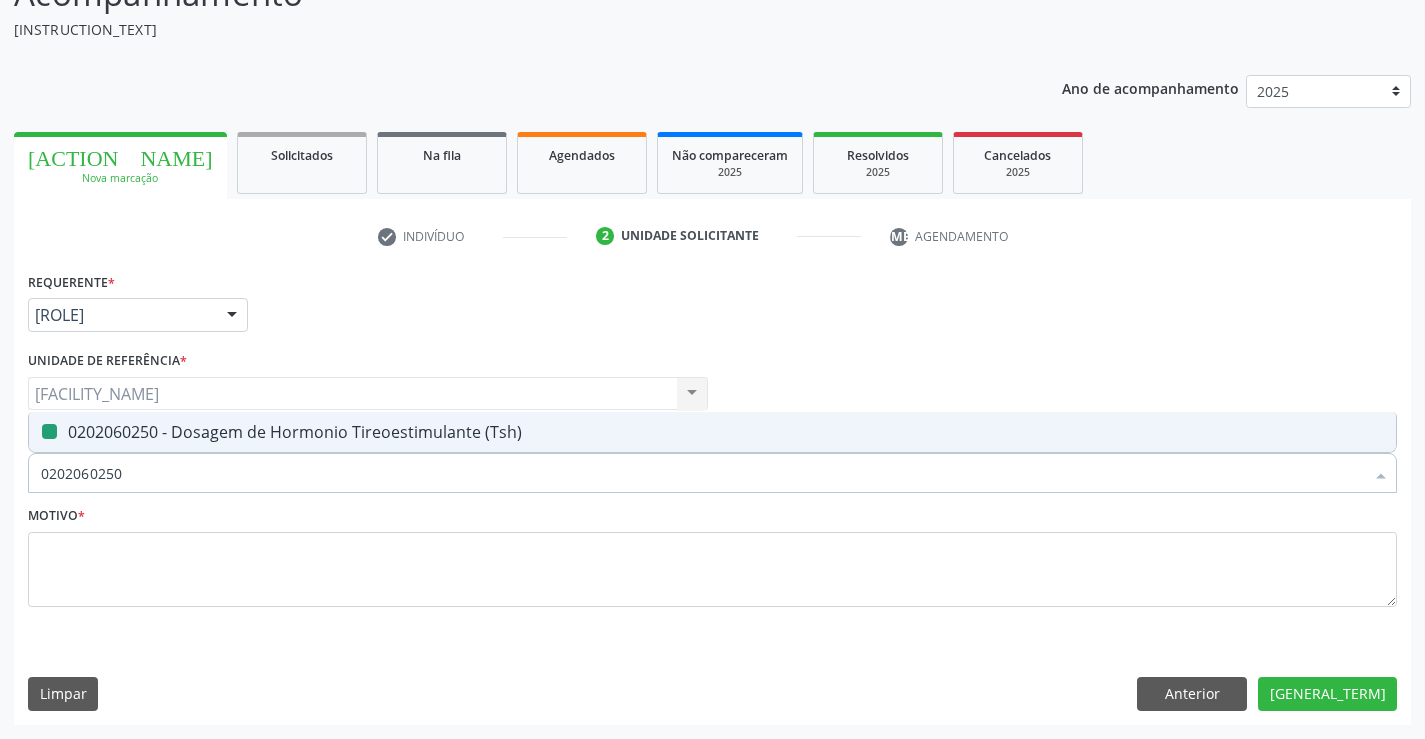 drag, startPoint x: 152, startPoint y: 474, endPoint x: 41, endPoint y: 458, distance: 112.147224 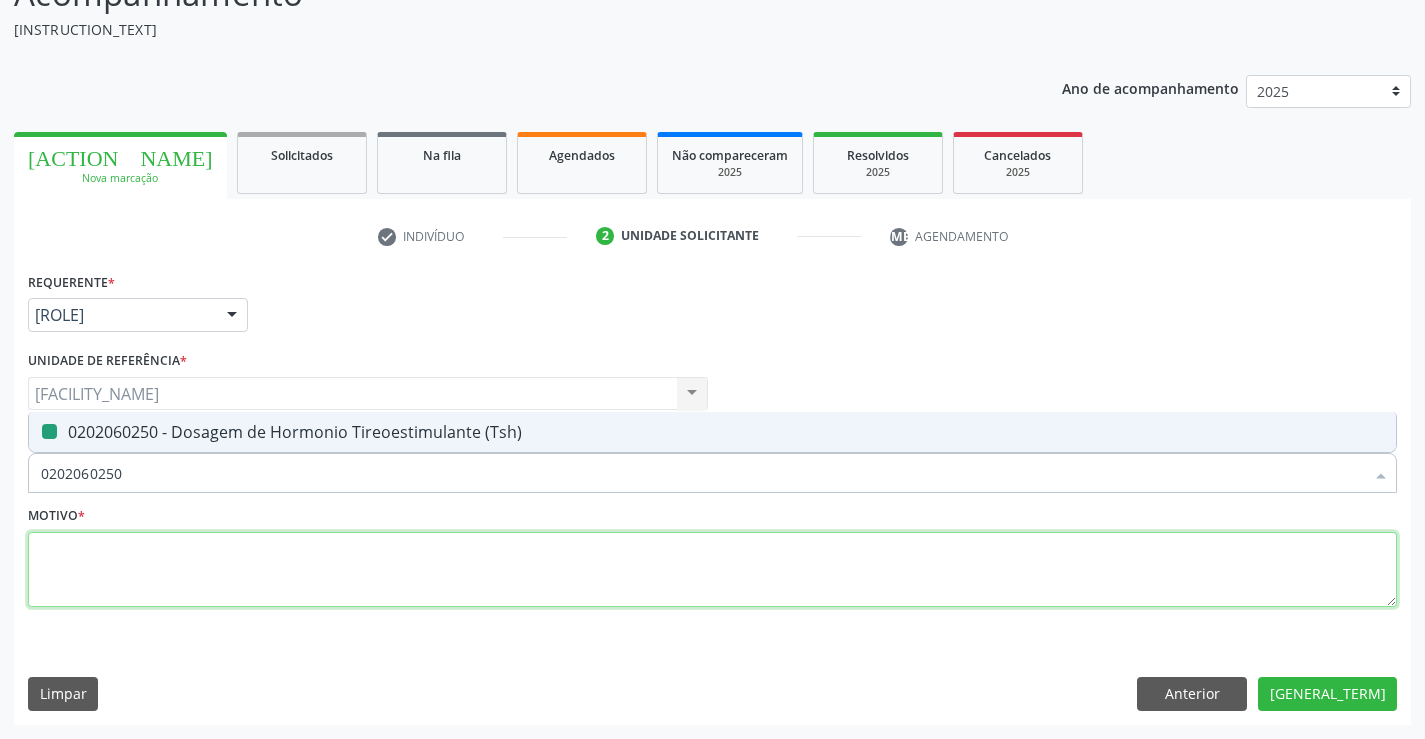 click at bounding box center (712, 570) 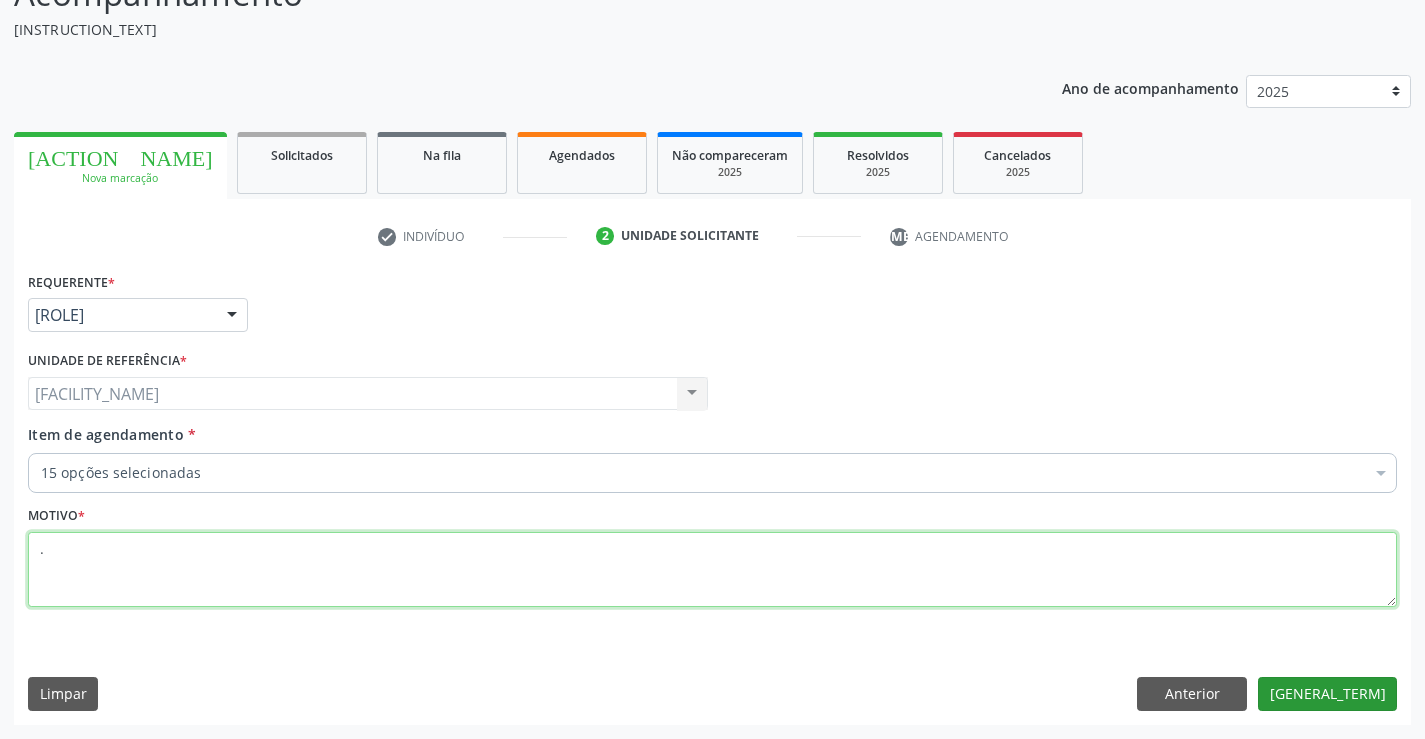 type on "." 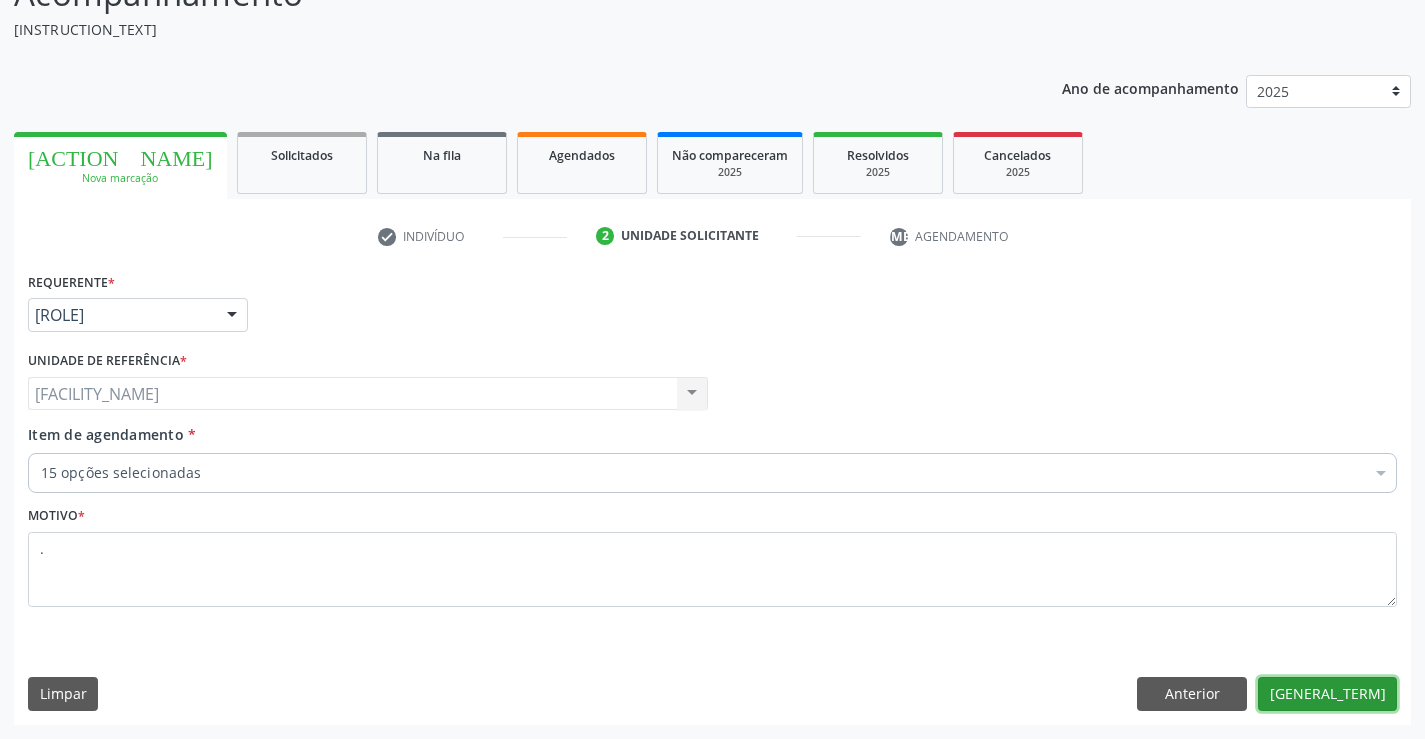 click on "Próximo" at bounding box center (1342, 694) 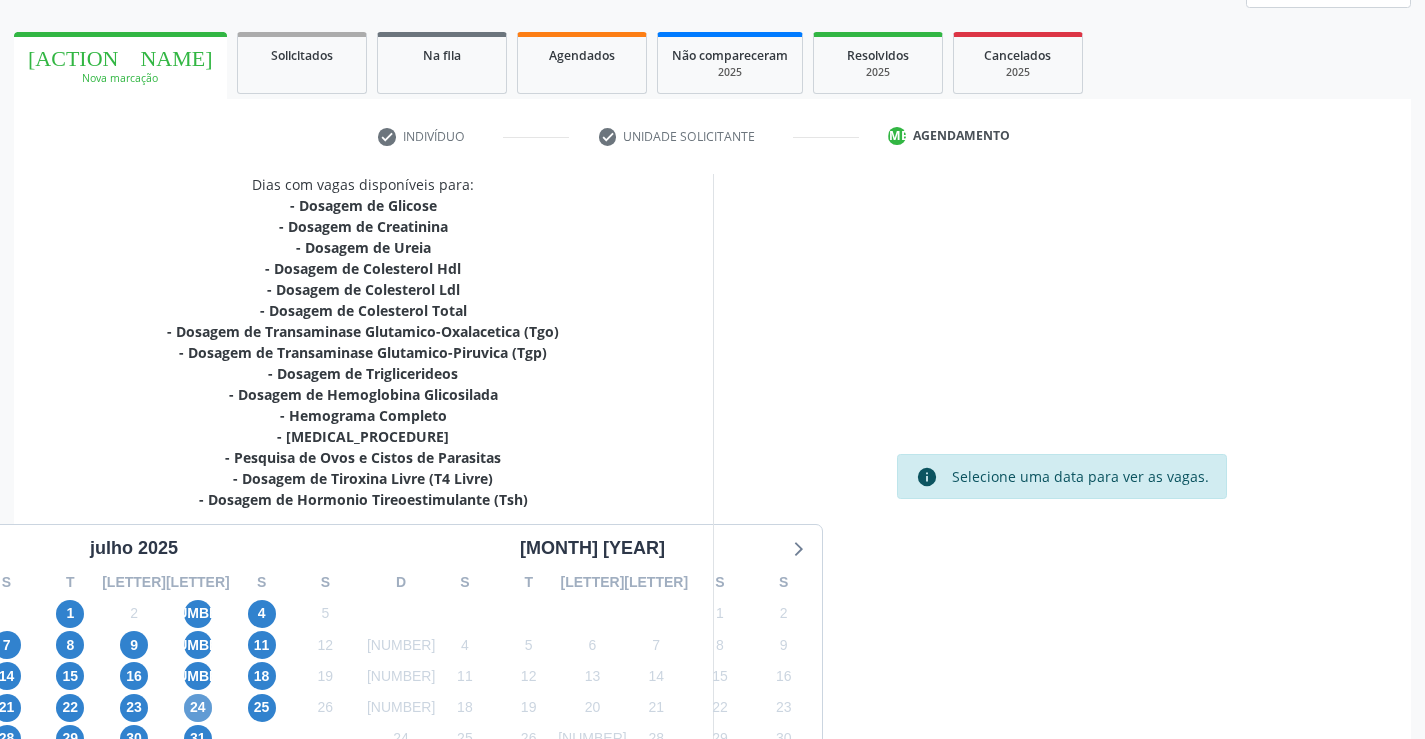 scroll, scrollTop: 367, scrollLeft: 0, axis: vertical 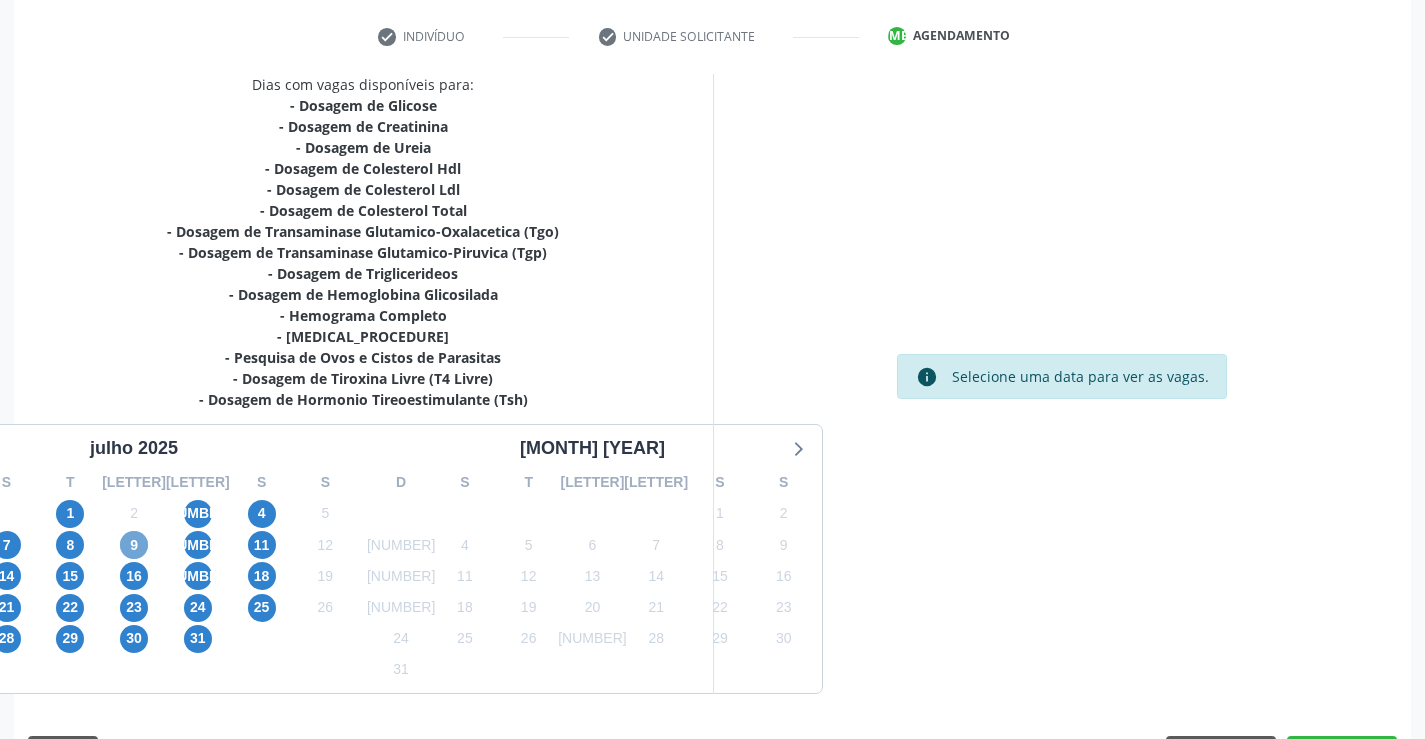 click on "9" at bounding box center [235, 545] 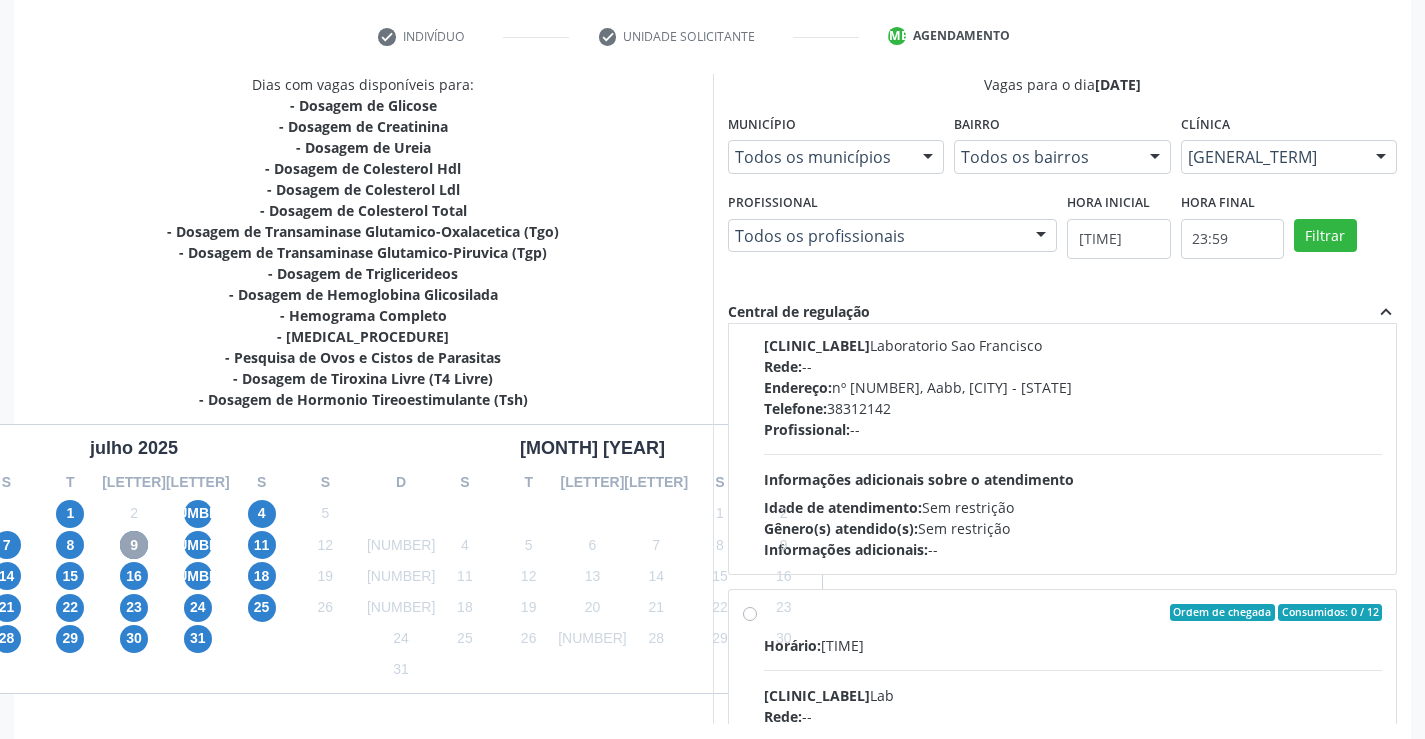 scroll, scrollTop: 0, scrollLeft: 0, axis: both 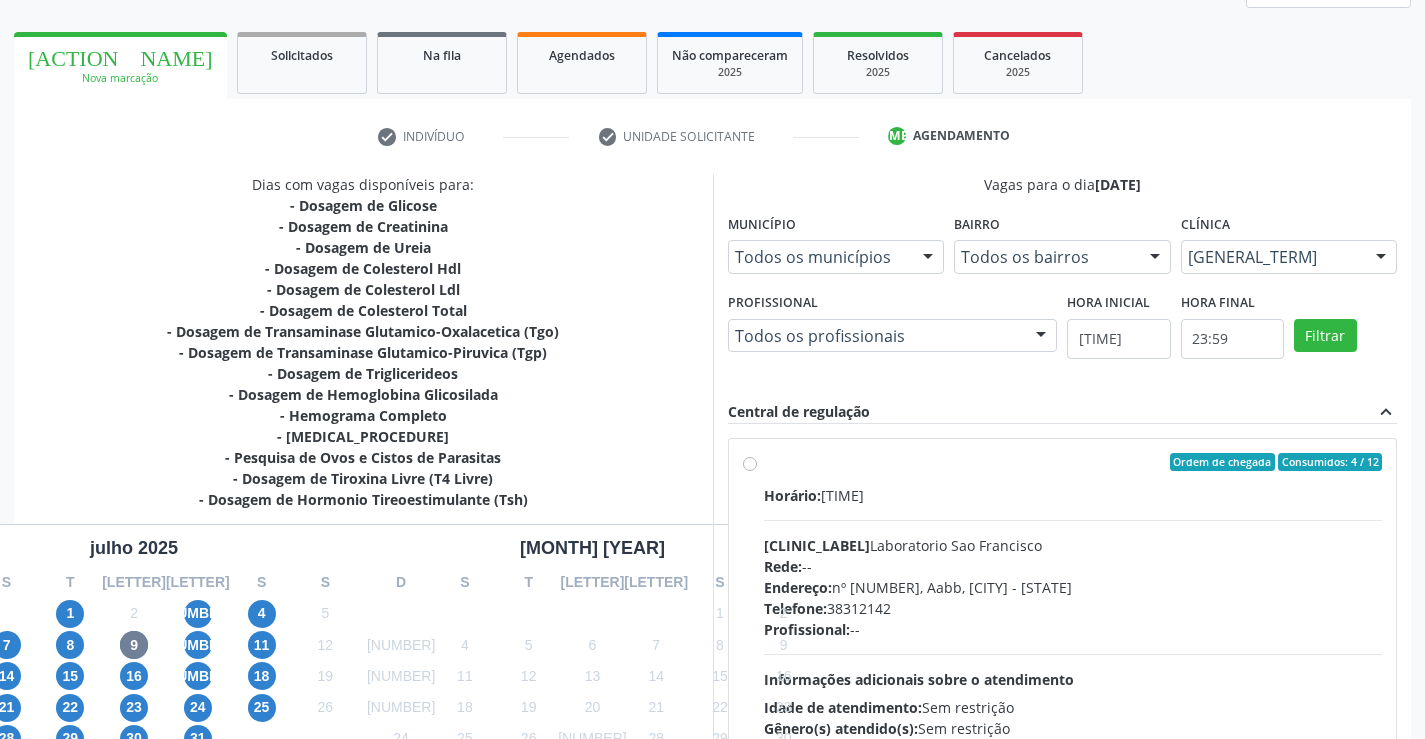 click on "Ordem de chegada
Consumidos: 4 / 12
Horário:   07:00
Clínica:  Laboratorio Sao Francisco
Rede:
--
Endereço:   nº 384, Aabb, Serra Talhada - PE
Telefone:   38312142
Profissional:
--
Informações adicionais sobre o atendimento
Idade de atendimento:
Sem restrição
Gênero(s) atendido(s):
Sem restrição
Informações adicionais:
--" at bounding box center [1073, 606] 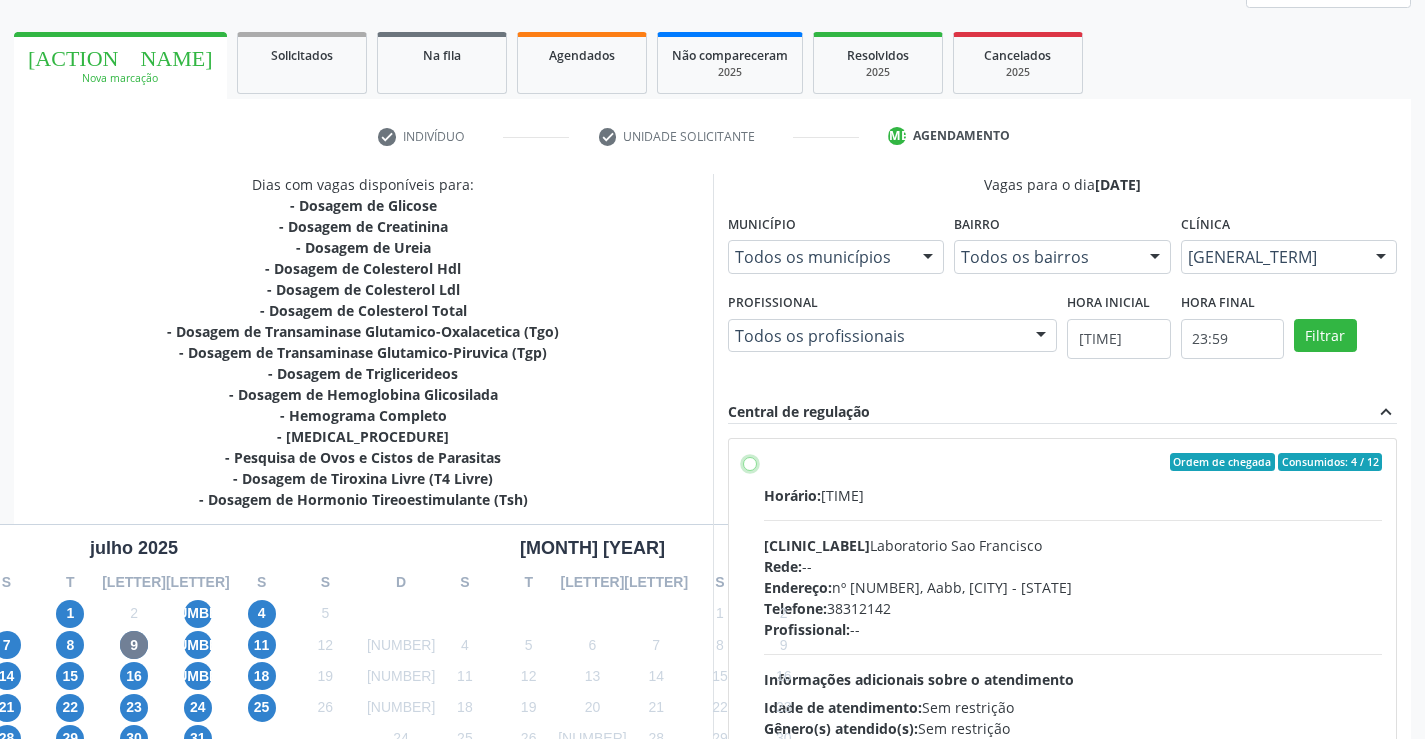 click on "Ordem de chegada
Consumidos: 4 / 12
Horário:   07:00
Clínica:  Laboratorio Sao Francisco
Rede:
--
Endereço:   nº 384, Aabb, Serra Talhada - PE
Telefone:   38312142
Profissional:
--
Informações adicionais sobre o atendimento
Idade de atendimento:
Sem restrição
Gênero(s) atendido(s):
Sem restrição
Informações adicionais:
--" at bounding box center [750, 462] 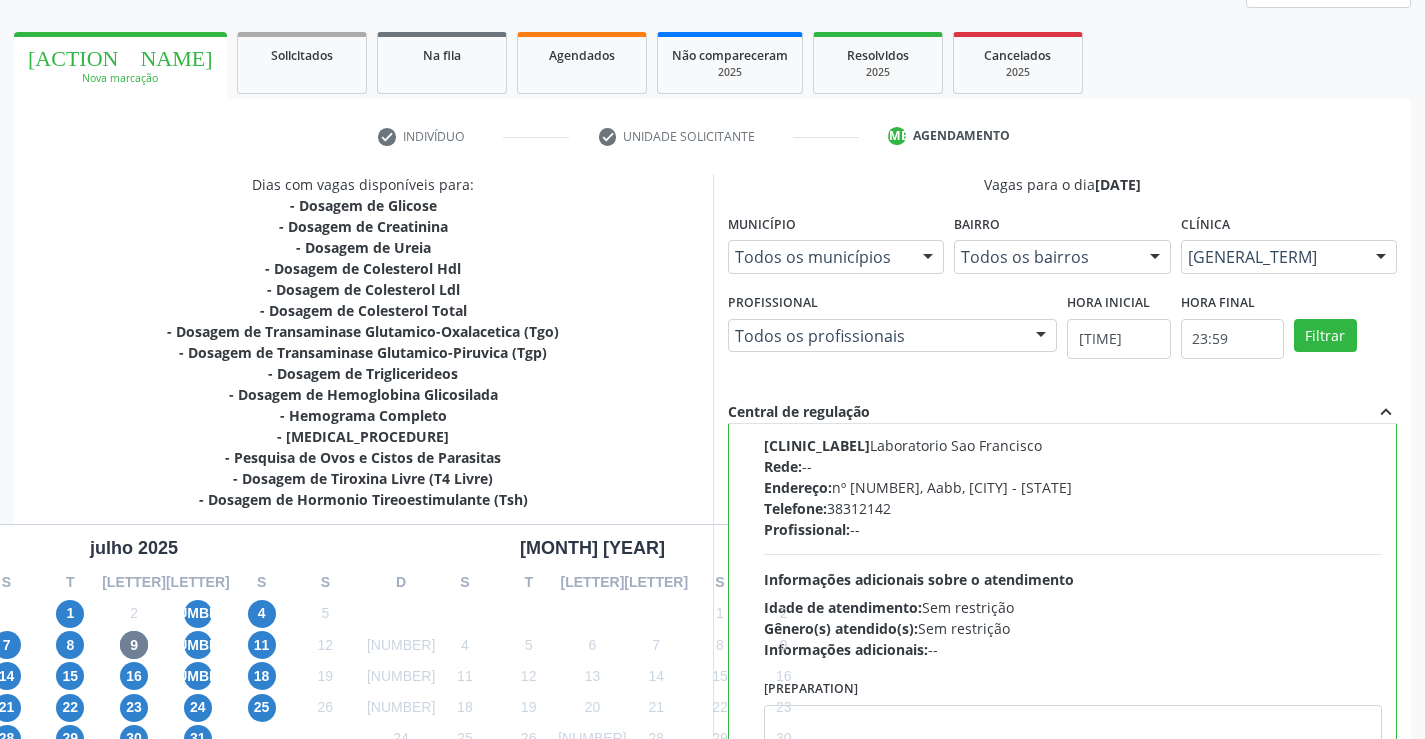 scroll, scrollTop: 0, scrollLeft: 0, axis: both 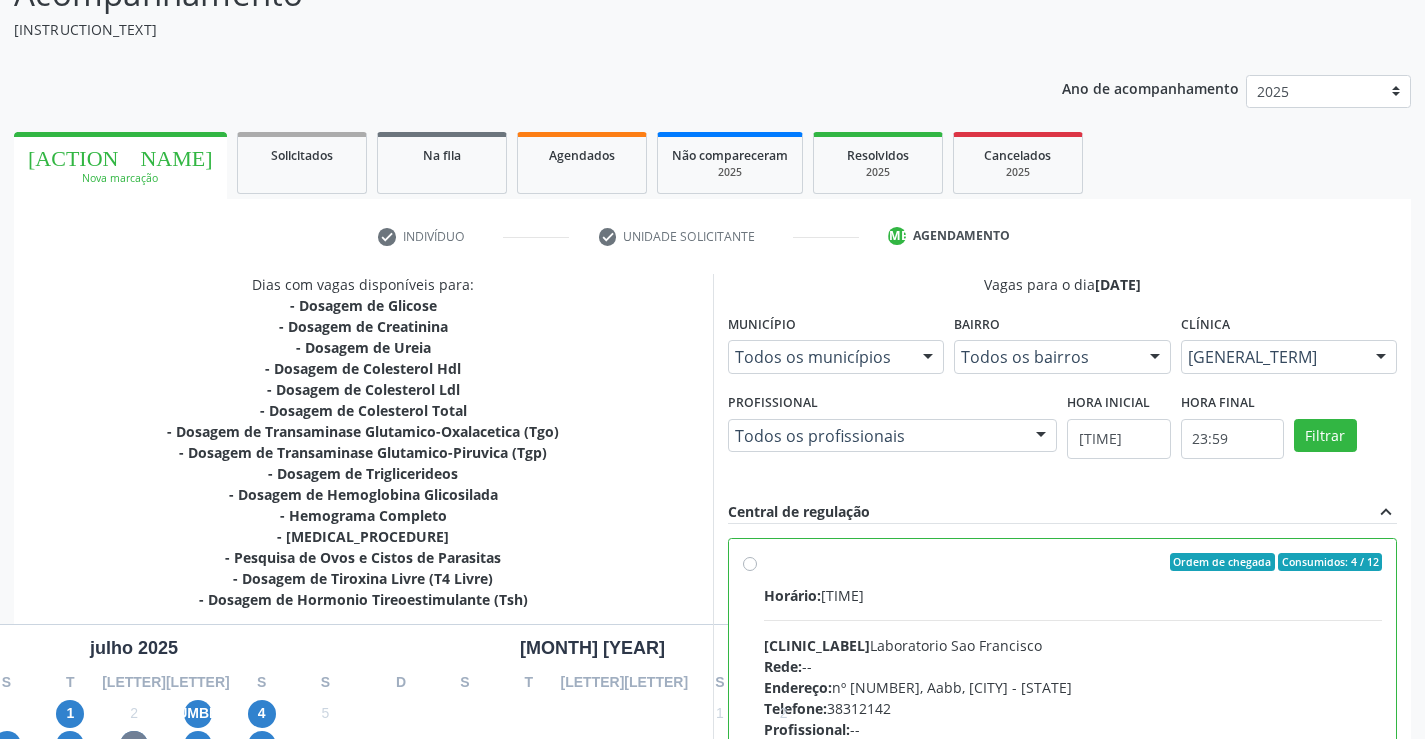 click on "Vagas para o dia
09/07/2025
Município
Todos os municípios         Todos os municípios   Serra Talhada - PE
Nenhum resultado encontrado para: "   "
Não há nenhuma opção para ser exibida.
Bairro
Todos os bairros         Todos os bairros   Aabb   N S da Penha   Nossa Senhora da Pen
Nenhum resultado encontrado para: "   "
Não há nenhuma opção para ser exibida.
Clínica
Todos as clínicas         Todos as clínicas   Lab   Labgene Medicina Laboratorial   Laboratorio Sao Francisco
Nenhum resultado encontrado para: "   "
Não há nenhuma opção para ser exibida.
Profissional
Todos os profissionais         Todos os profissionais
Nenhum resultado encontrado para: "   "
Não há nenhuma opção para ser exibida.
Hora inicial
00:00       23:59" at bounding box center (1062, 599) 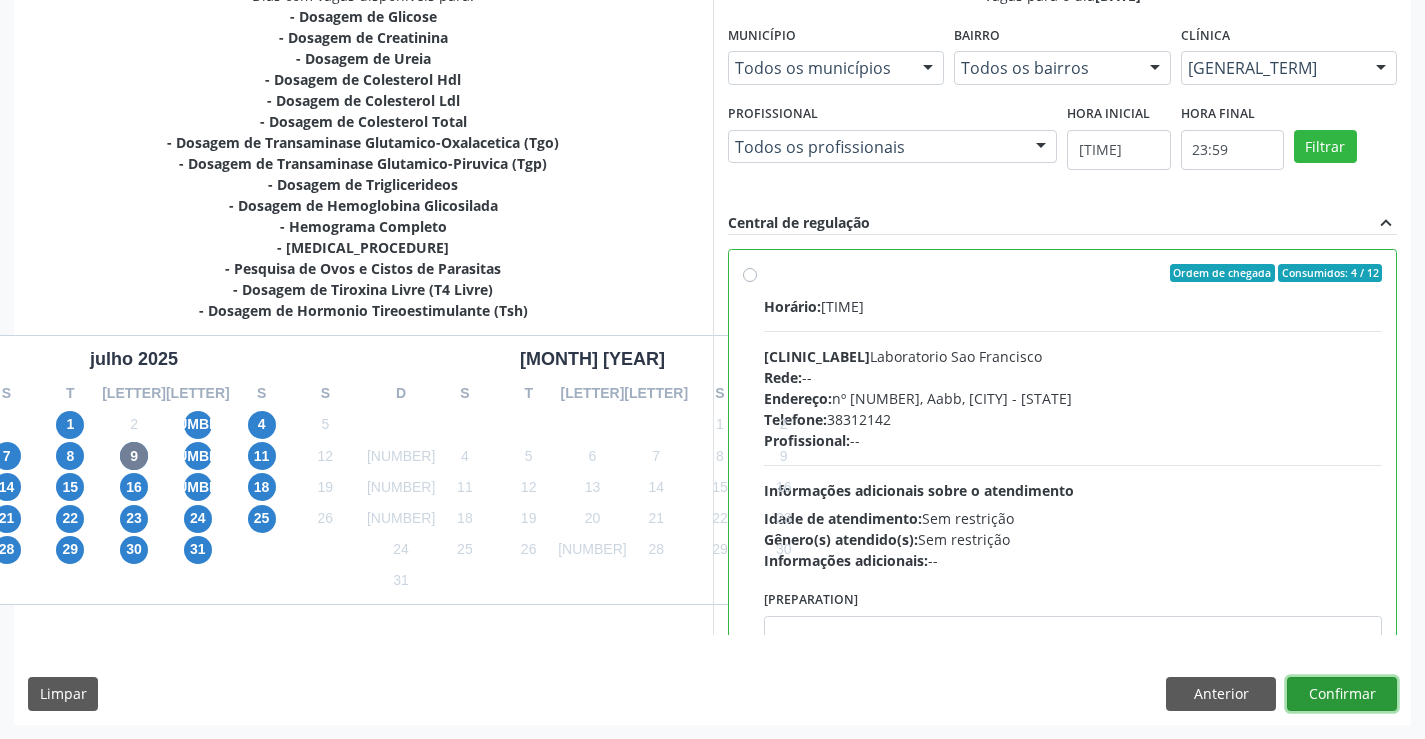 click on "Confirmar" at bounding box center [1342, 694] 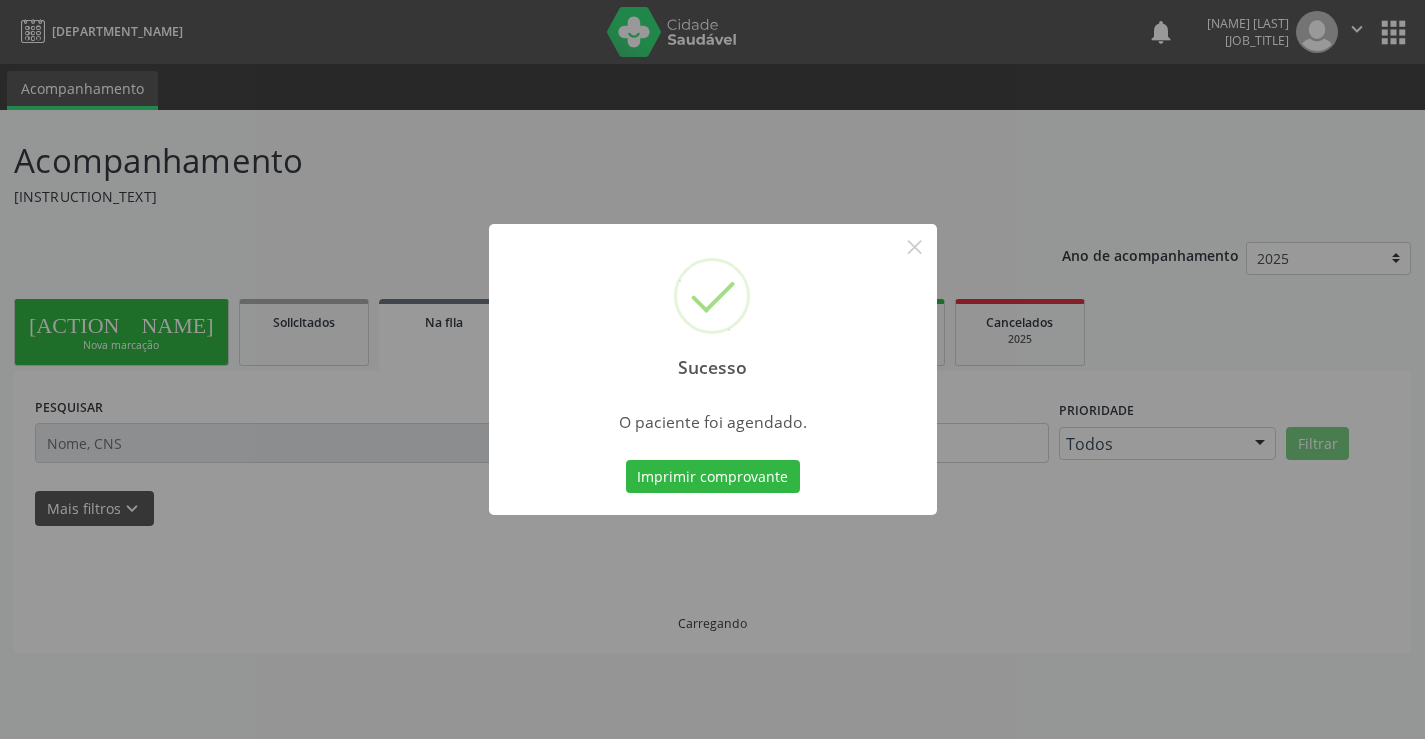 scroll, scrollTop: 0, scrollLeft: 0, axis: both 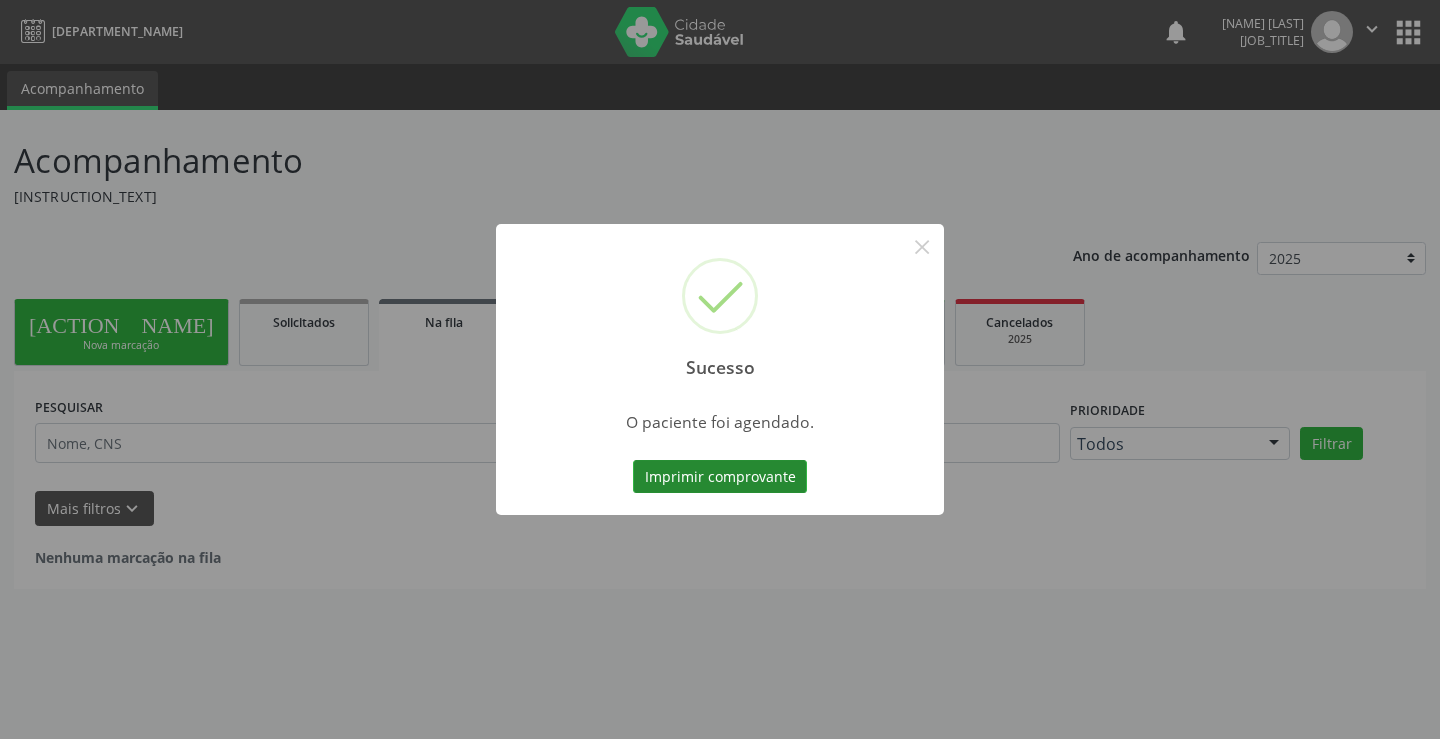 click on "Imprimir comprovante" at bounding box center [720, 477] 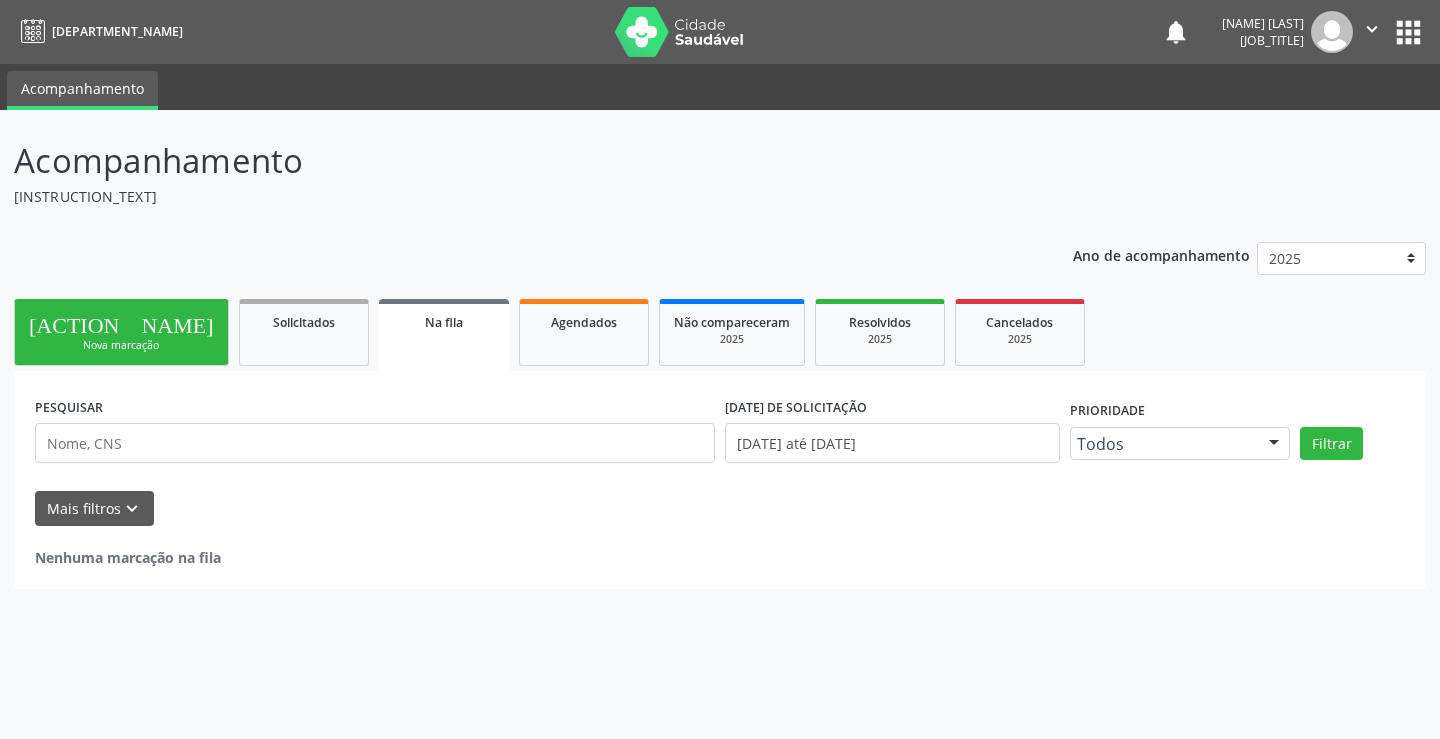 click on "Nova marcação" at bounding box center [79, 345] 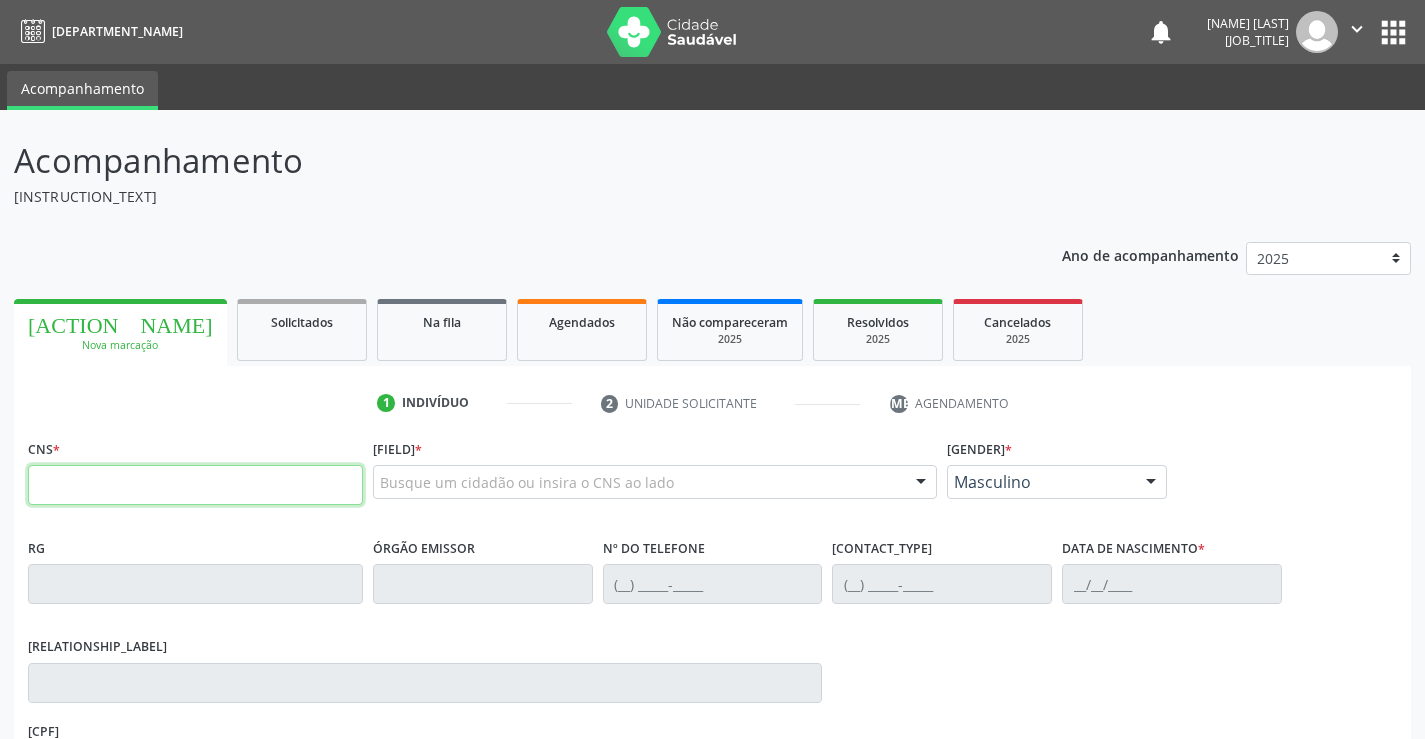 click at bounding box center [195, 485] 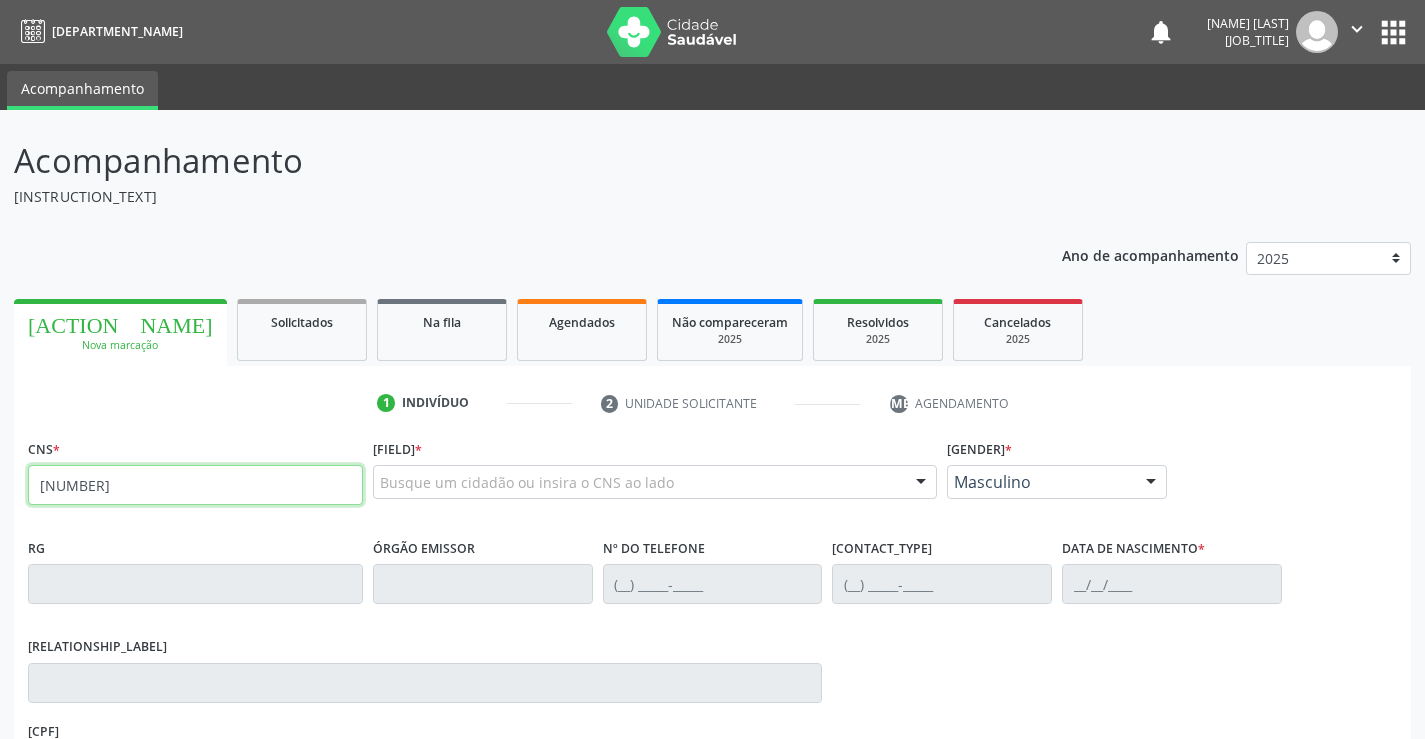 type on "708 2016 2973 5440" 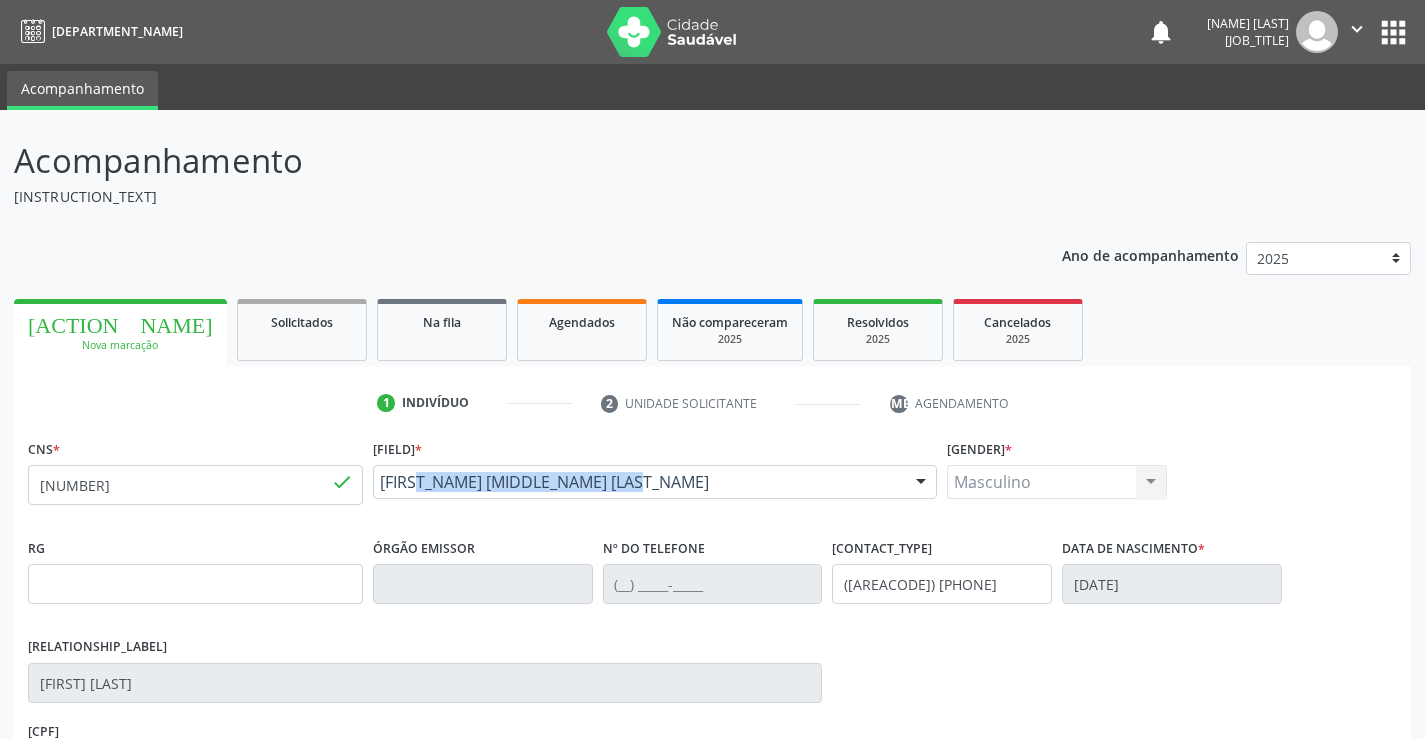 drag, startPoint x: 592, startPoint y: 514, endPoint x: 381, endPoint y: 489, distance: 212.47588 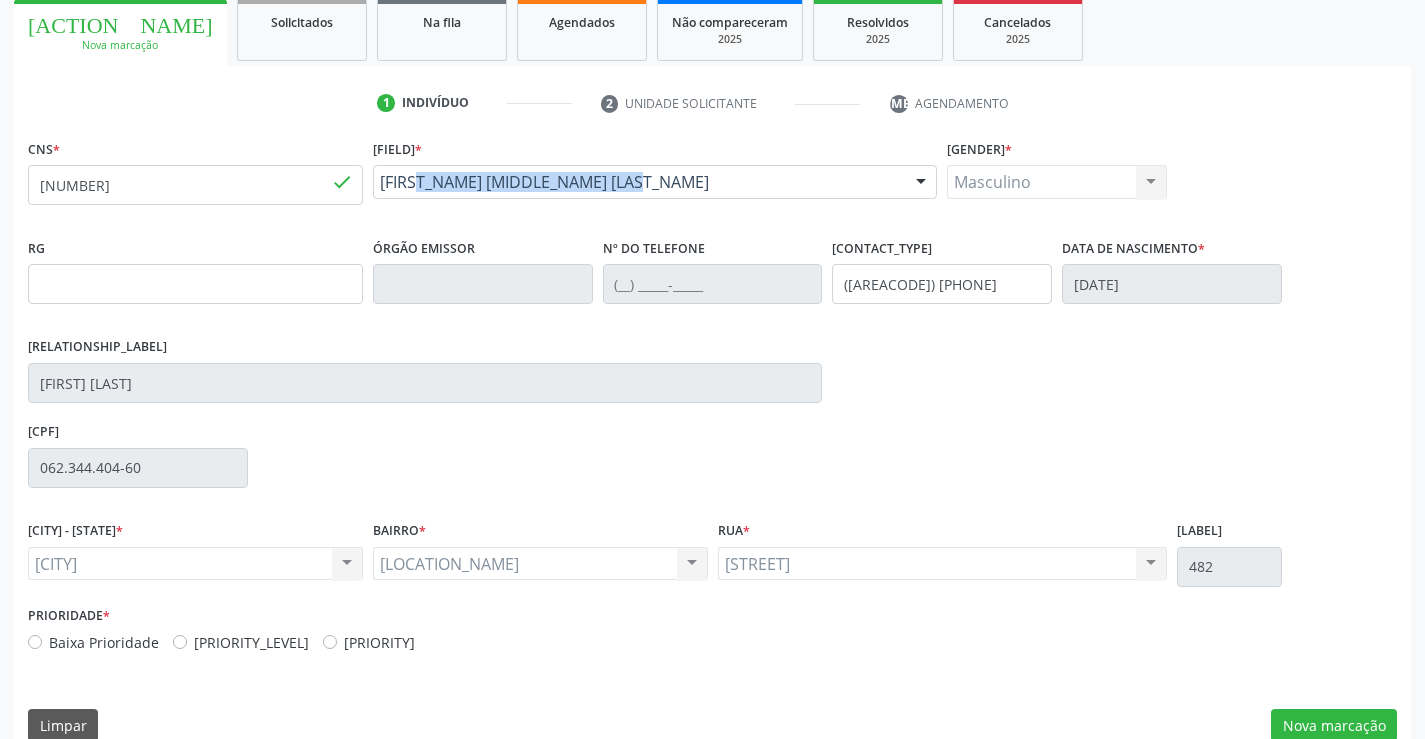 scroll, scrollTop: 331, scrollLeft: 0, axis: vertical 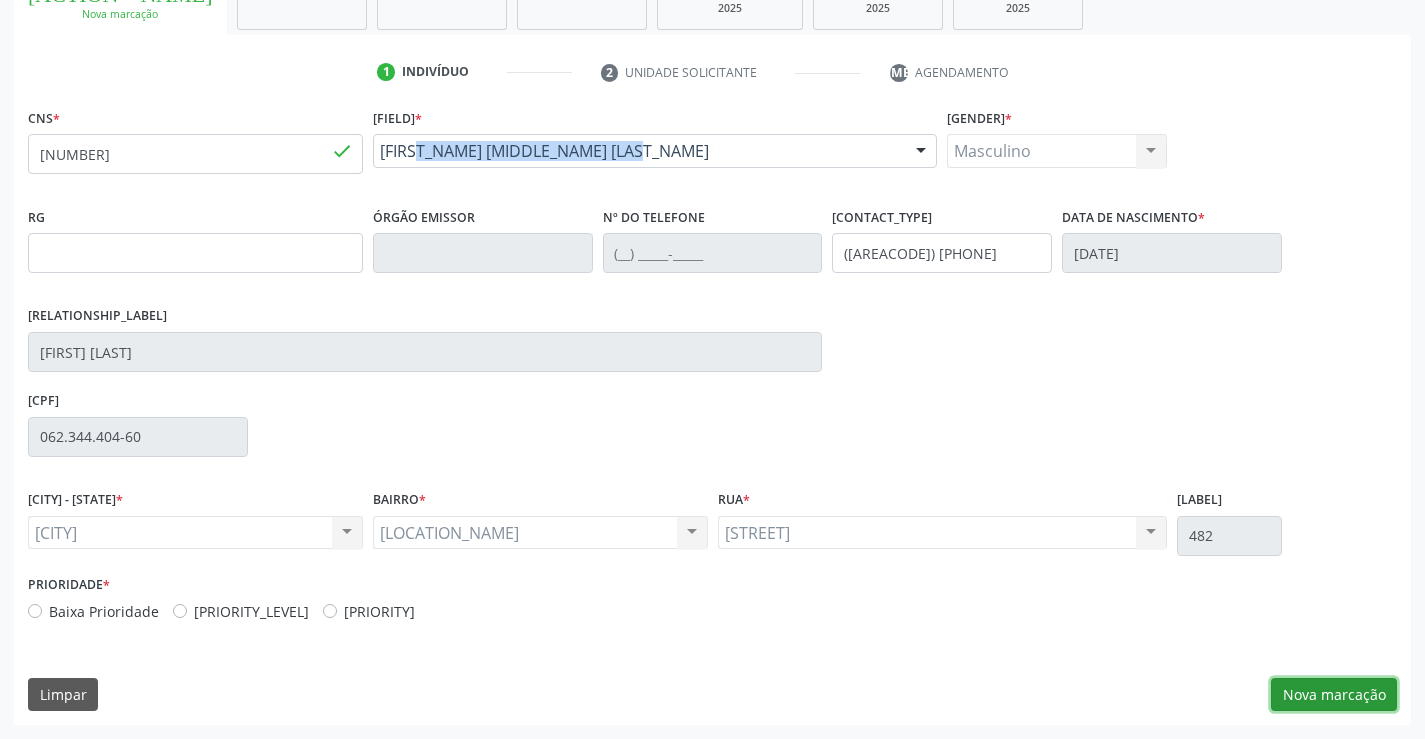 click on "Nova marcação" at bounding box center (1334, 695) 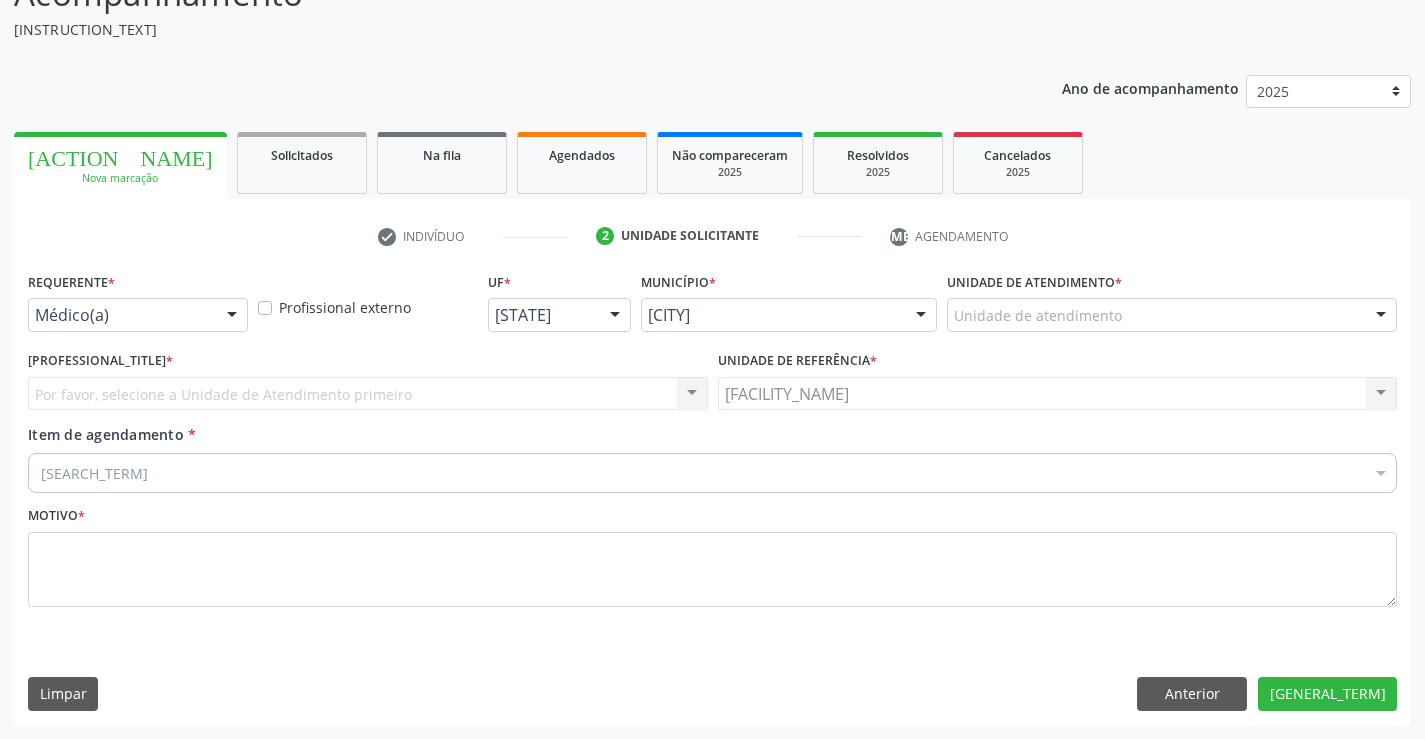 scroll, scrollTop: 167, scrollLeft: 0, axis: vertical 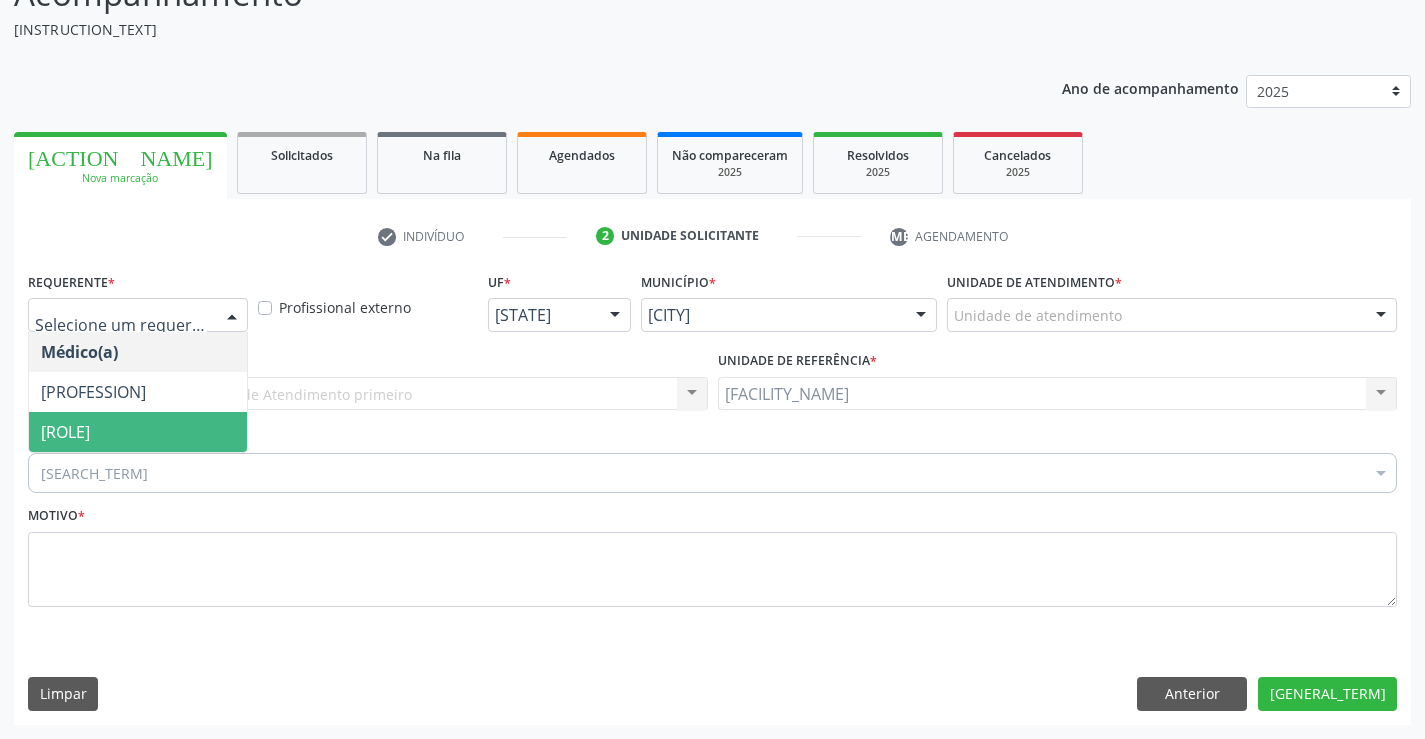 click on "Paciente" at bounding box center [138, 432] 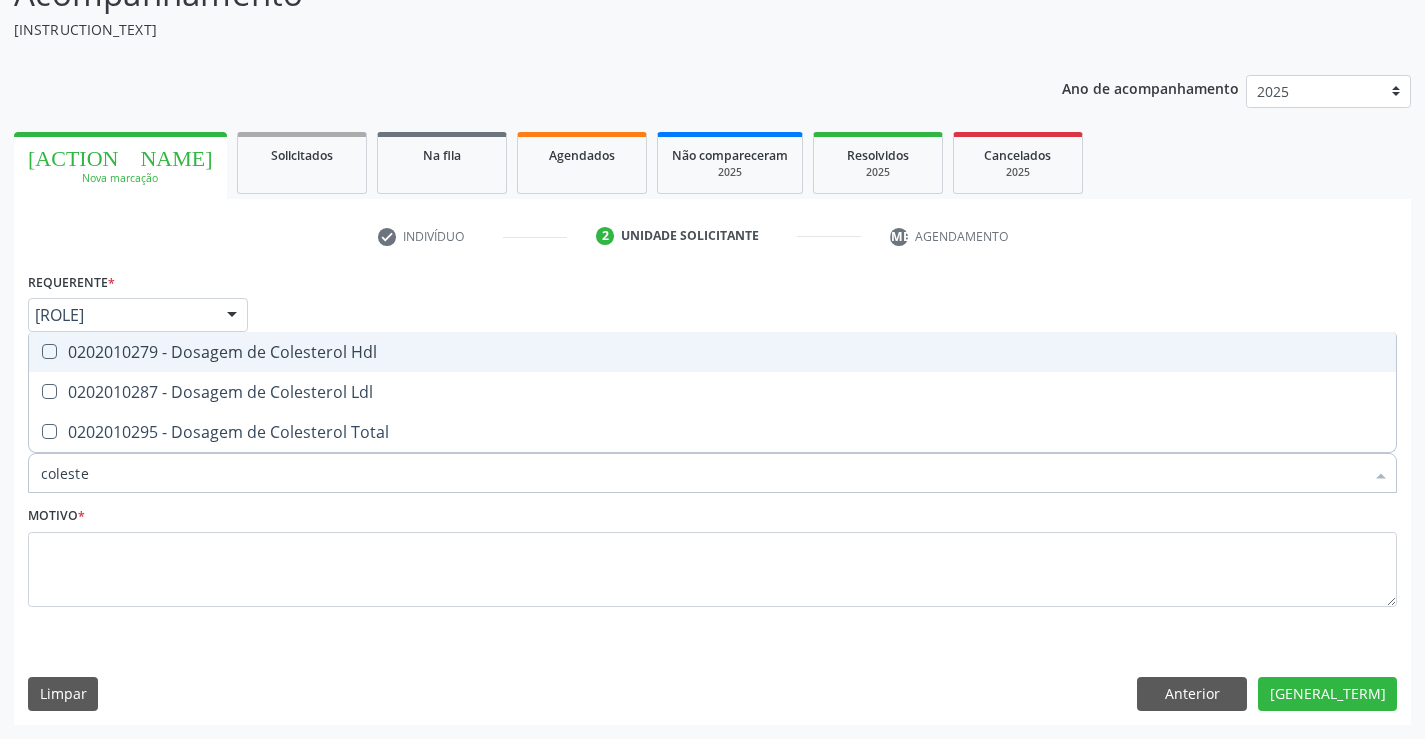 click on "0202010279 - Dosagem de Colesterol Hdl" at bounding box center (712, 352) 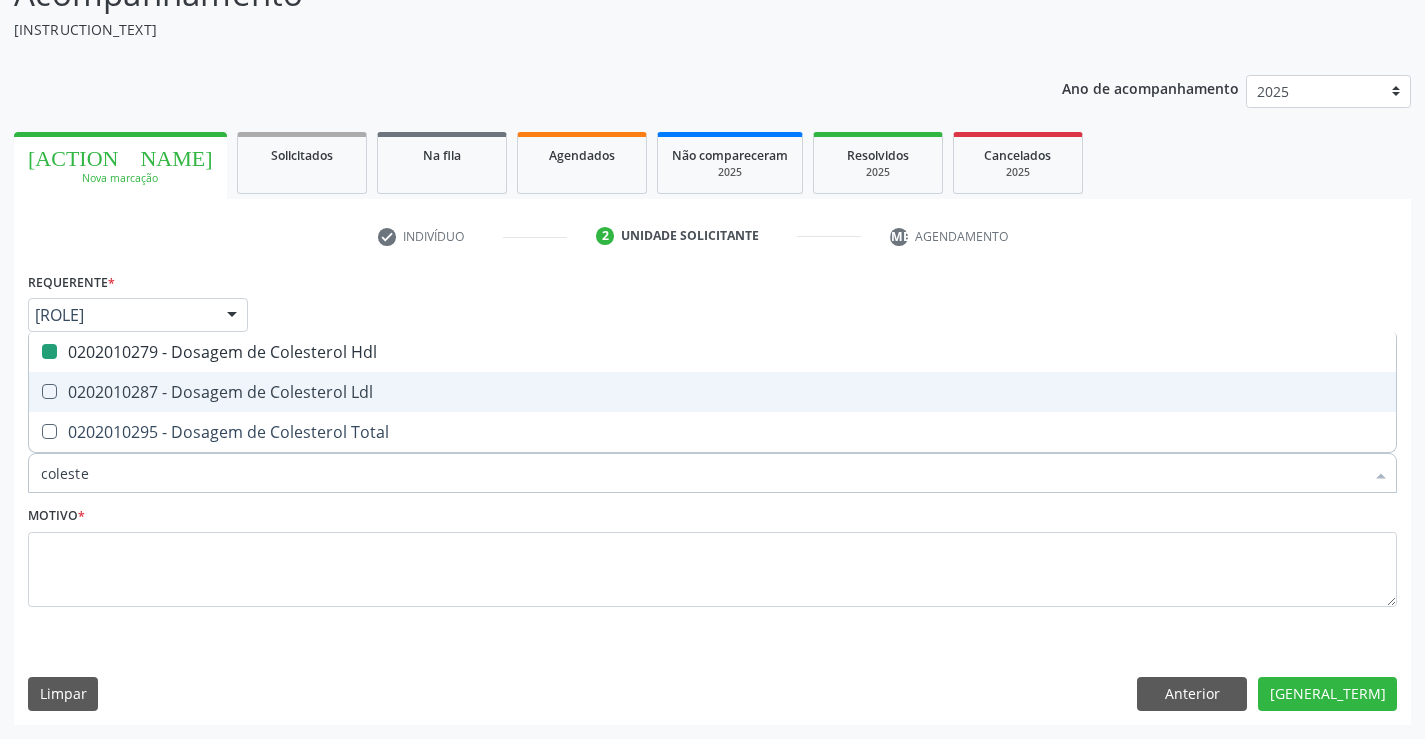 click on "0202010287 - Dosagem de Colesterol Ldl" at bounding box center (712, 392) 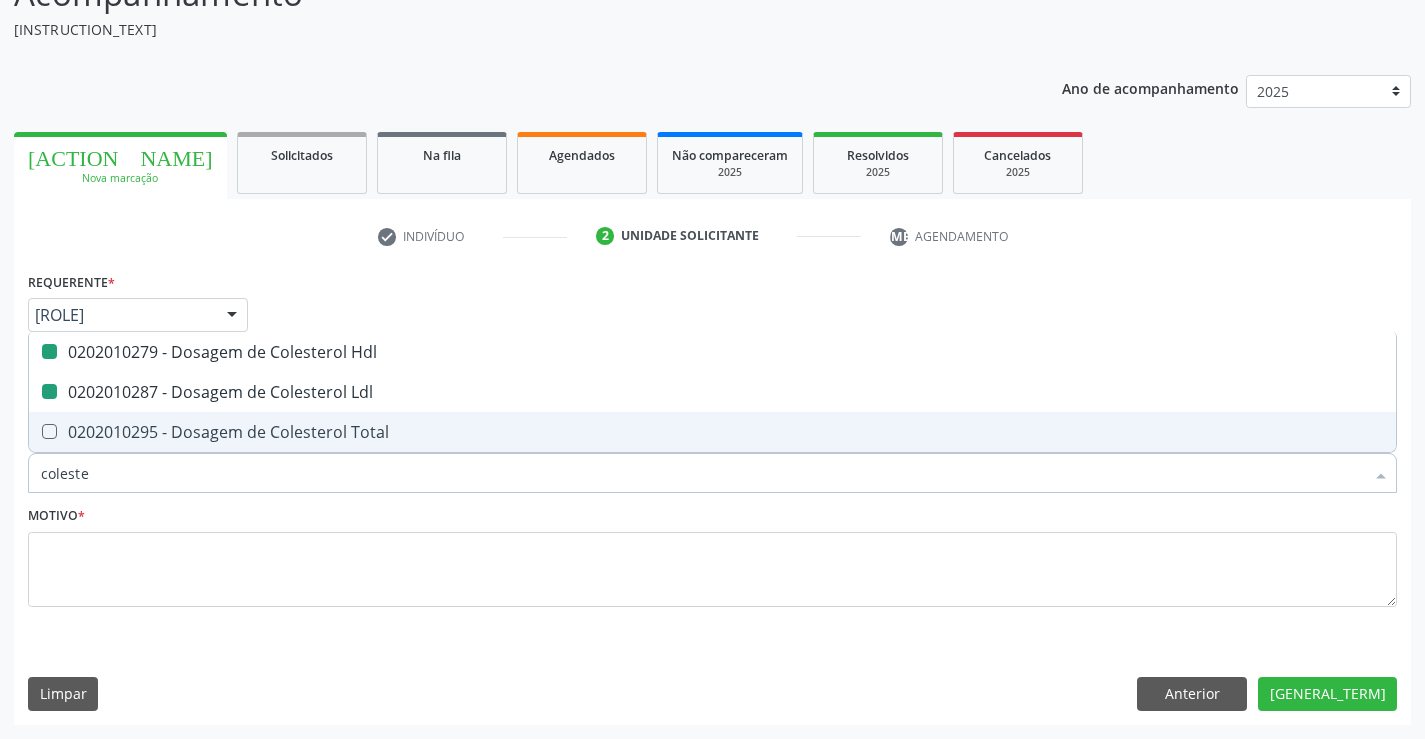 click on "[PROCEDURE_CODE] - Dosagem de Colesterol Total" at bounding box center (712, 432) 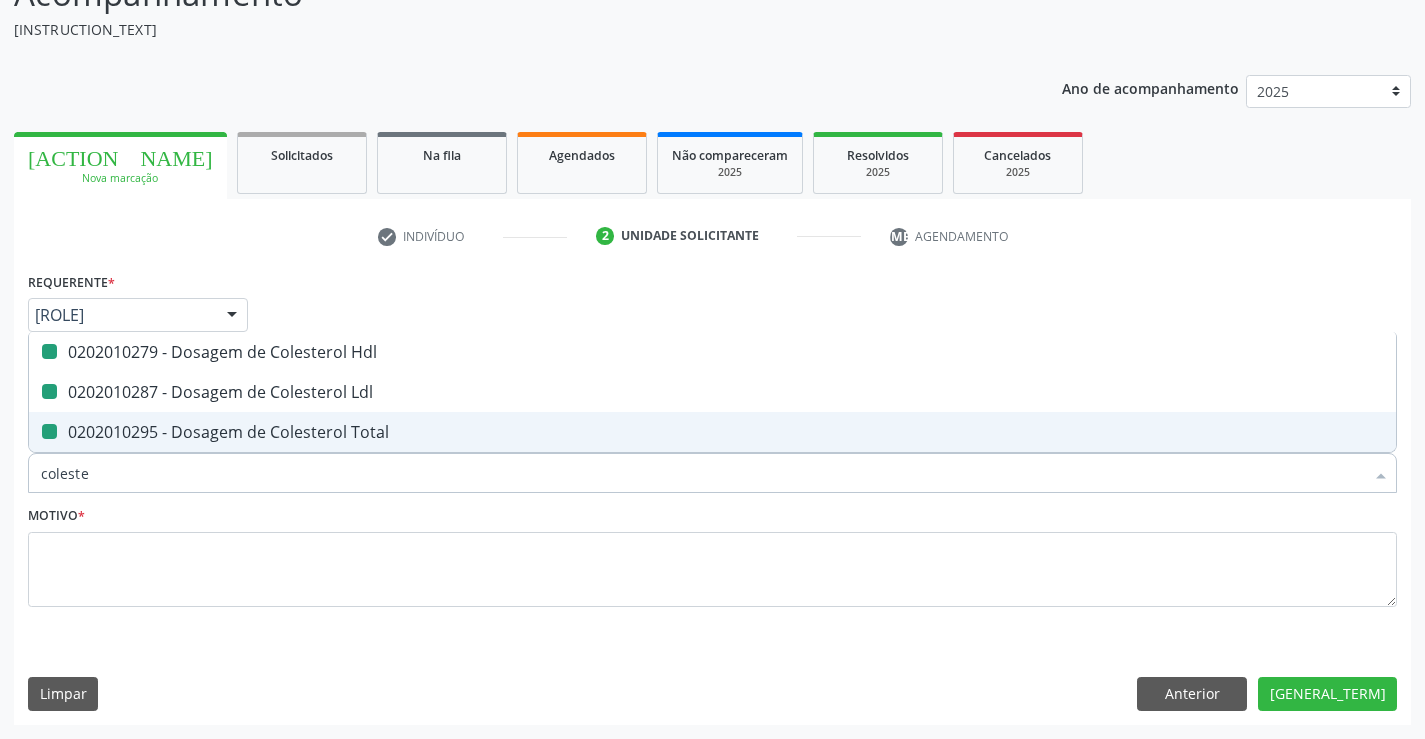 drag, startPoint x: 222, startPoint y: 481, endPoint x: 7, endPoint y: 479, distance: 215.00931 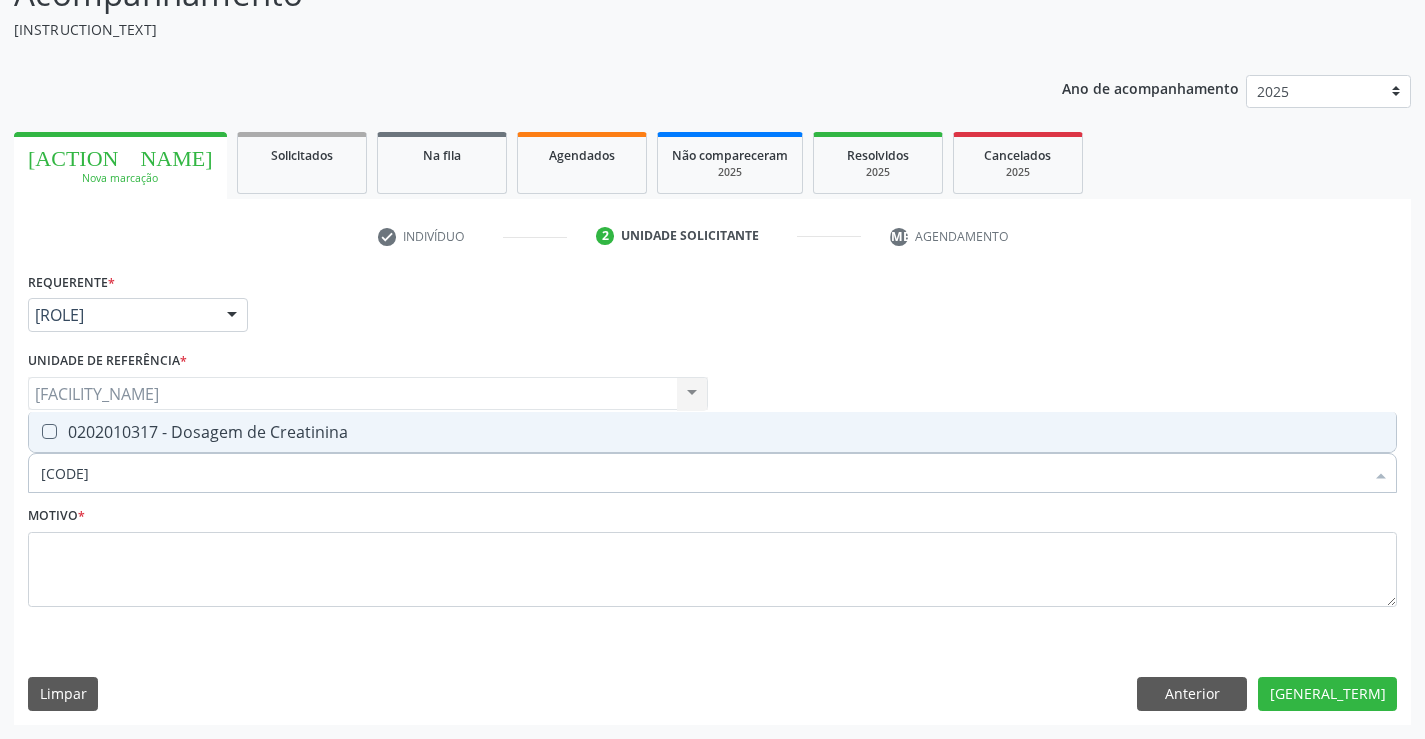click on "0202010317 - Dosagem de Creatinina" at bounding box center [712, 432] 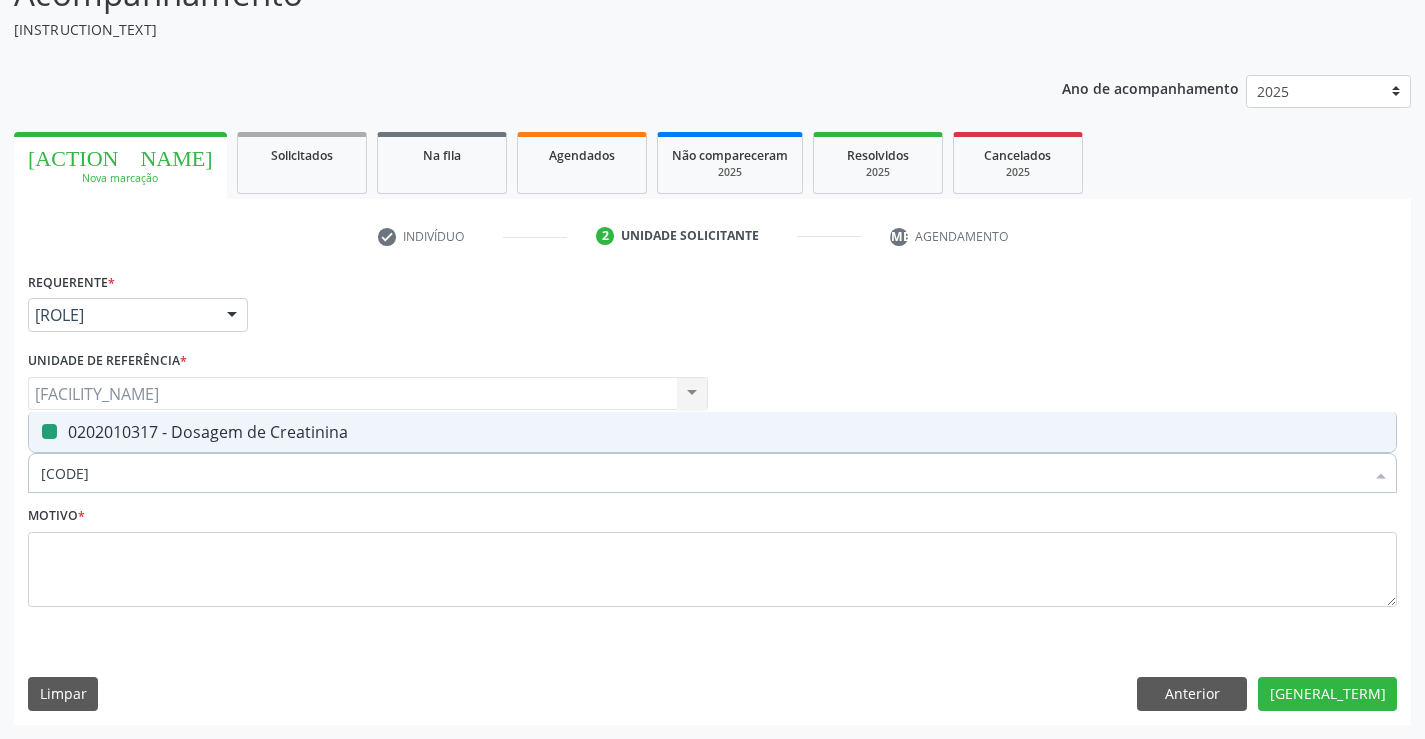 drag, startPoint x: 171, startPoint y: 472, endPoint x: 18, endPoint y: 478, distance: 153.1176 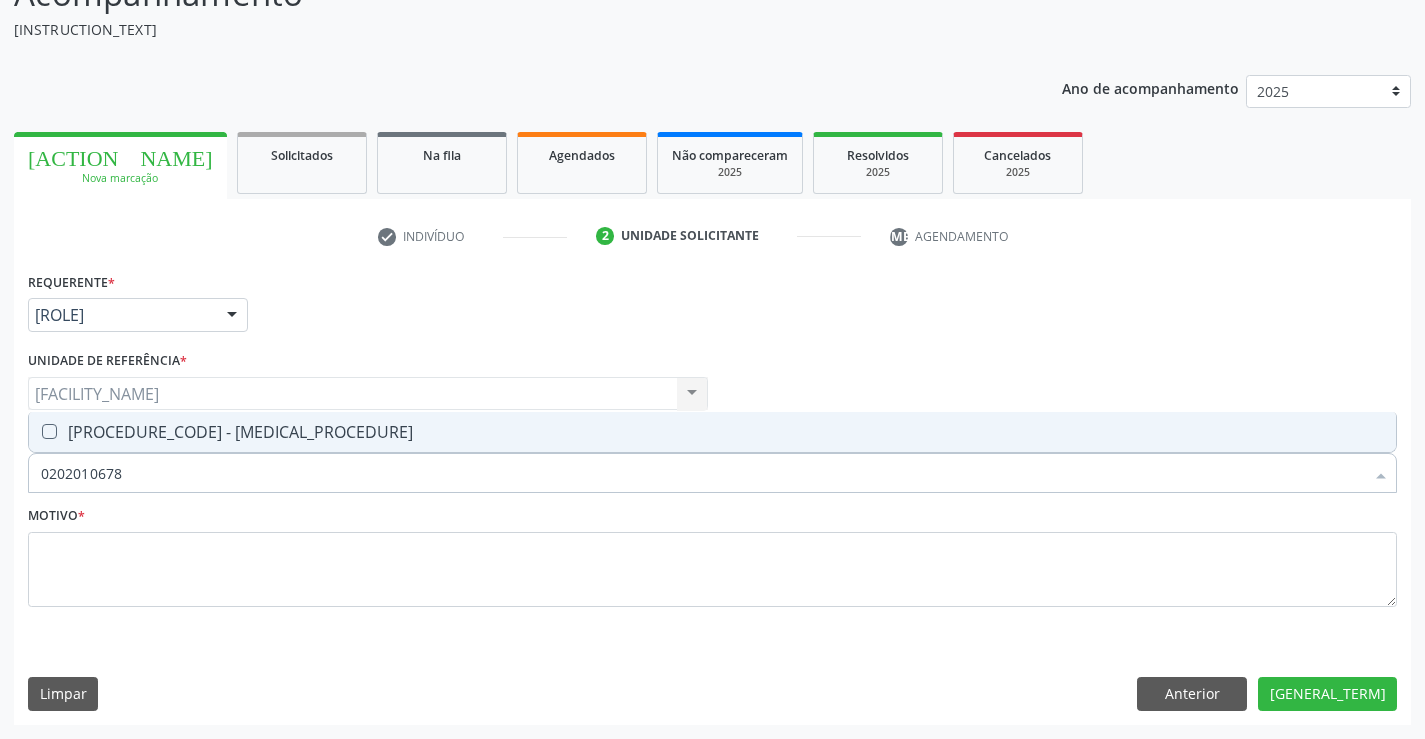 click on "[PROCEDURE_CODE] - Dosagem de Triglicerideos" at bounding box center [712, 432] 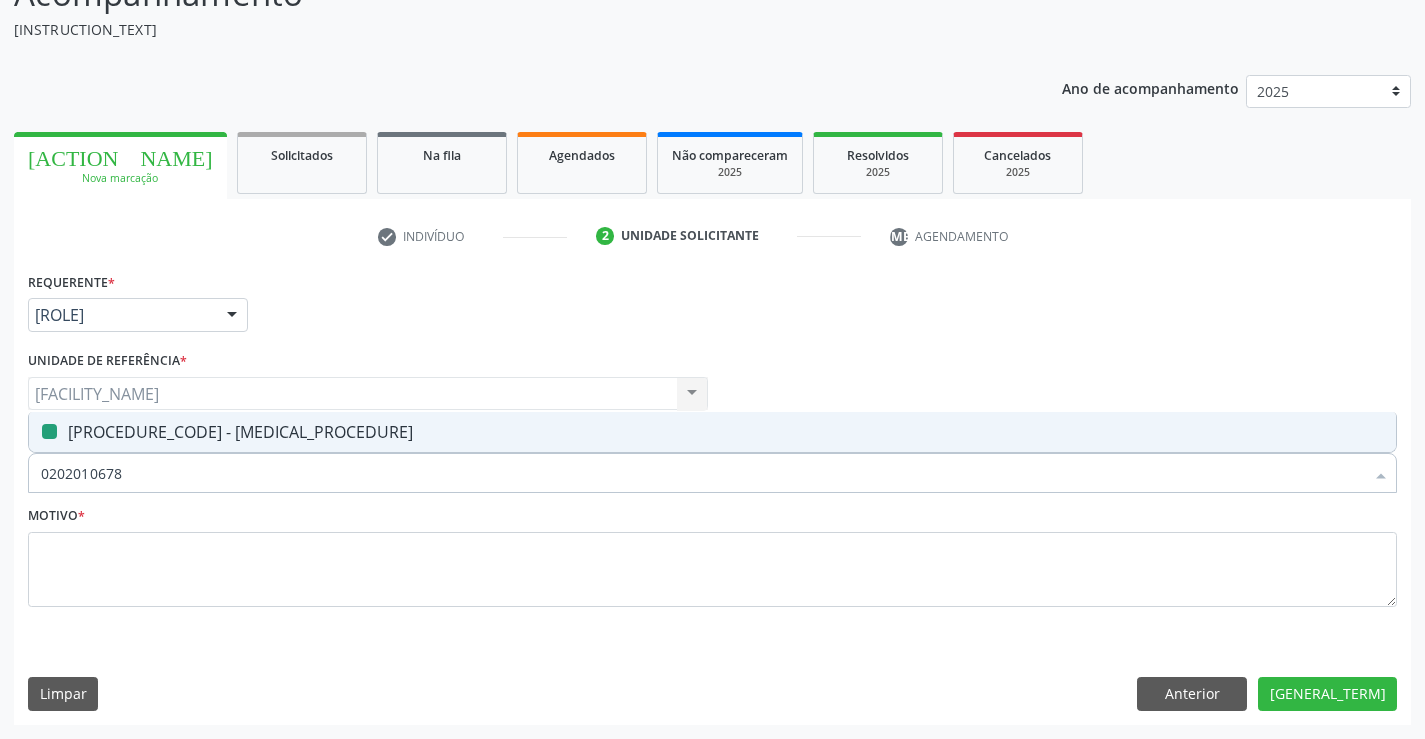 drag, startPoint x: 164, startPoint y: 477, endPoint x: 24, endPoint y: 482, distance: 140.08926 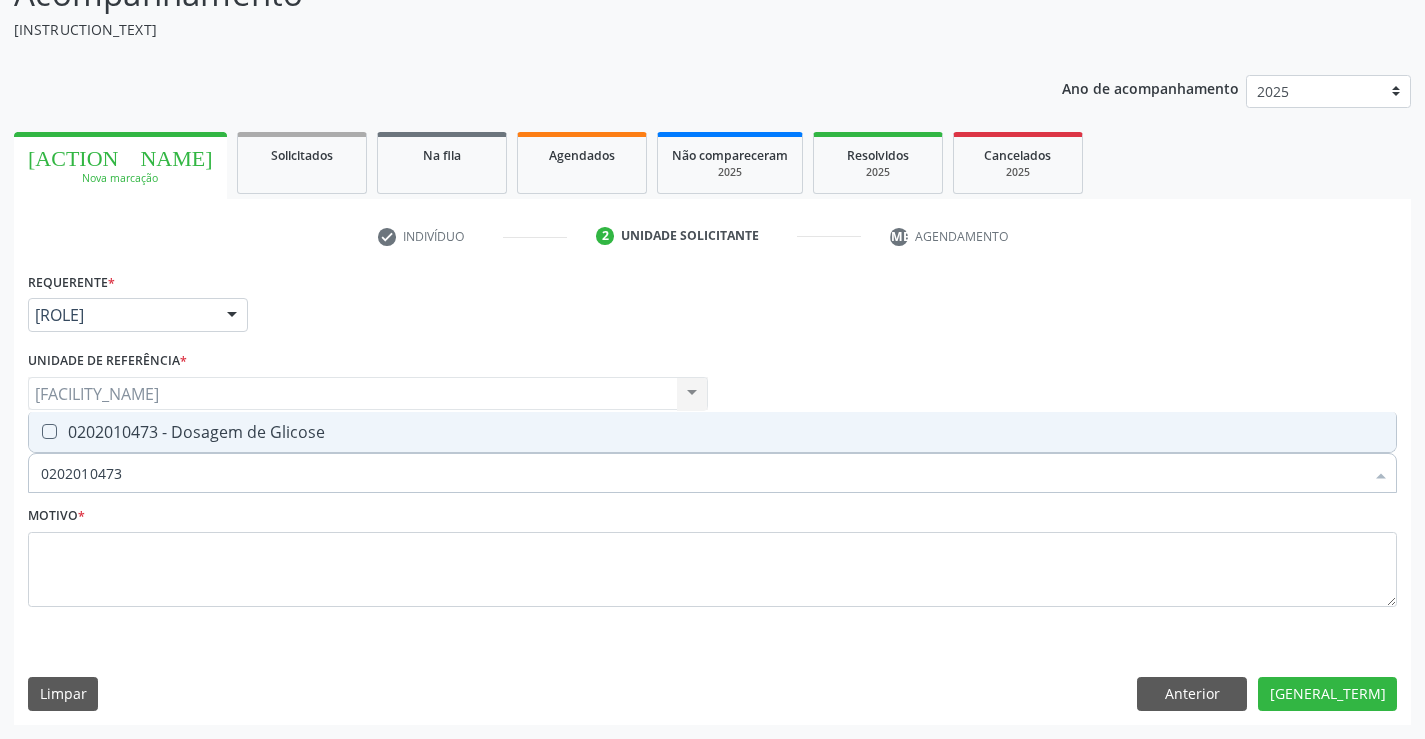 click on "[NUMBER] - Dosagem de Glicose" at bounding box center (712, 432) 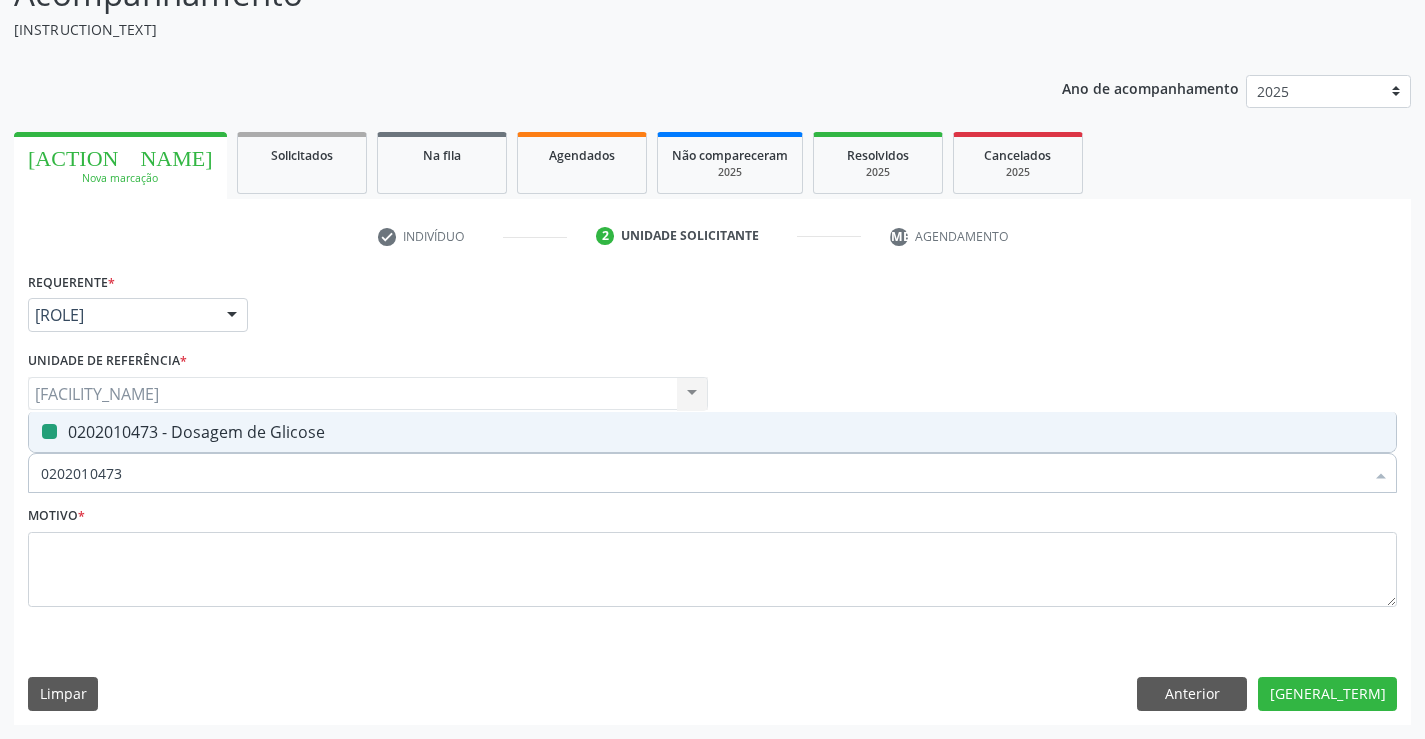 drag, startPoint x: 172, startPoint y: 460, endPoint x: 23, endPoint y: 469, distance: 149.27156 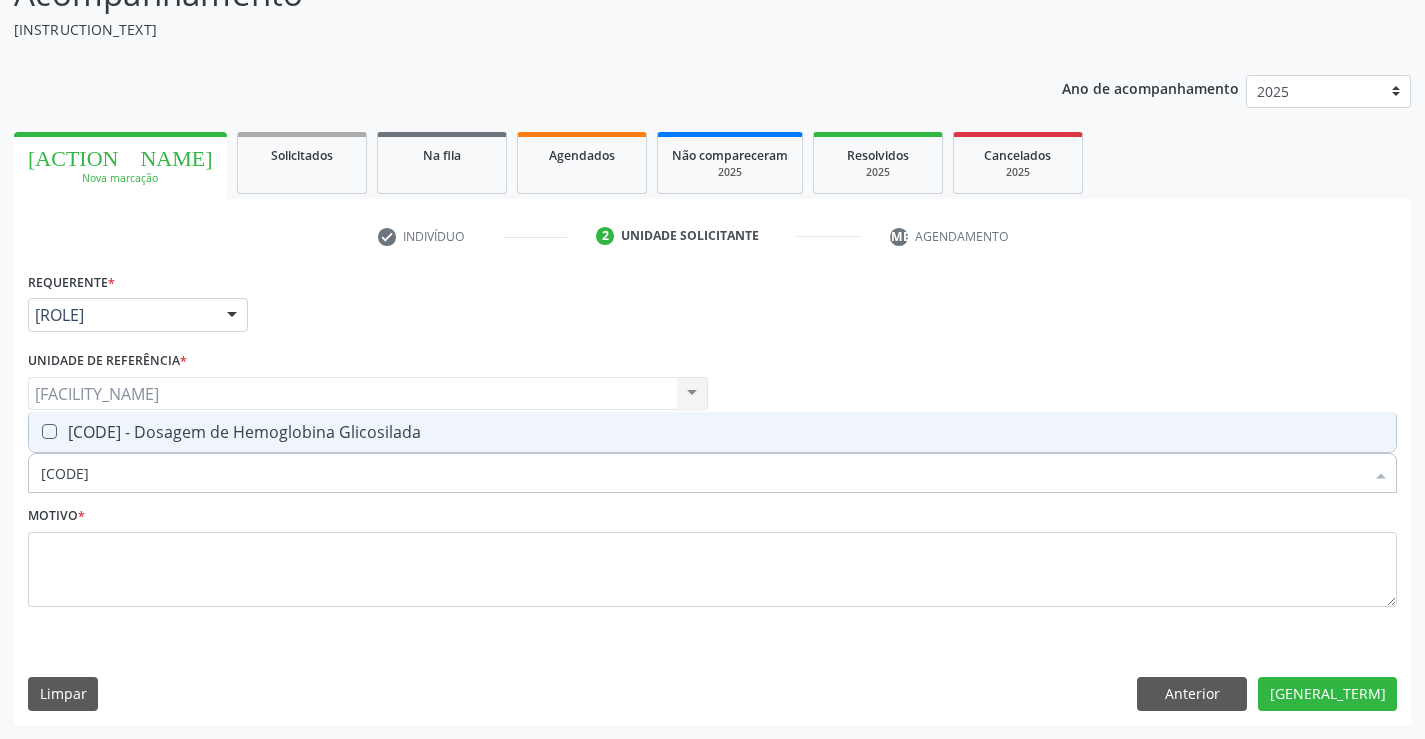 click on "[CODE] - [PROCEDURE]" at bounding box center (712, 432) 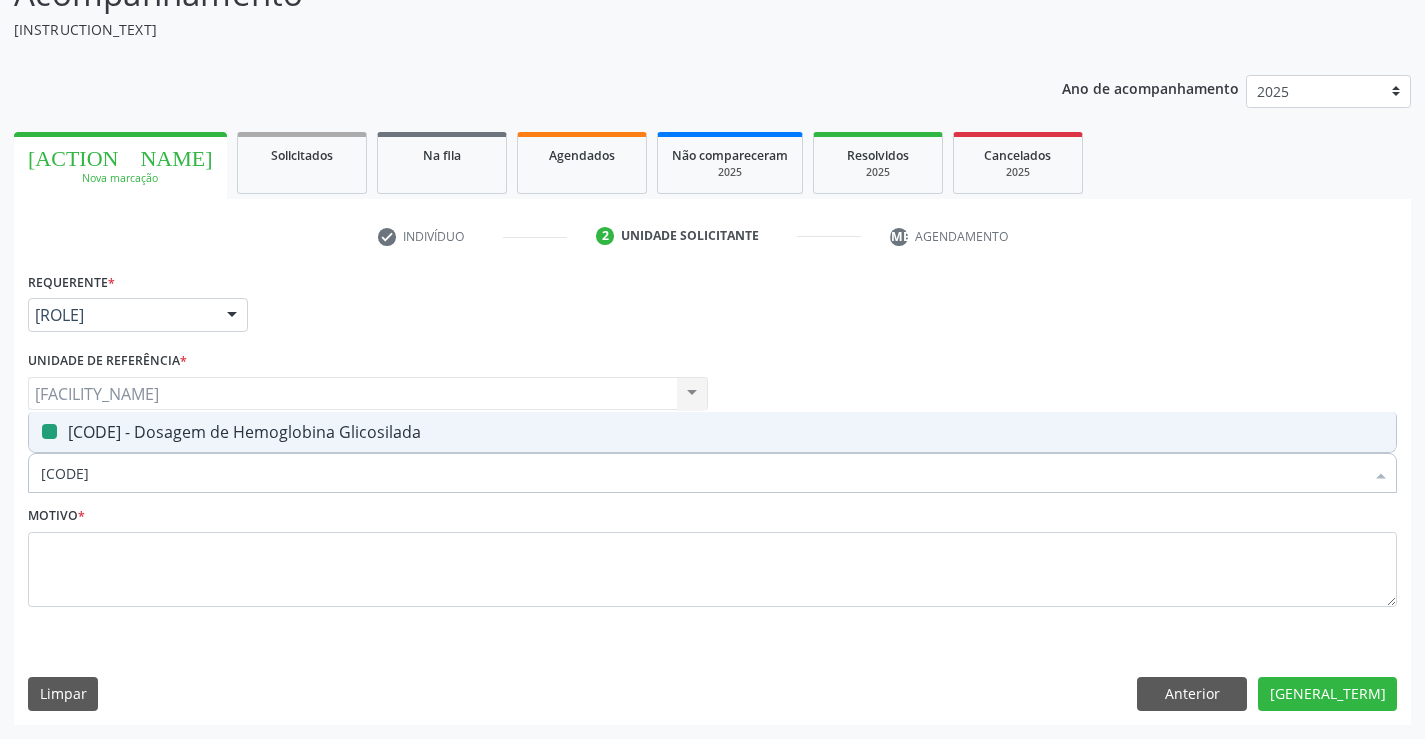 drag, startPoint x: 145, startPoint y: 475, endPoint x: 0, endPoint y: 502, distance: 147.49237 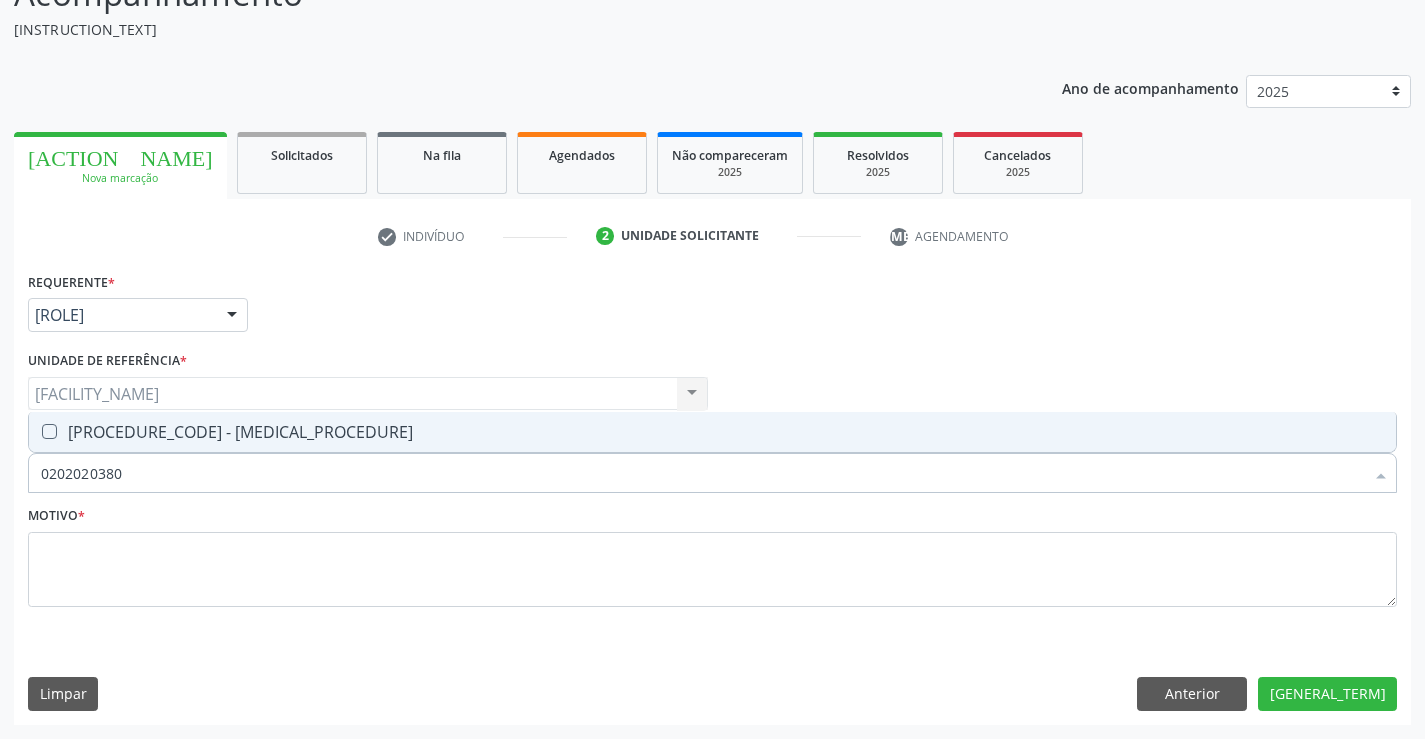 click on "0202020380 - Hemograma Completo" at bounding box center [712, 432] 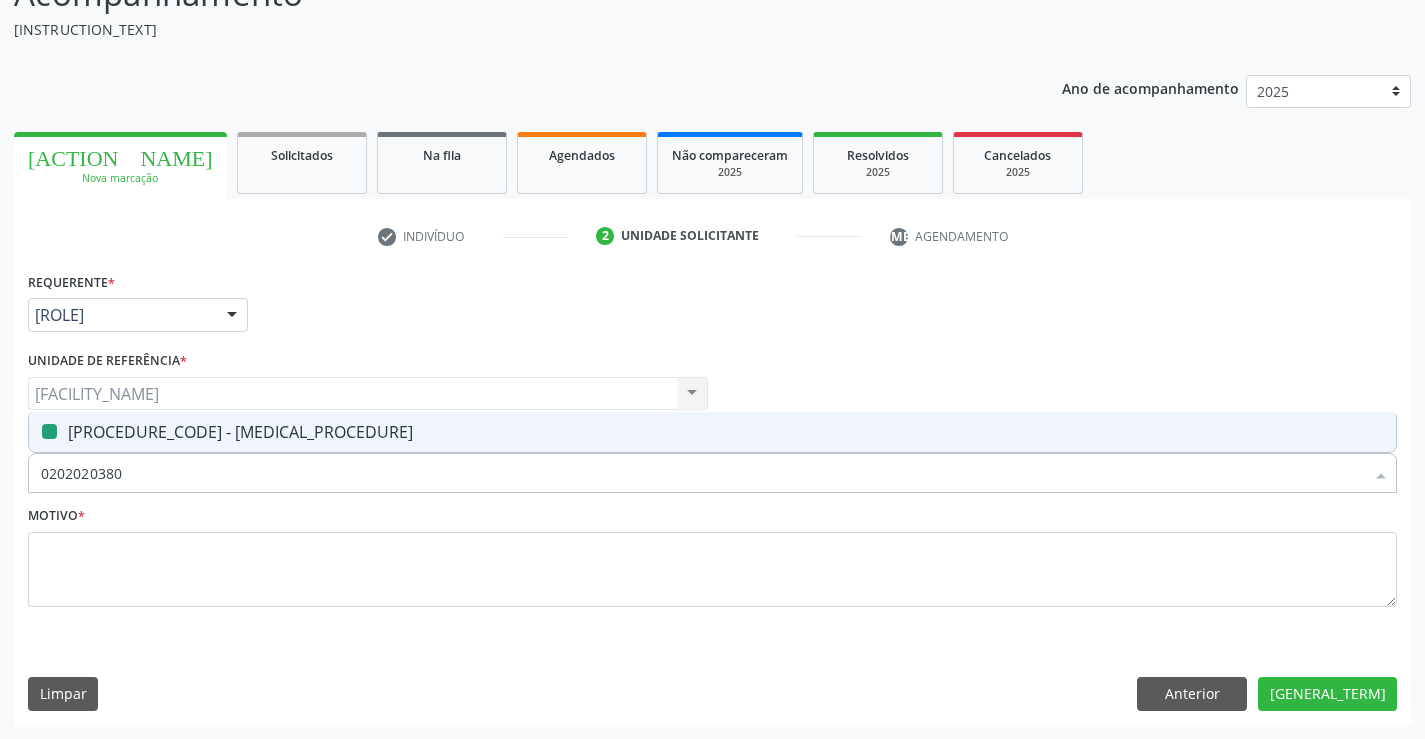 drag, startPoint x: 78, startPoint y: 479, endPoint x: 17, endPoint y: 489, distance: 61.81424 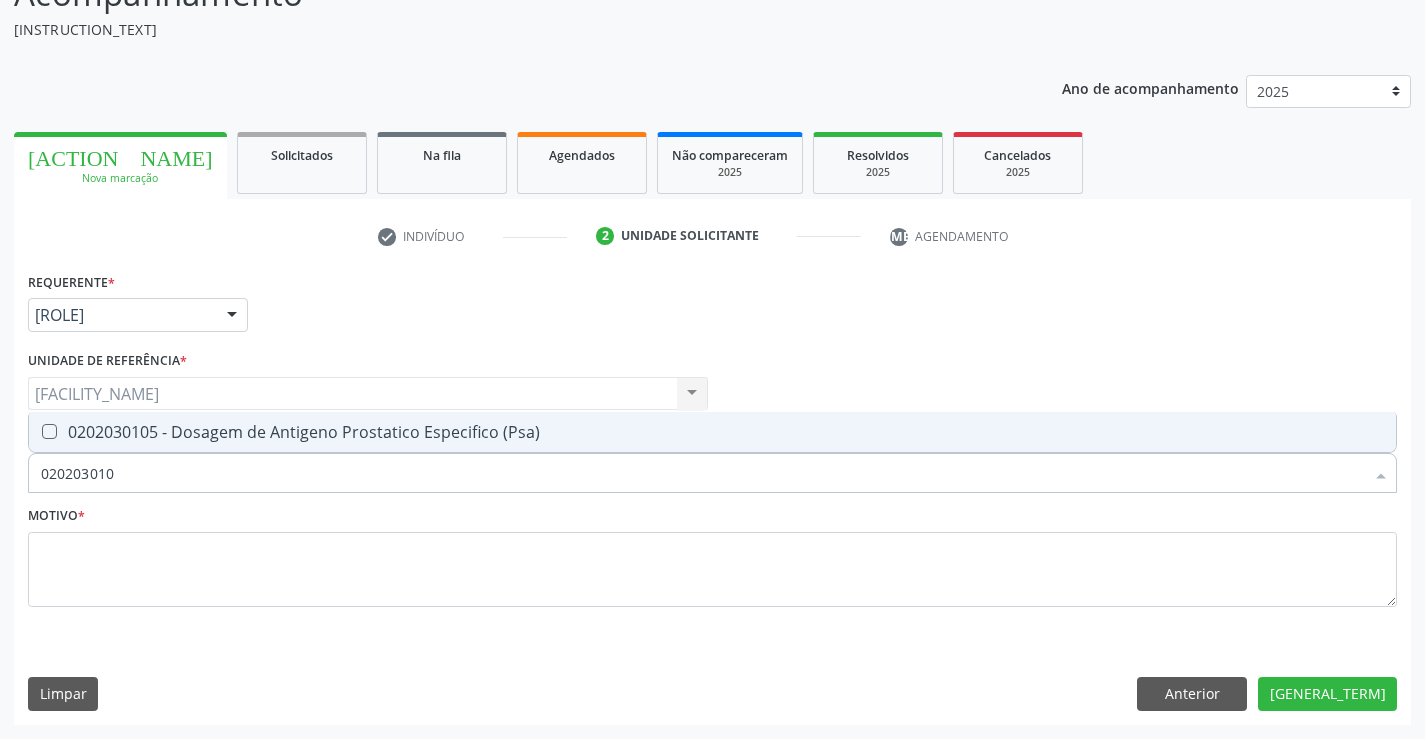 type on "0202030105" 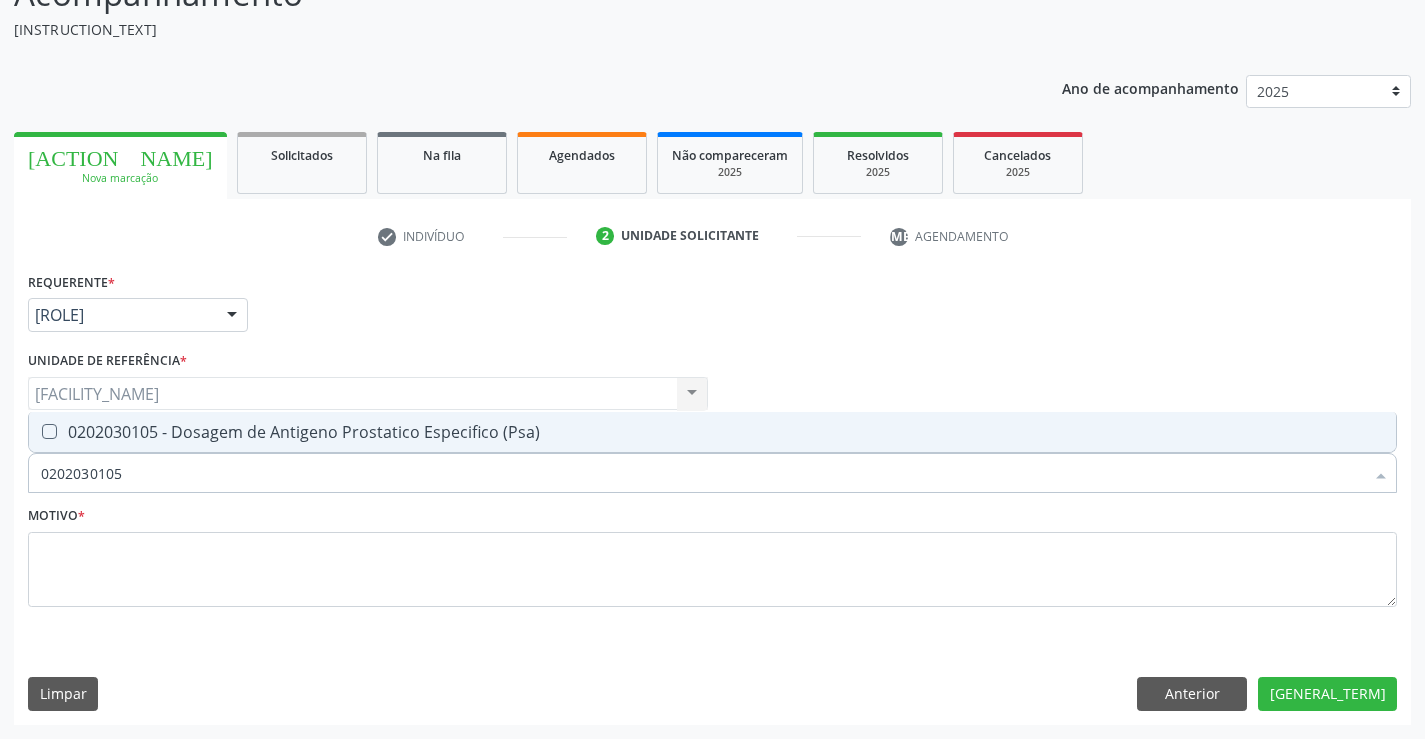 click on "0202030105 - Dosagem de Antigeno Prostatico Especifico (Psa)" at bounding box center (712, 432) 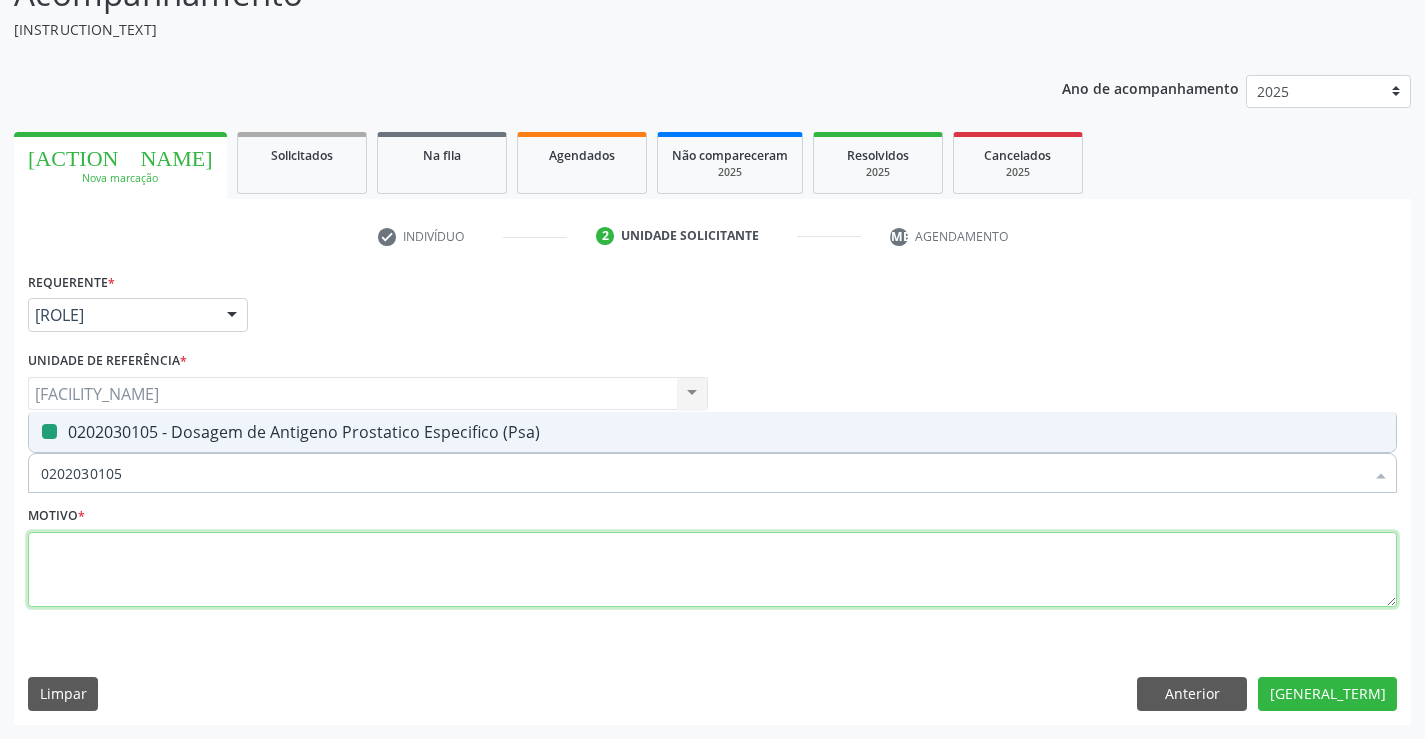 click at bounding box center [712, 570] 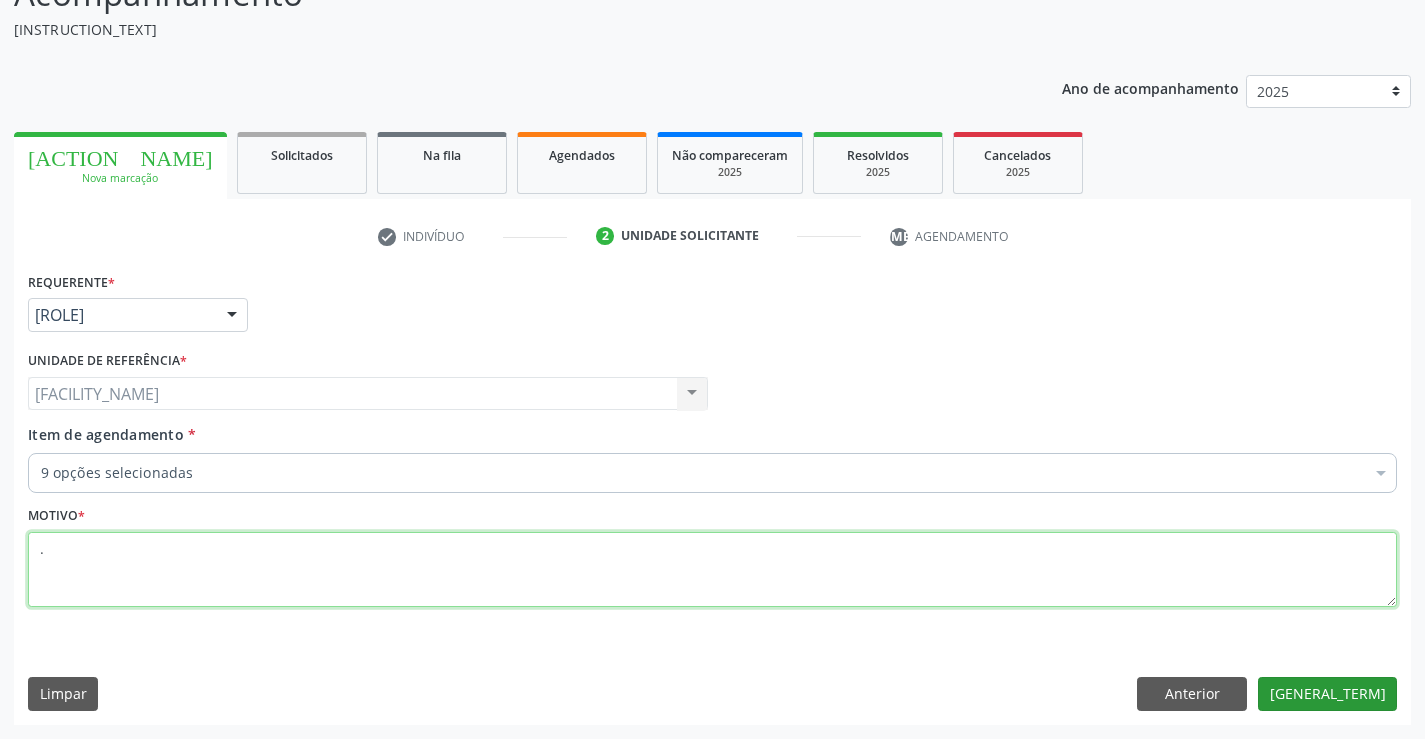 type on "." 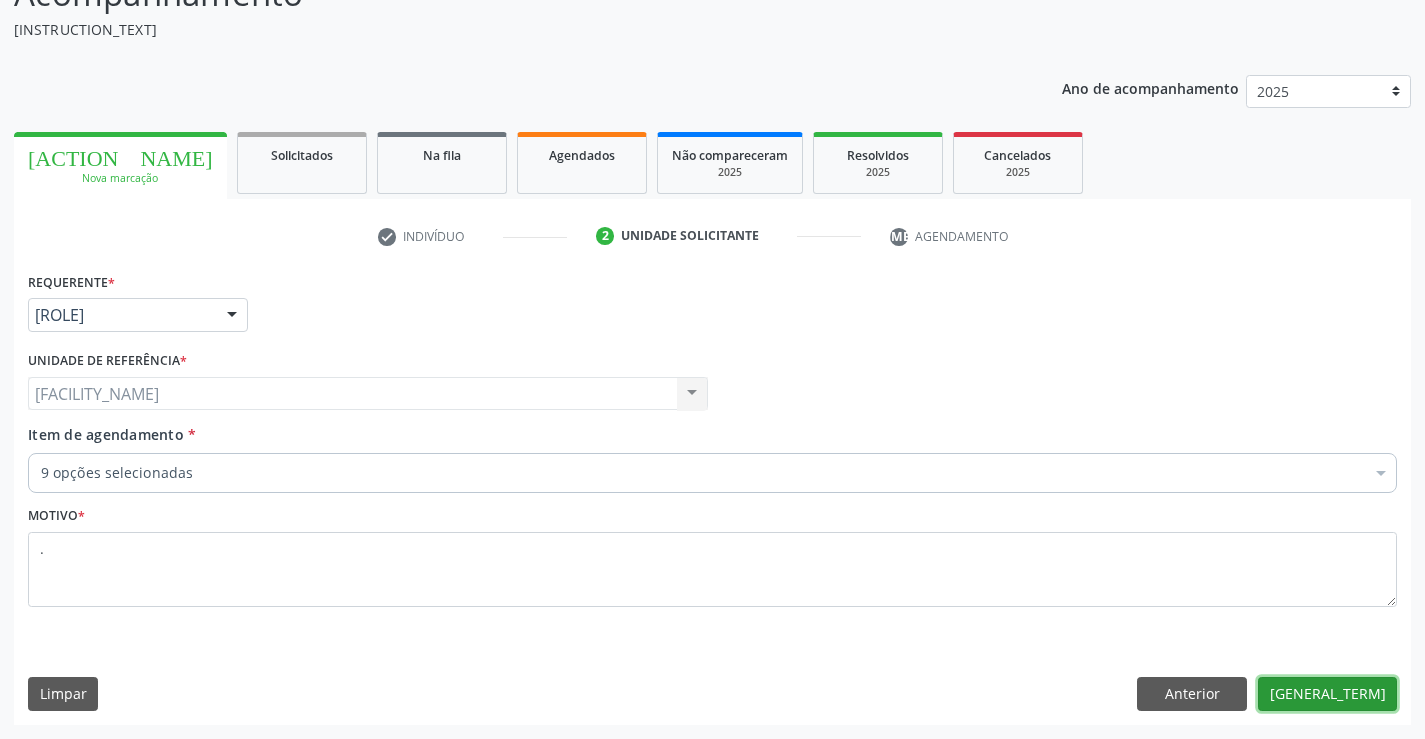 click on "Próximo" at bounding box center [1342, 694] 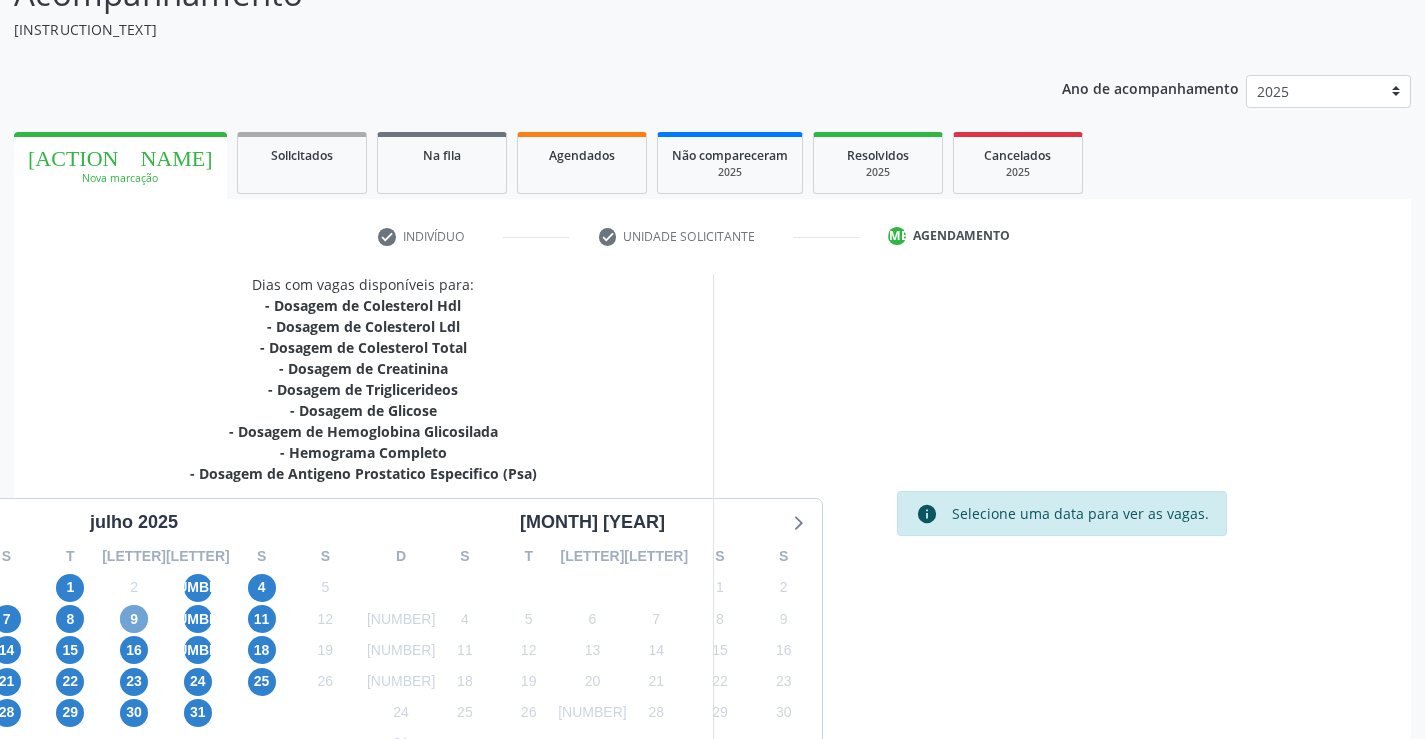 click on "9" at bounding box center (235, 619) 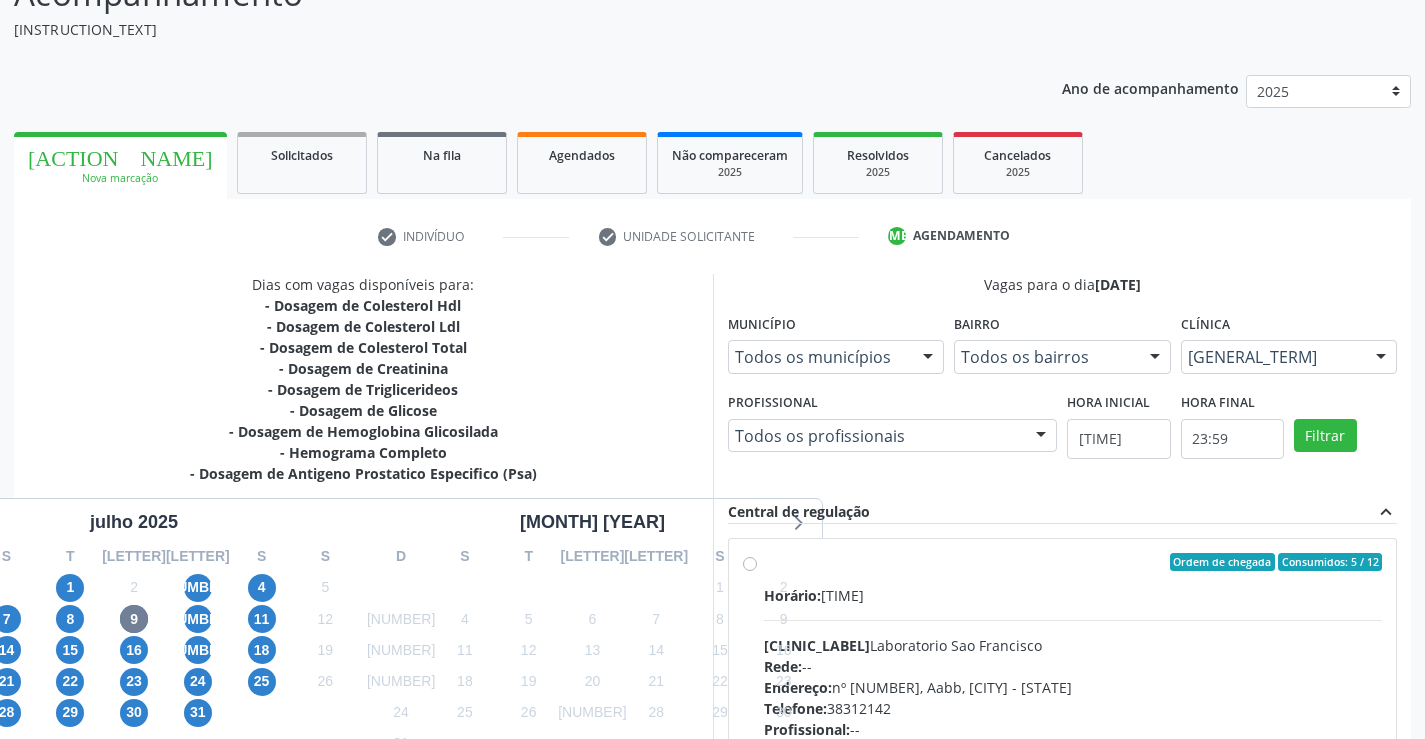 click on "Ordem de chegada
Consumidos: 5 / 12" at bounding box center (1073, 562) 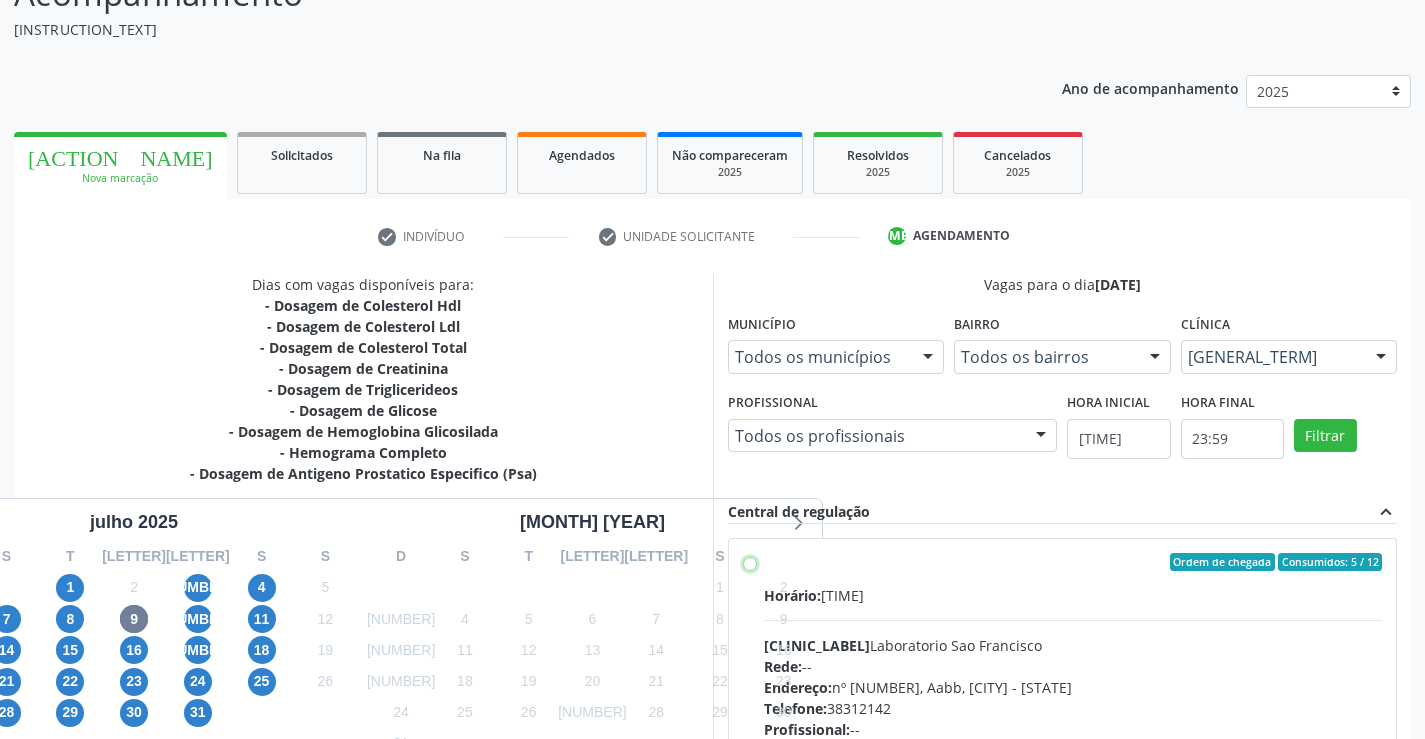 click on "Ordem de chegada
Consumidos: 5 / 12
Horário:   07:00
Clínica:  Laboratorio Sao Francisco
Rede:
--
Endereço:   nº 384, Aabb, Serra Talhada - PE
Telefone:   38312142
Profissional:
--
Informações adicionais sobre o atendimento
Idade de atendimento:
Sem restrição
Gênero(s) atendido(s):
Sem restrição
Informações adicionais:
--" at bounding box center (750, 562) 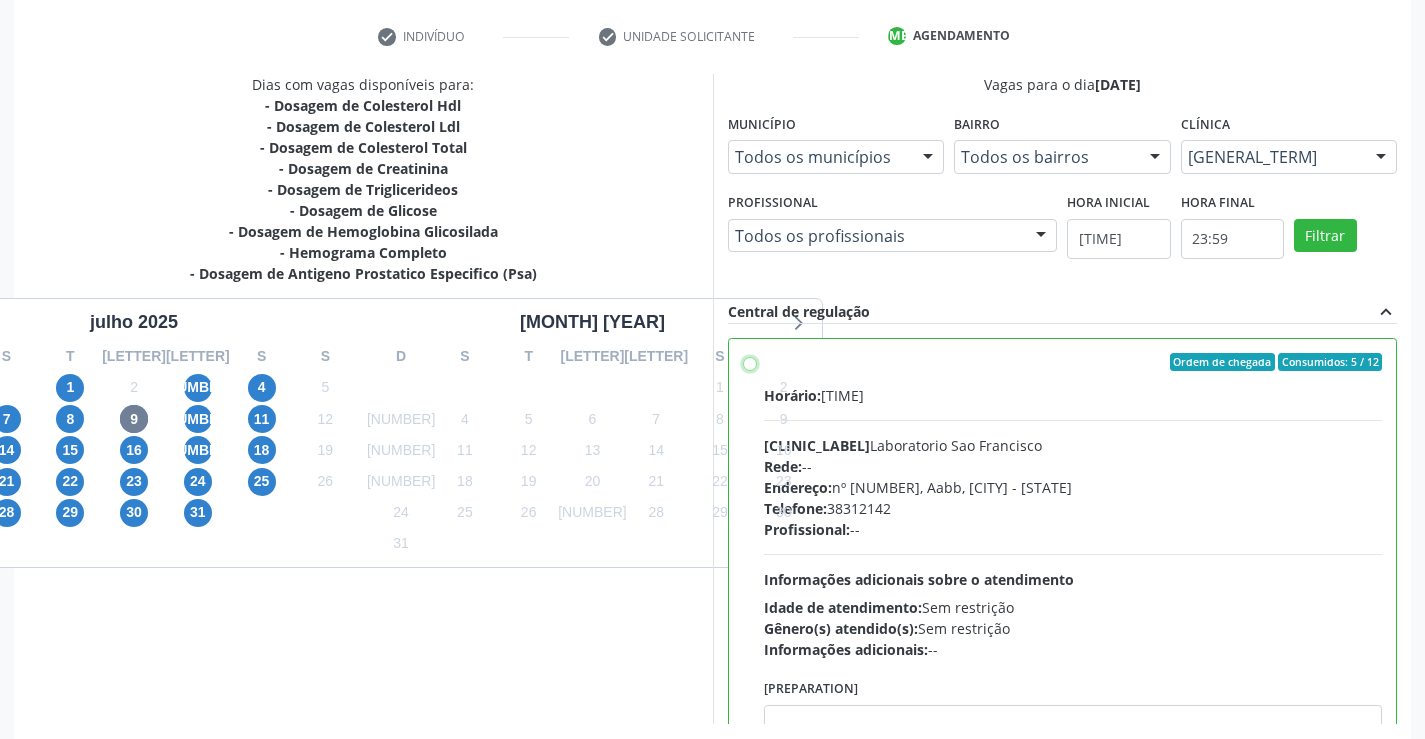 scroll, scrollTop: 456, scrollLeft: 0, axis: vertical 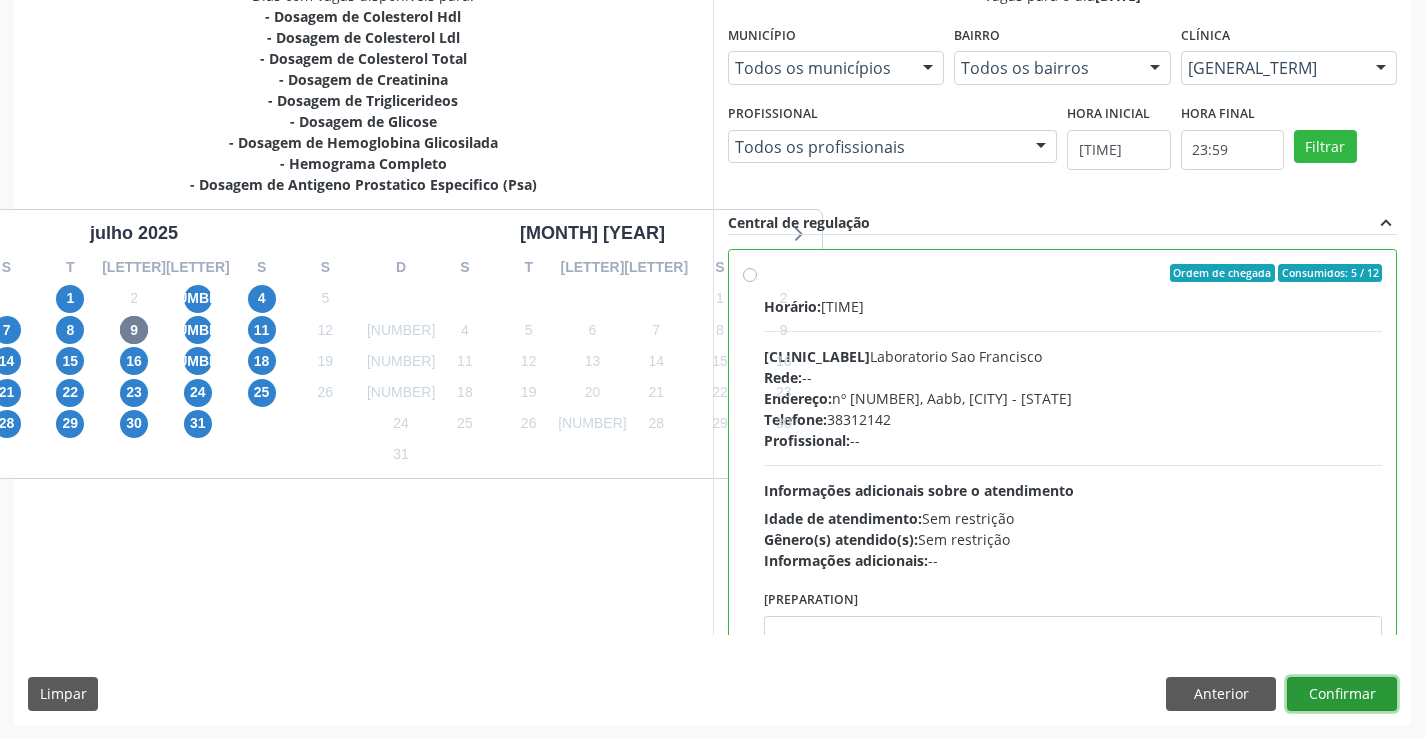 click on "Confirmar" at bounding box center (1342, 694) 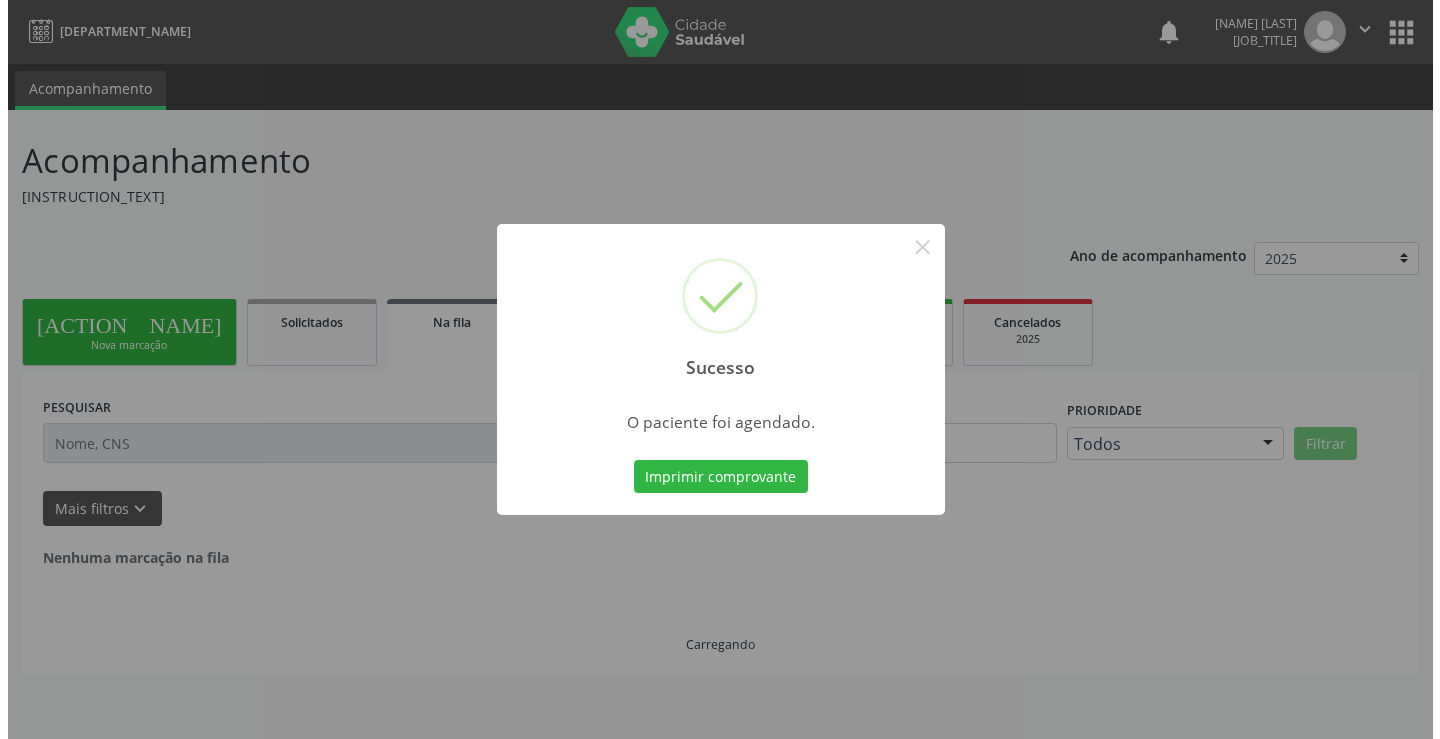 scroll, scrollTop: 0, scrollLeft: 0, axis: both 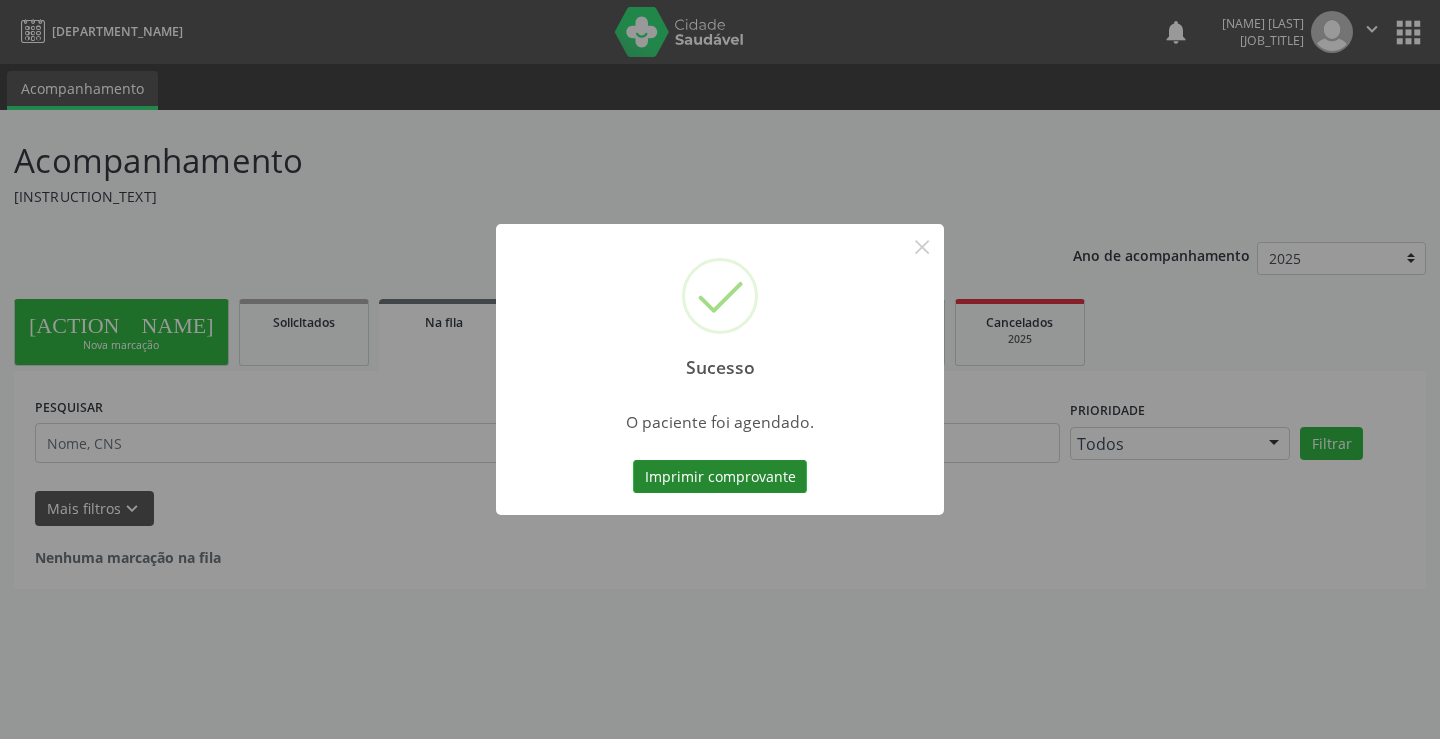 click on "Imprimir comprovante" at bounding box center (720, 477) 